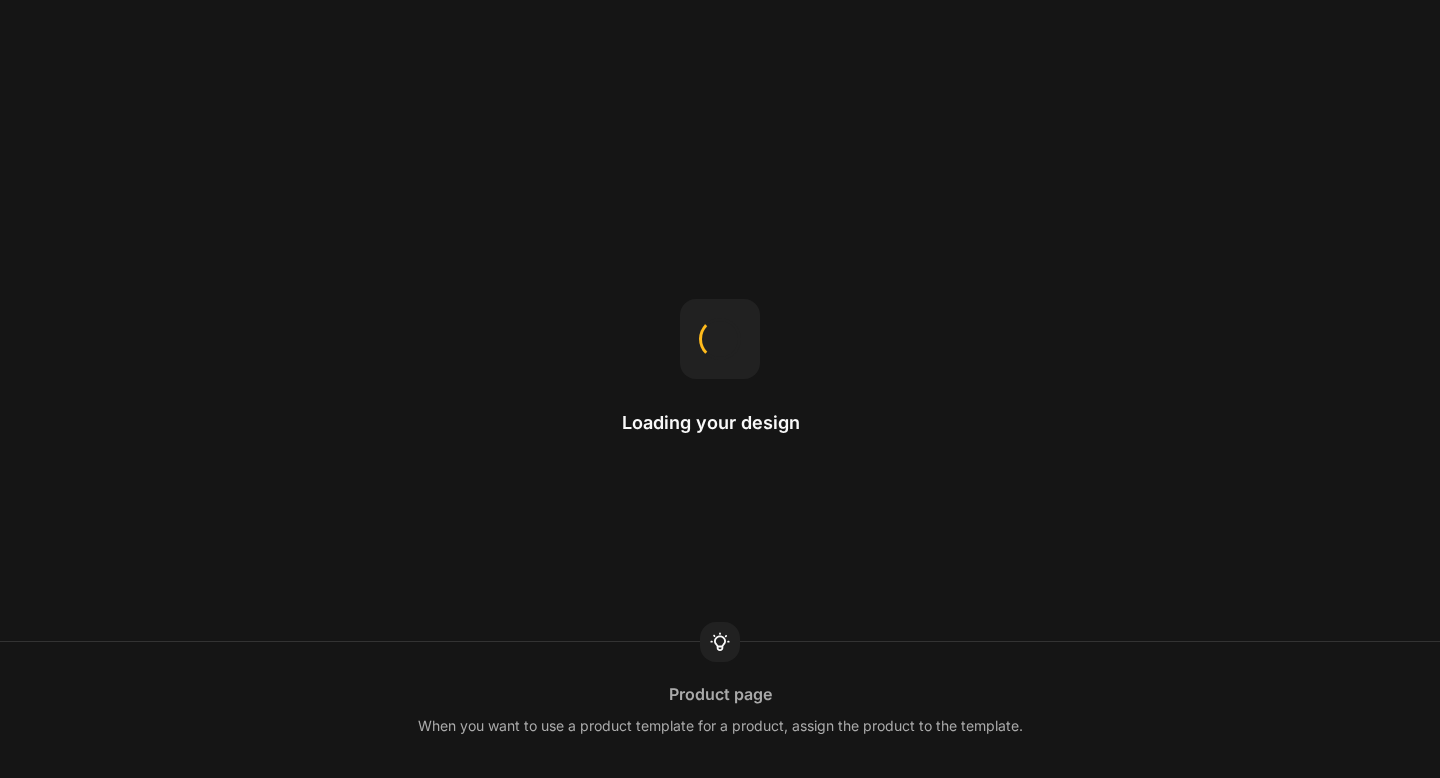 scroll, scrollTop: 0, scrollLeft: 0, axis: both 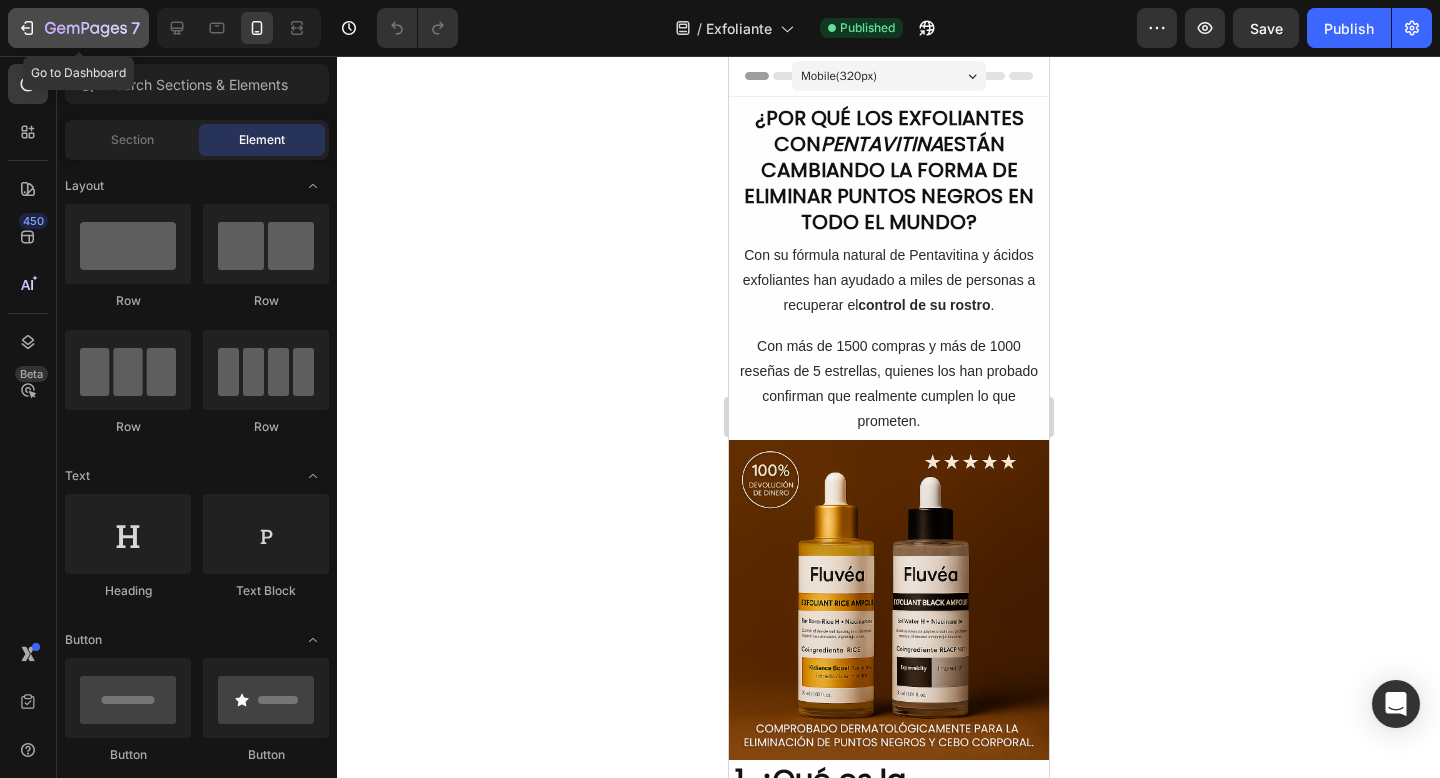click on "7" at bounding box center (78, 28) 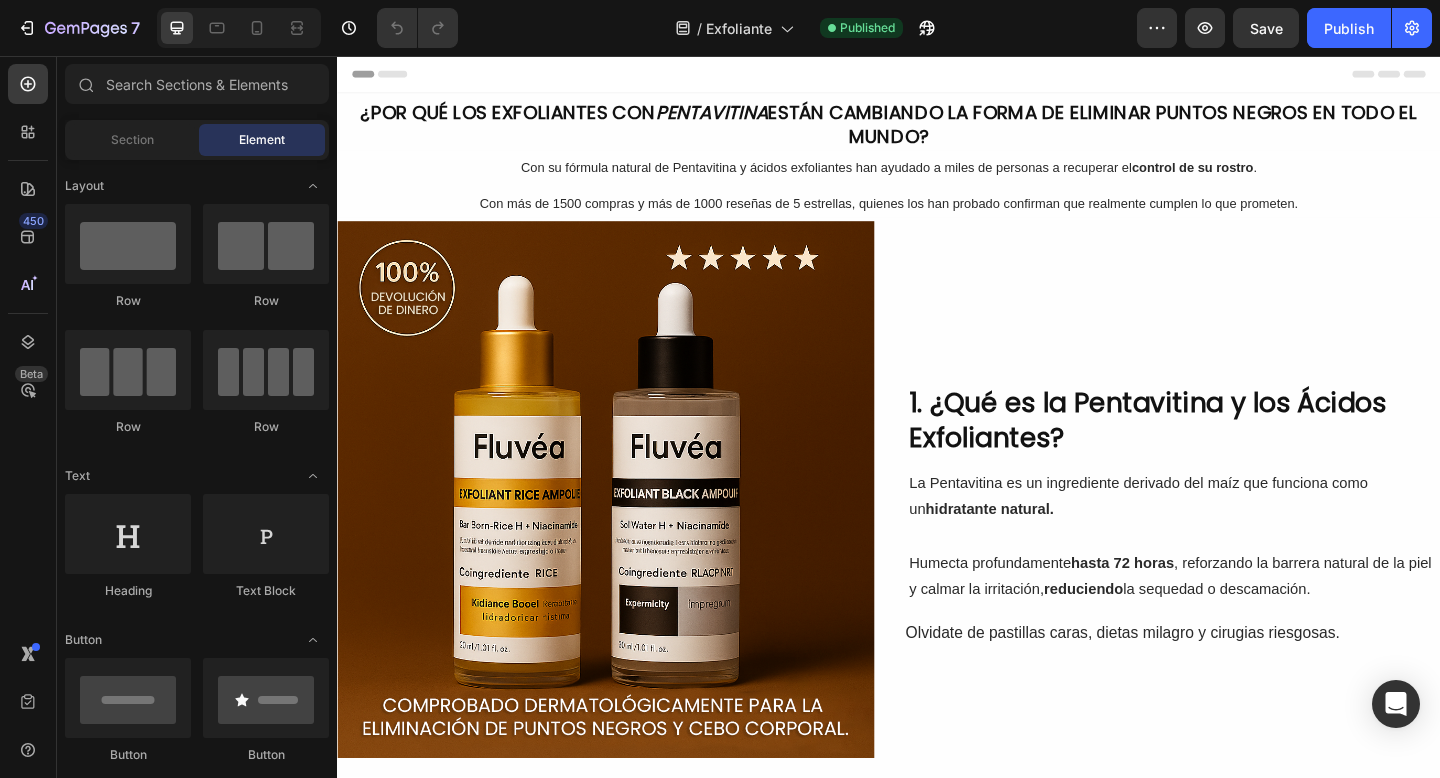 scroll, scrollTop: 0, scrollLeft: 0, axis: both 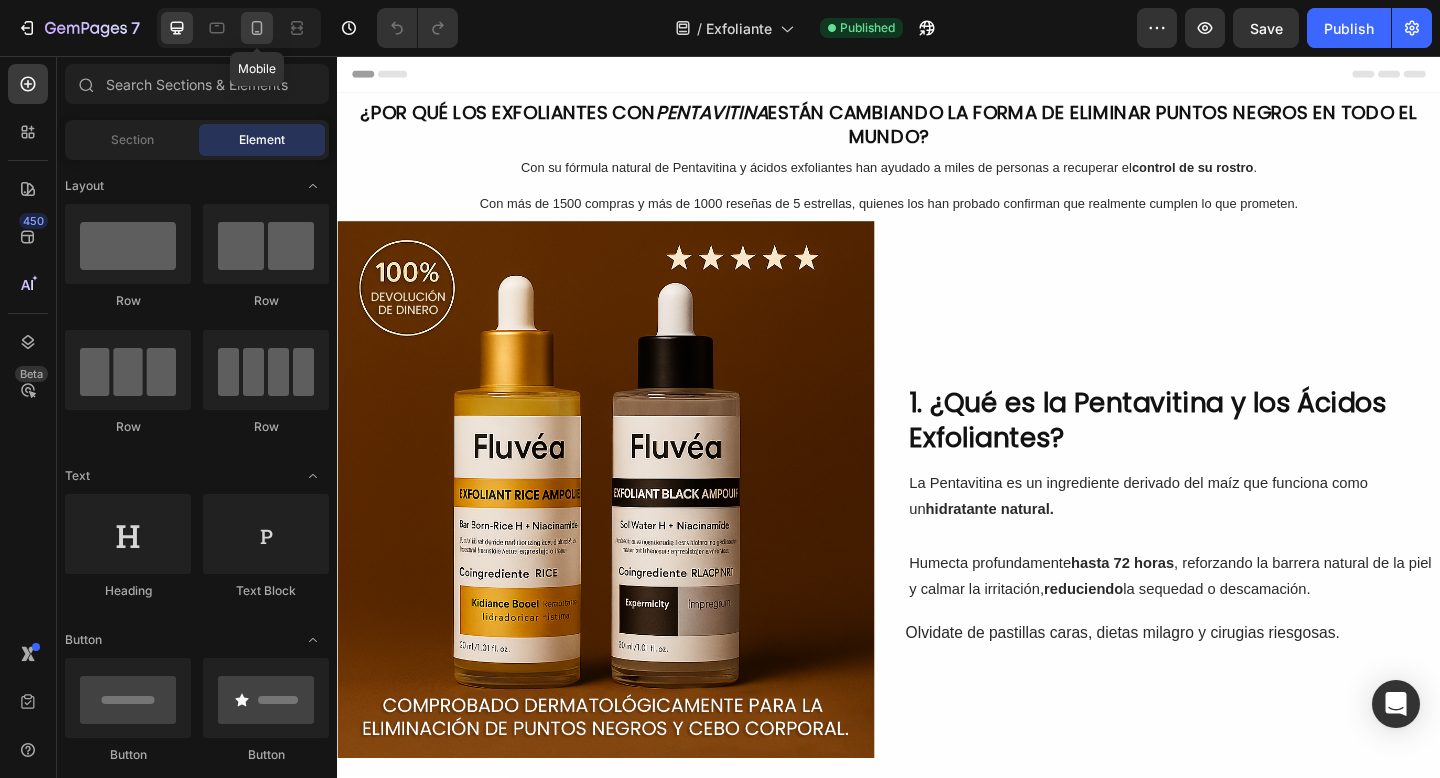 click 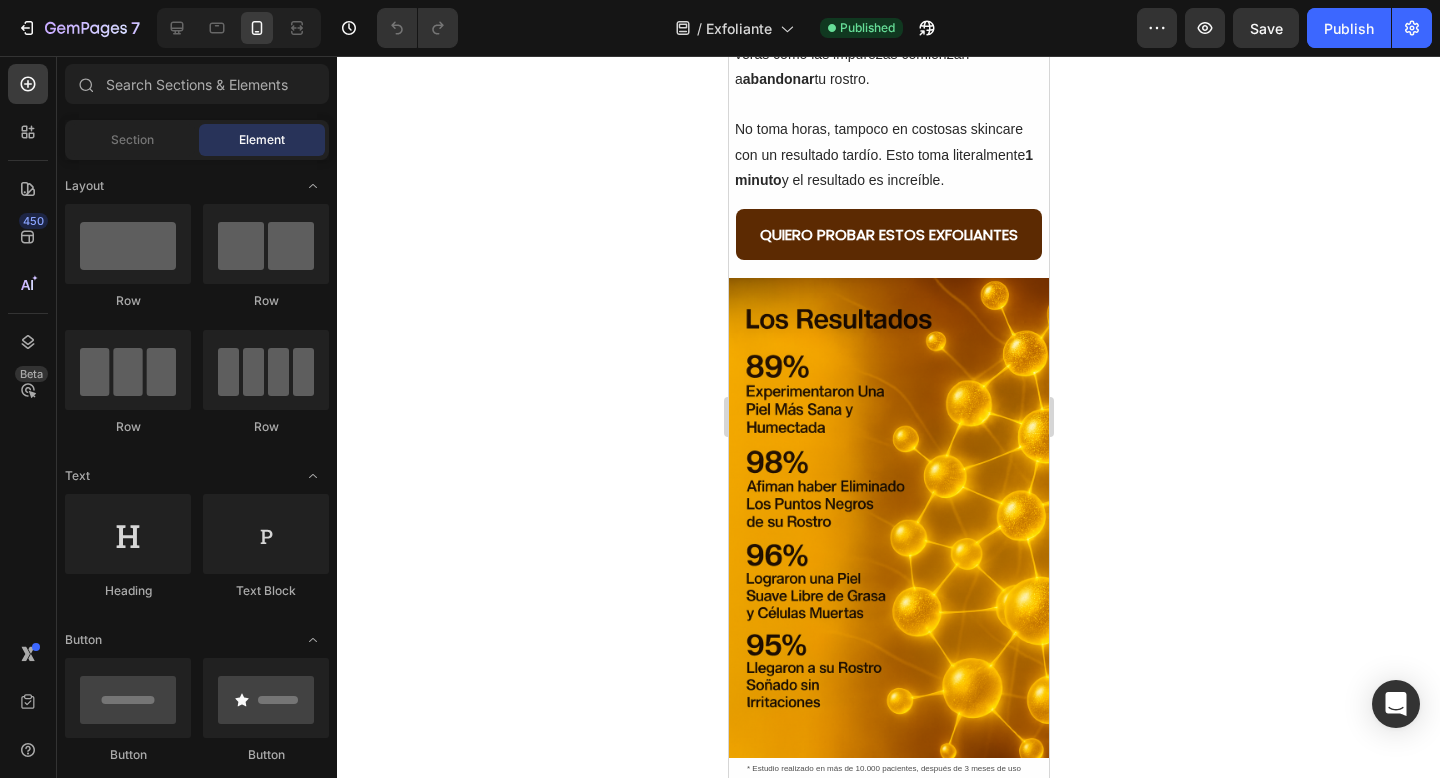 scroll, scrollTop: 2528, scrollLeft: 0, axis: vertical 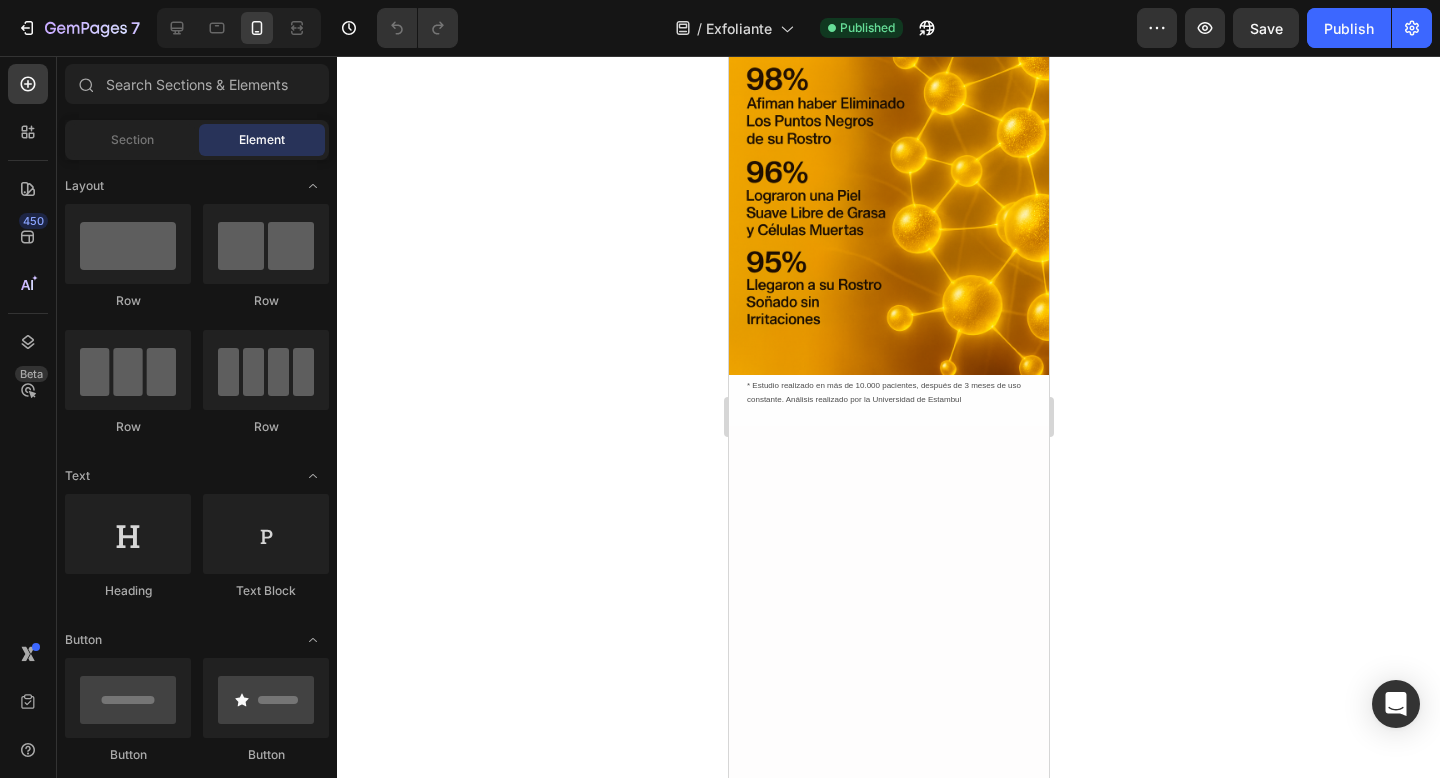 click on "QUIERO PROBAR ESTOS EXFOLIANTES" at bounding box center (888, -149) 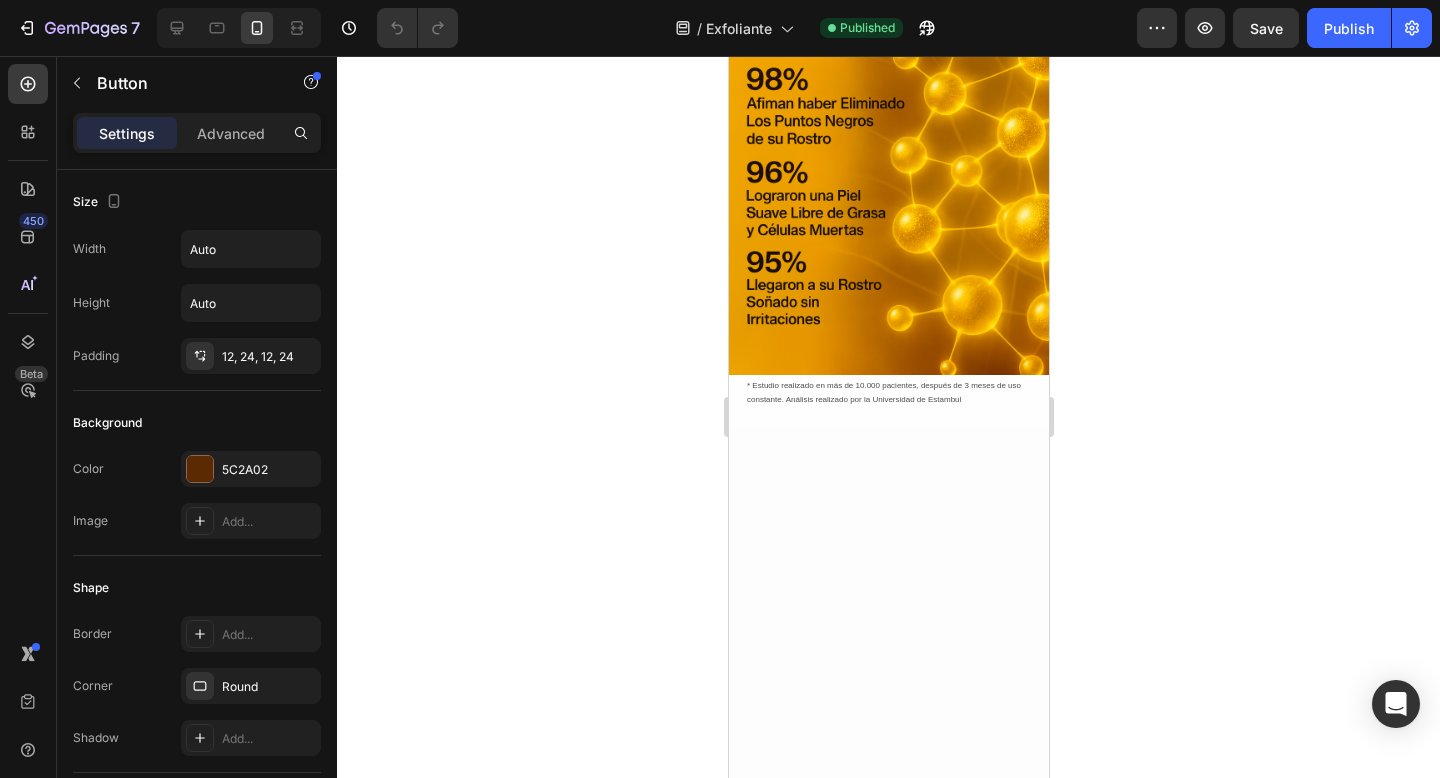 click 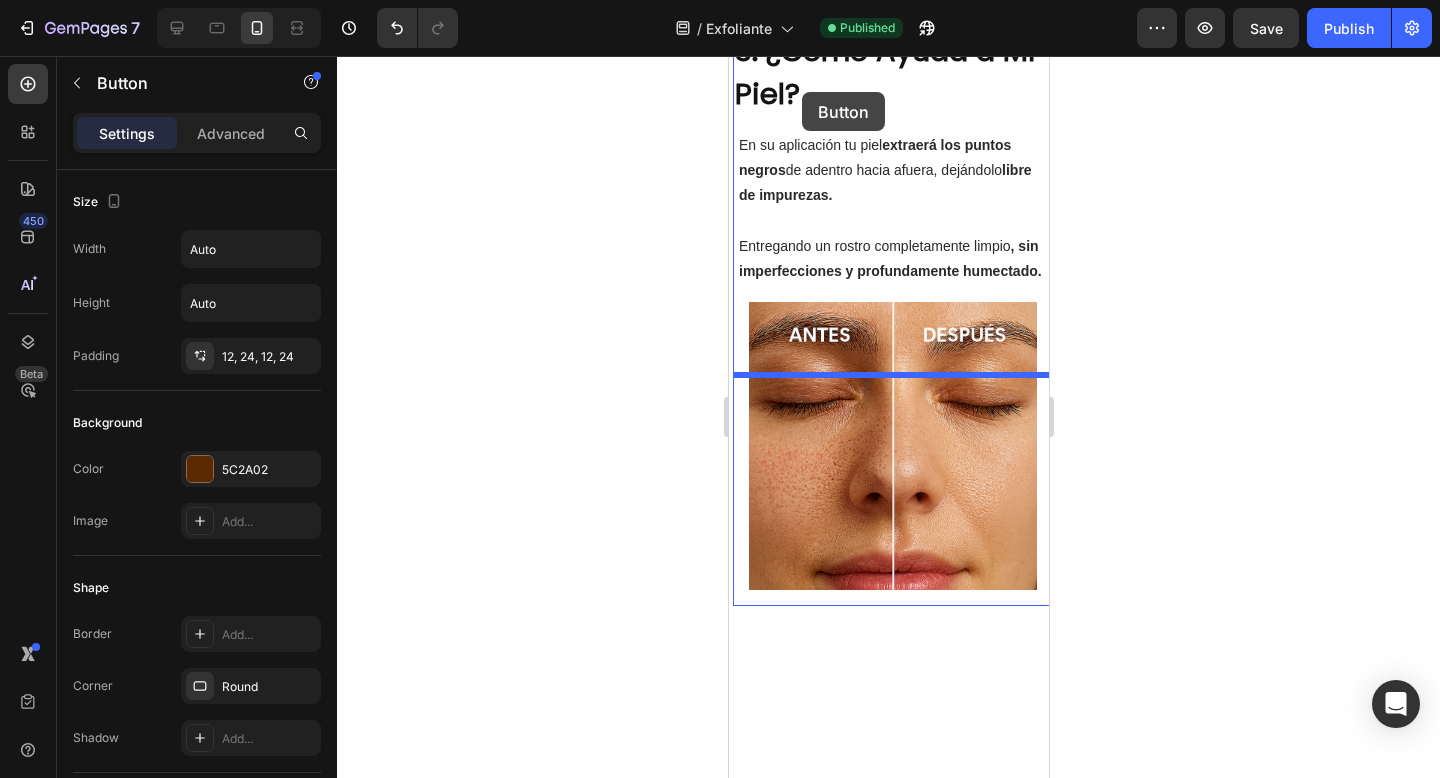 scroll, scrollTop: 1644, scrollLeft: 0, axis: vertical 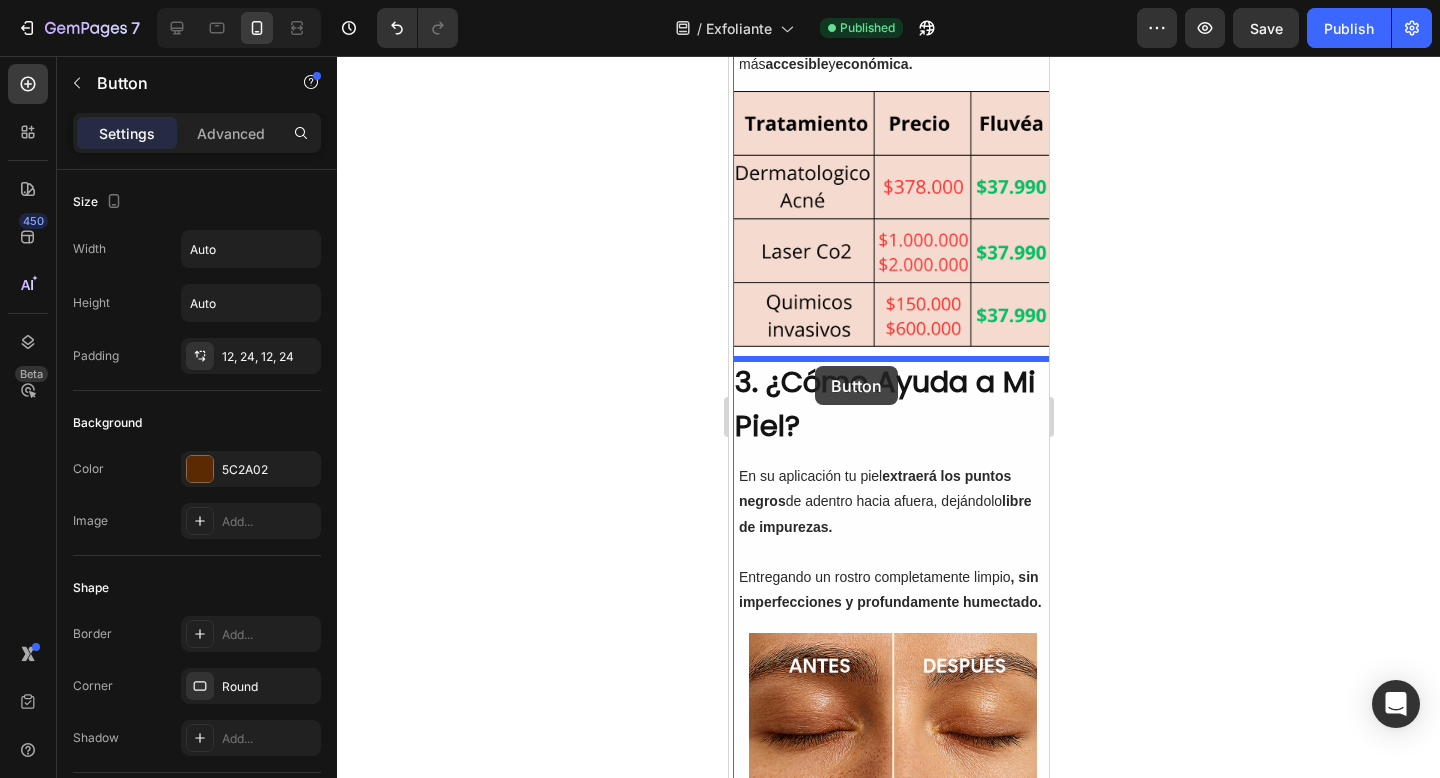 drag, startPoint x: 753, startPoint y: 418, endPoint x: 814, endPoint y: 366, distance: 80.1561 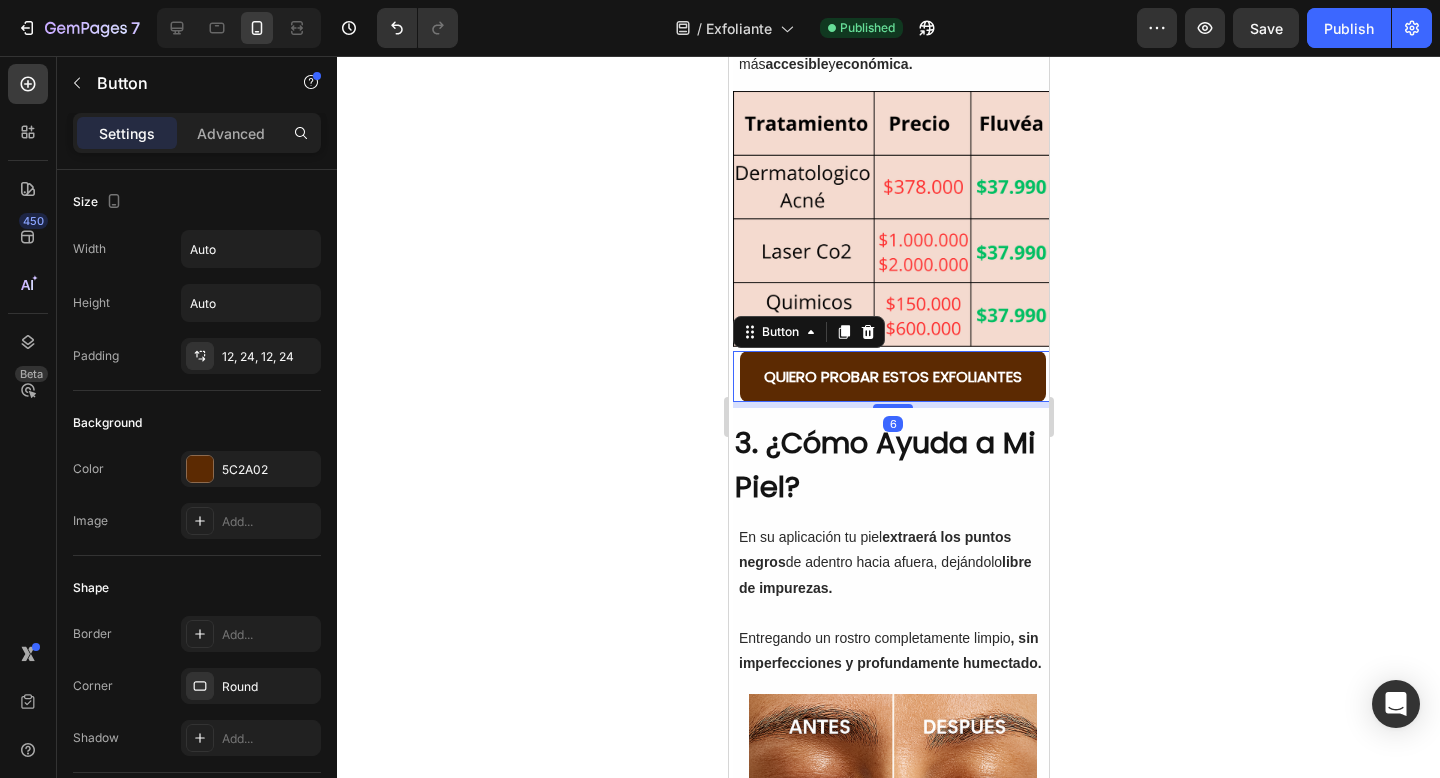 click 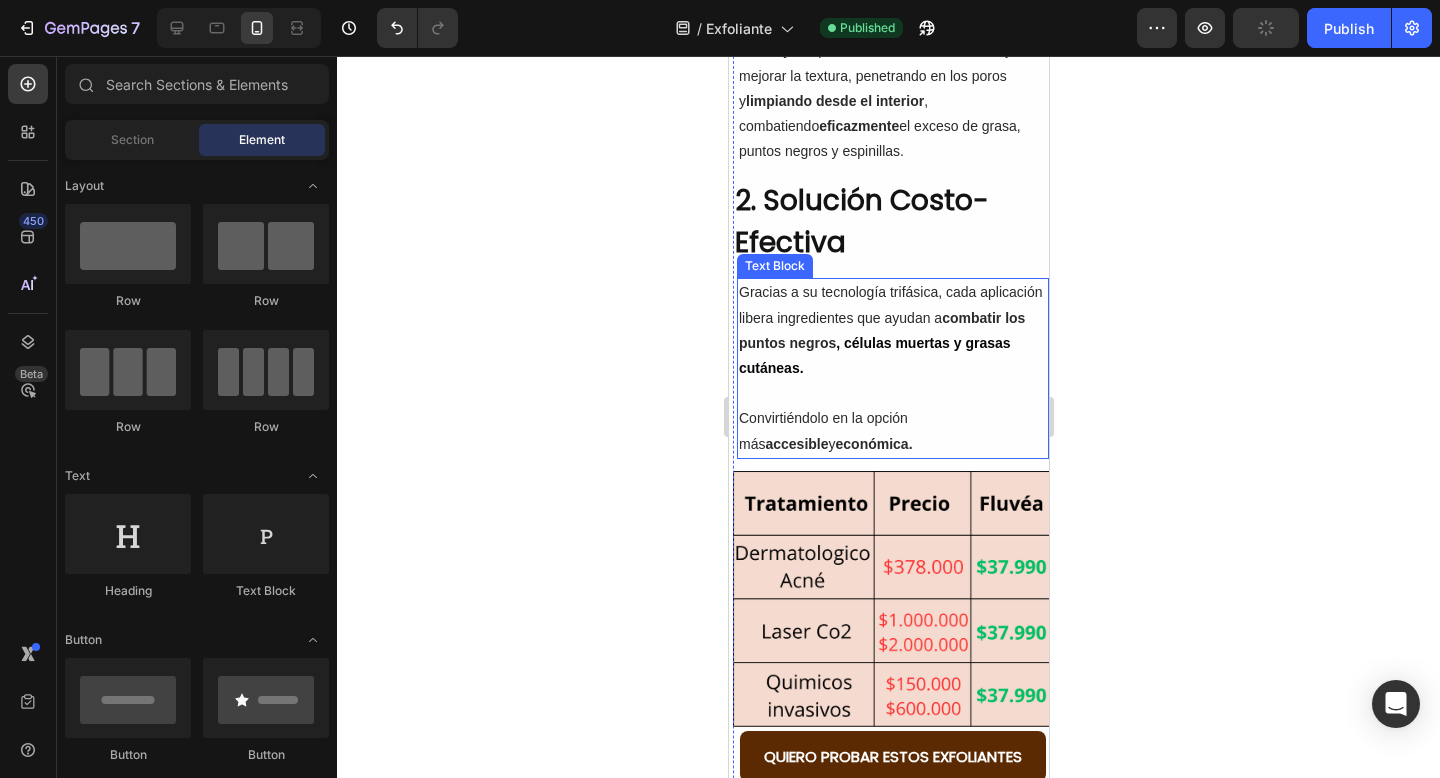 scroll, scrollTop: 1658, scrollLeft: 0, axis: vertical 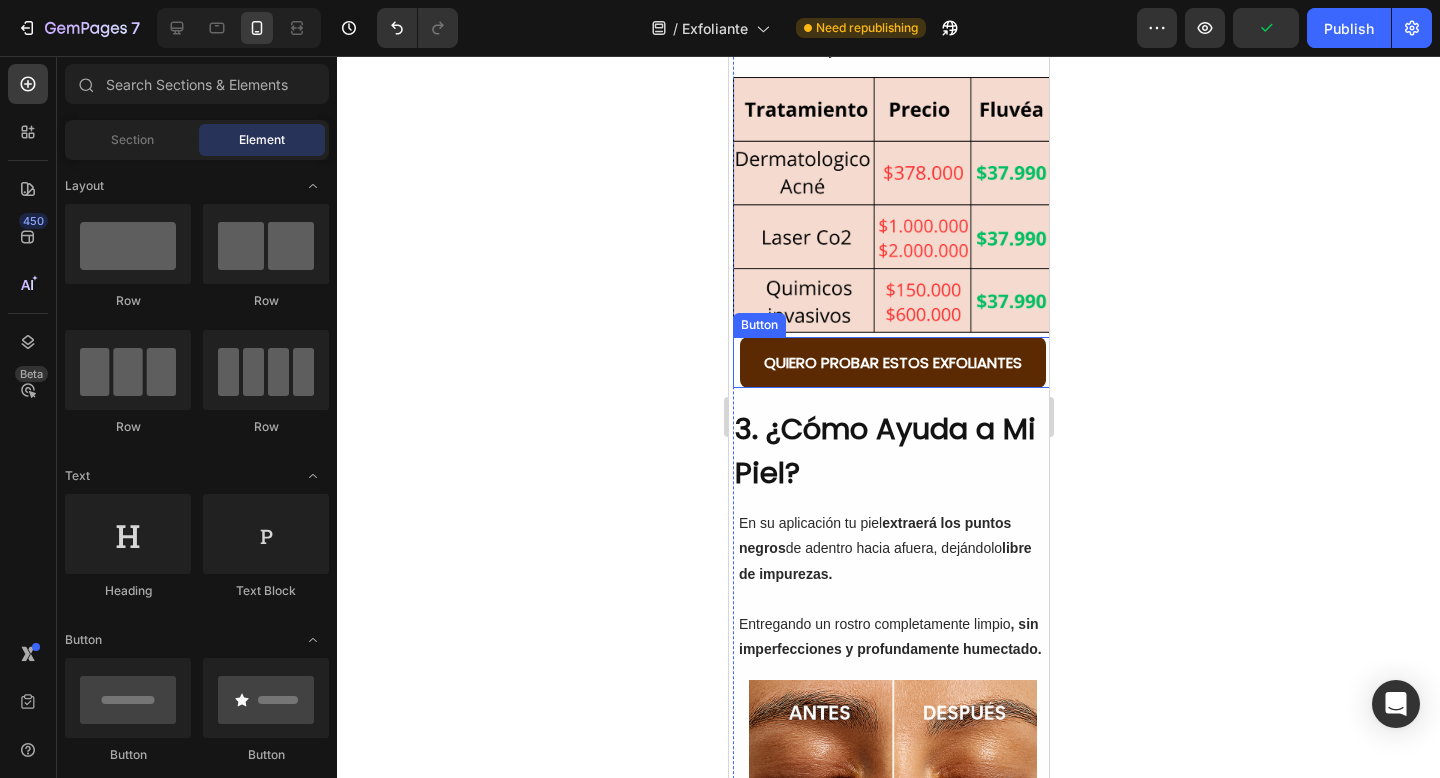 click on "QUIERO PROBAR ESTOS EXFOLIANTES" at bounding box center [892, 362] 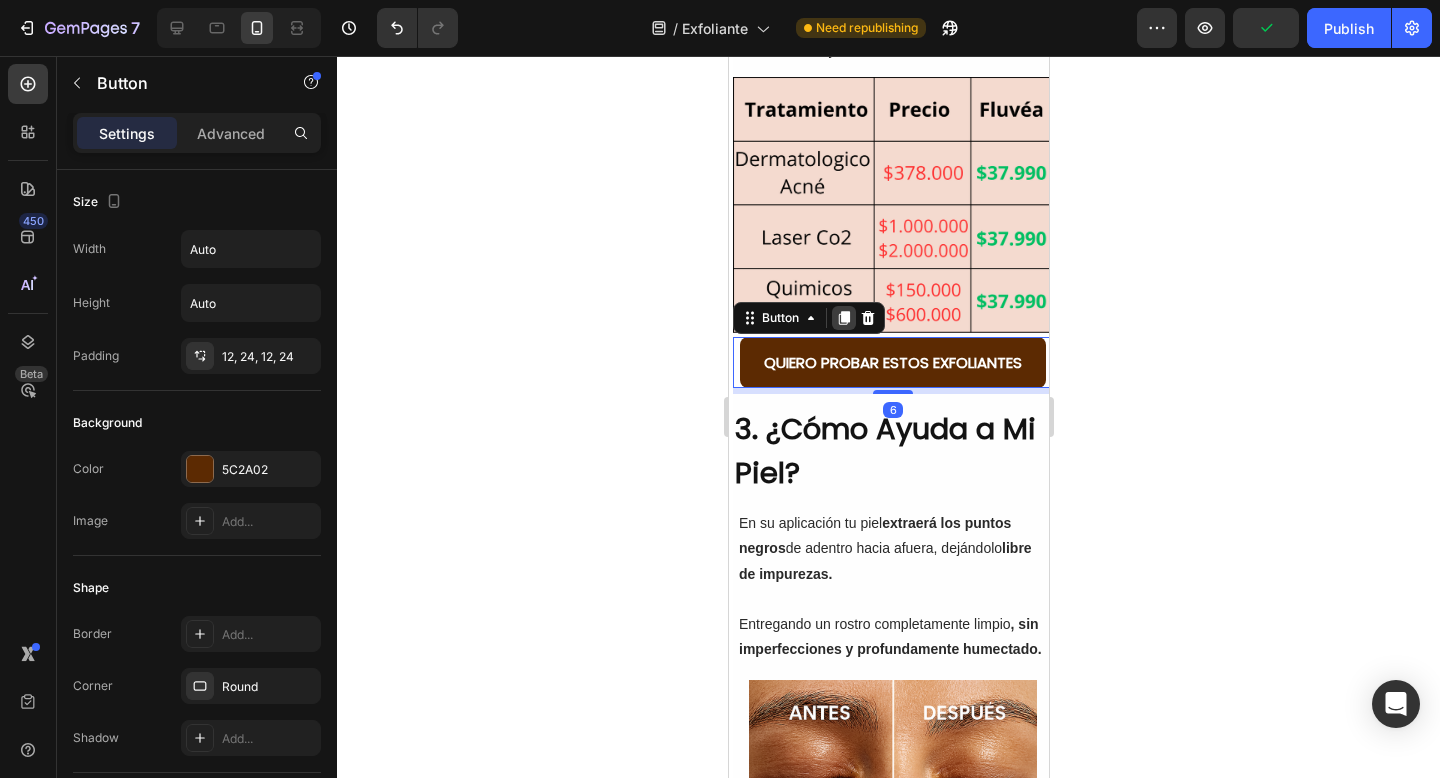 click 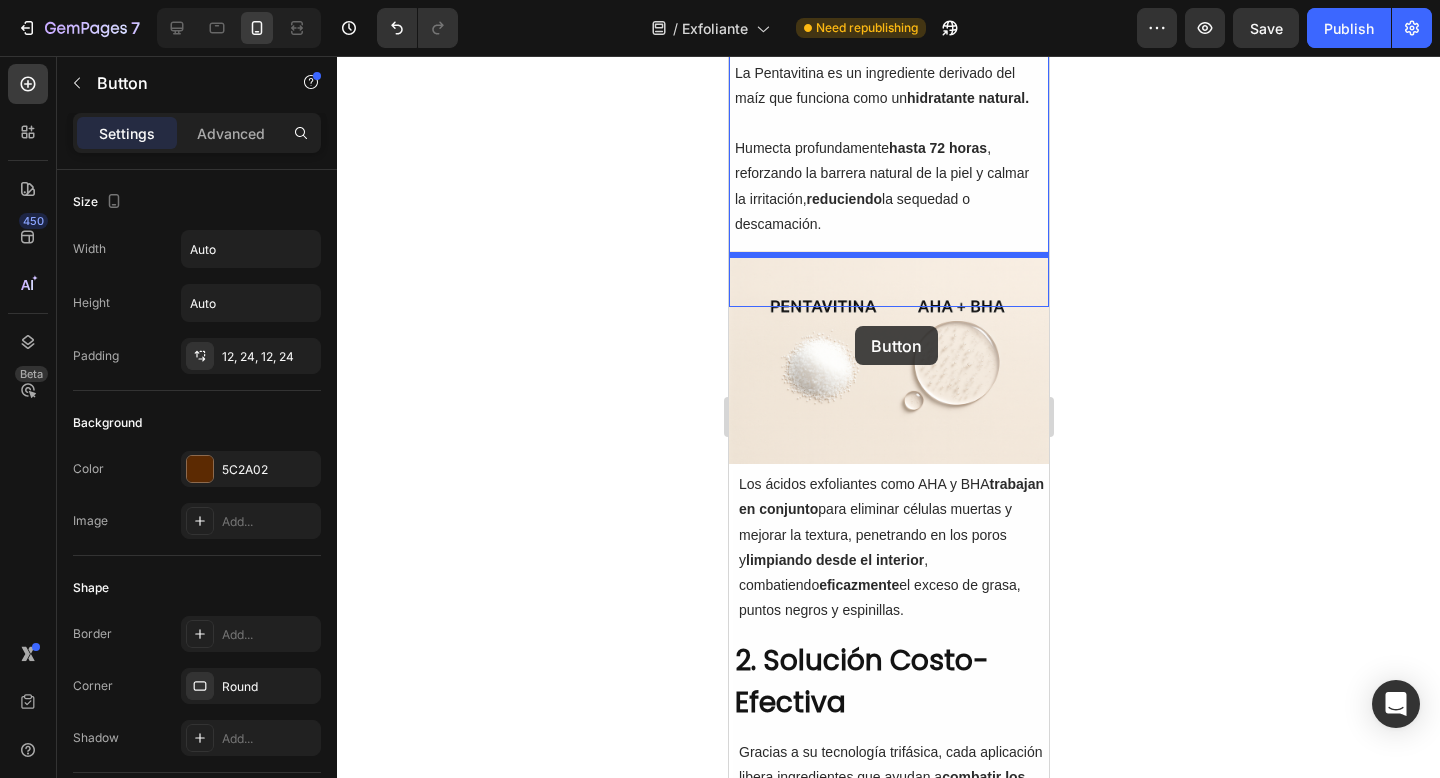 scroll, scrollTop: 827, scrollLeft: 0, axis: vertical 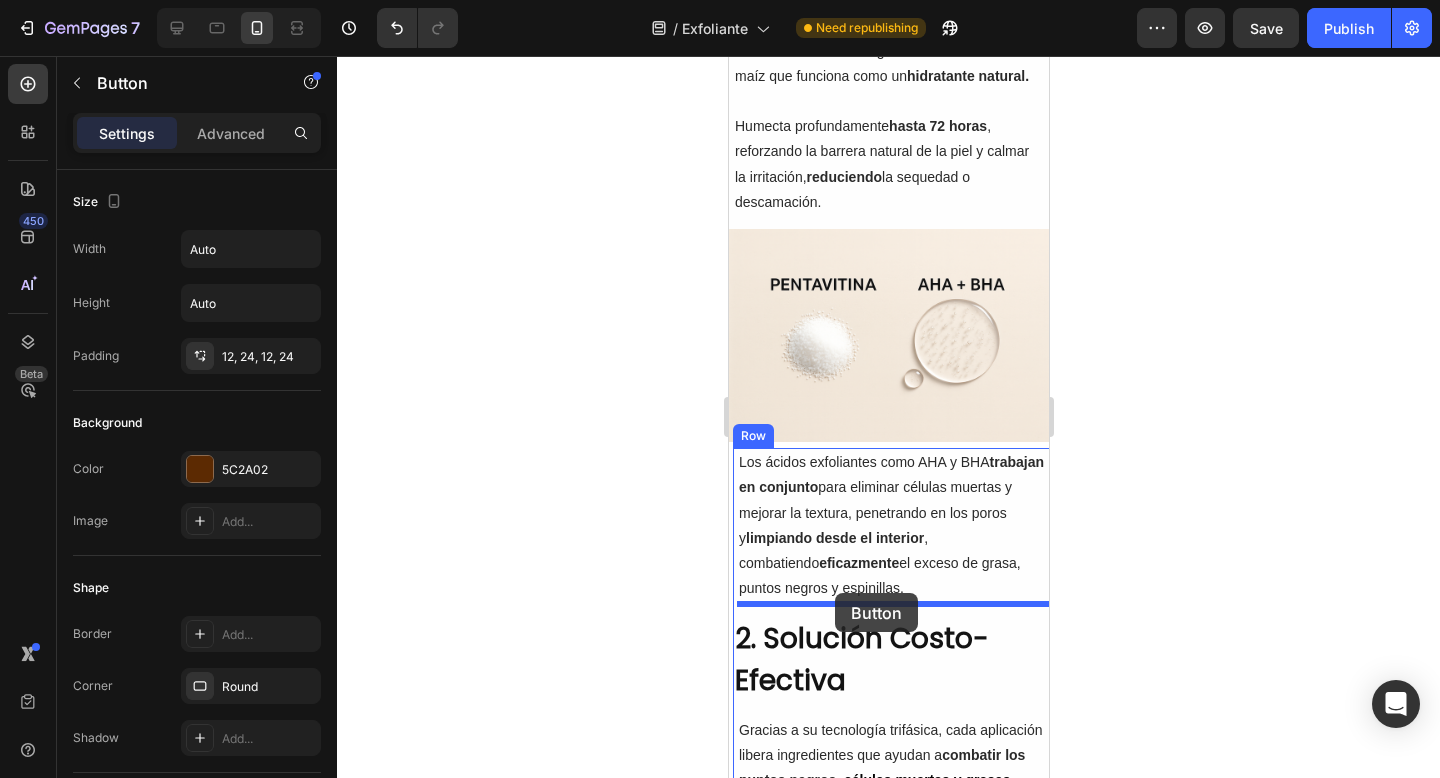 drag, startPoint x: 772, startPoint y: 371, endPoint x: 834, endPoint y: 596, distance: 233.38594 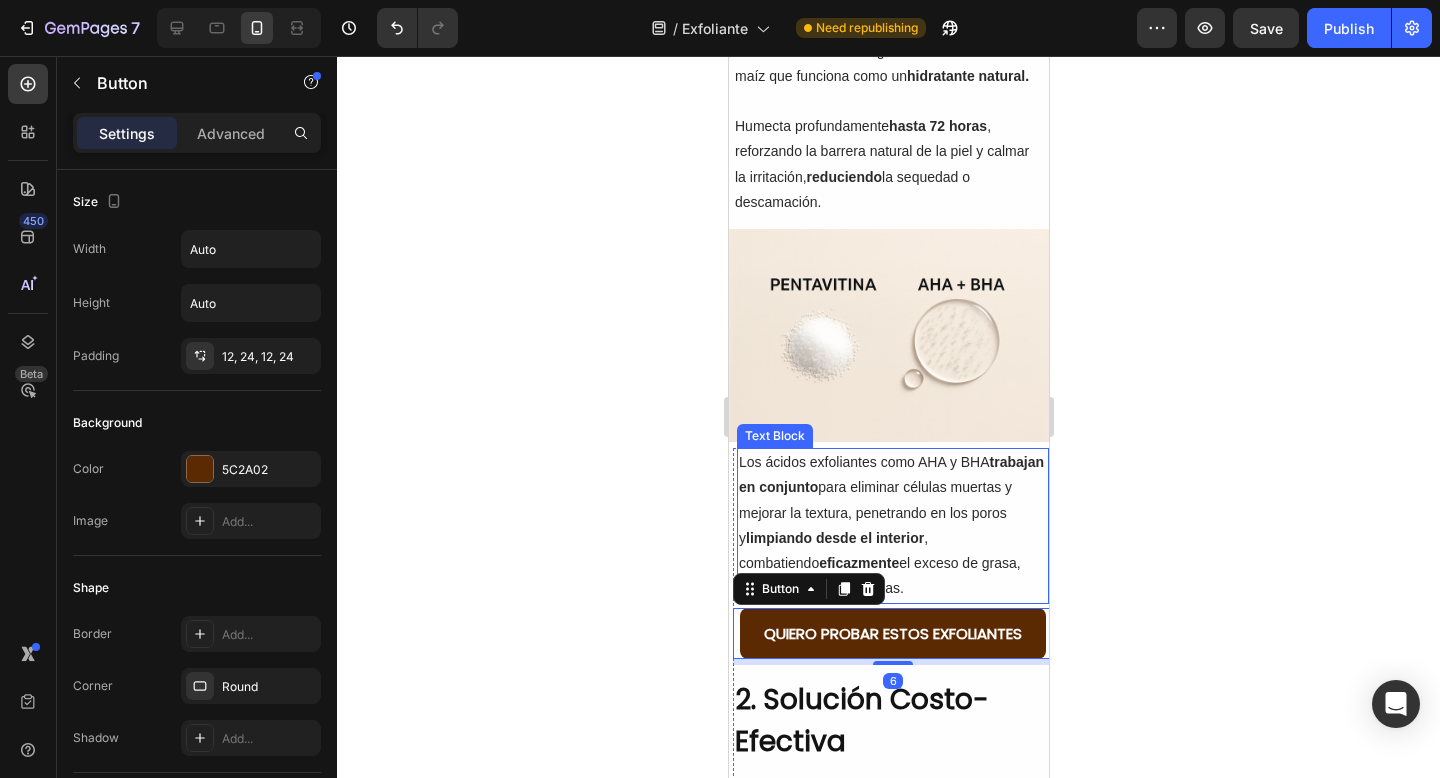 scroll, scrollTop: 1195, scrollLeft: 0, axis: vertical 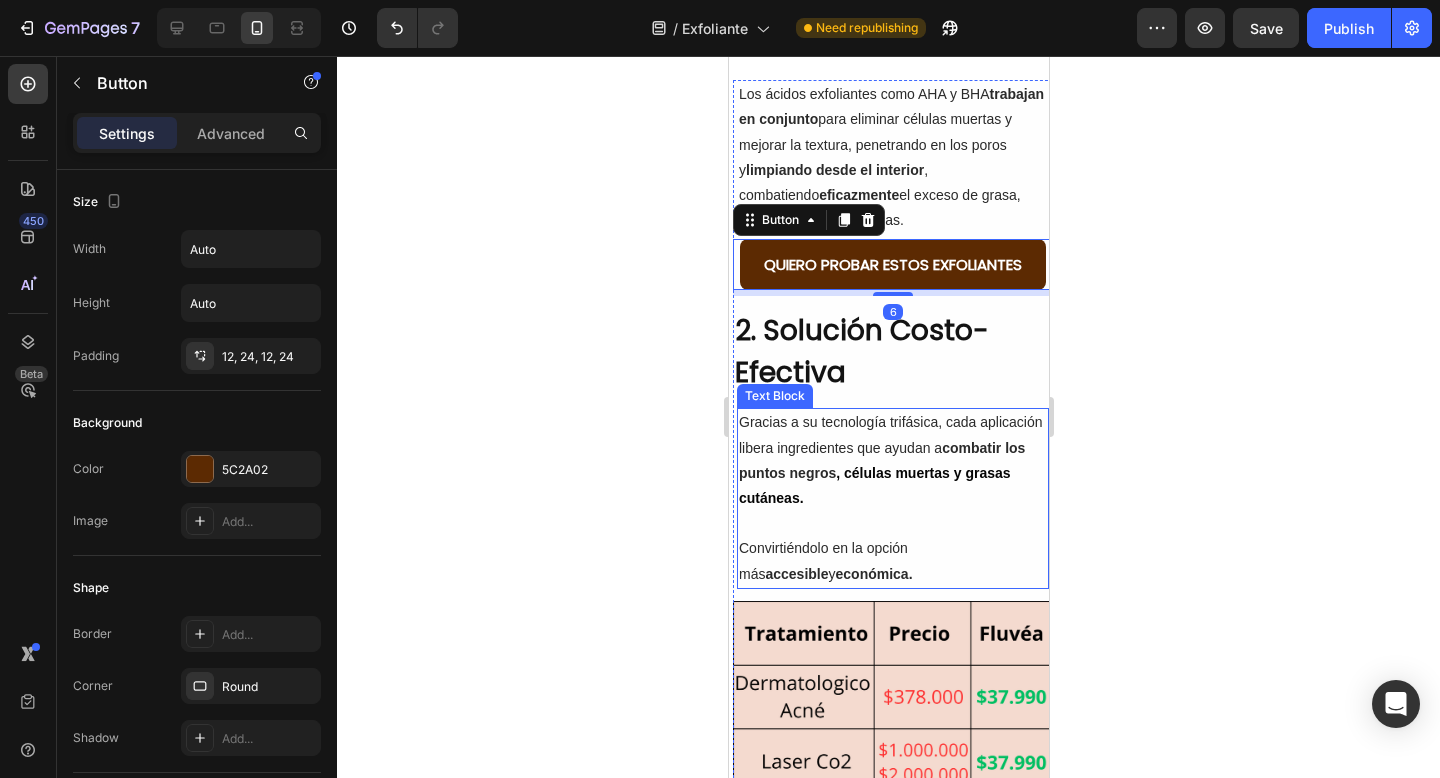 click 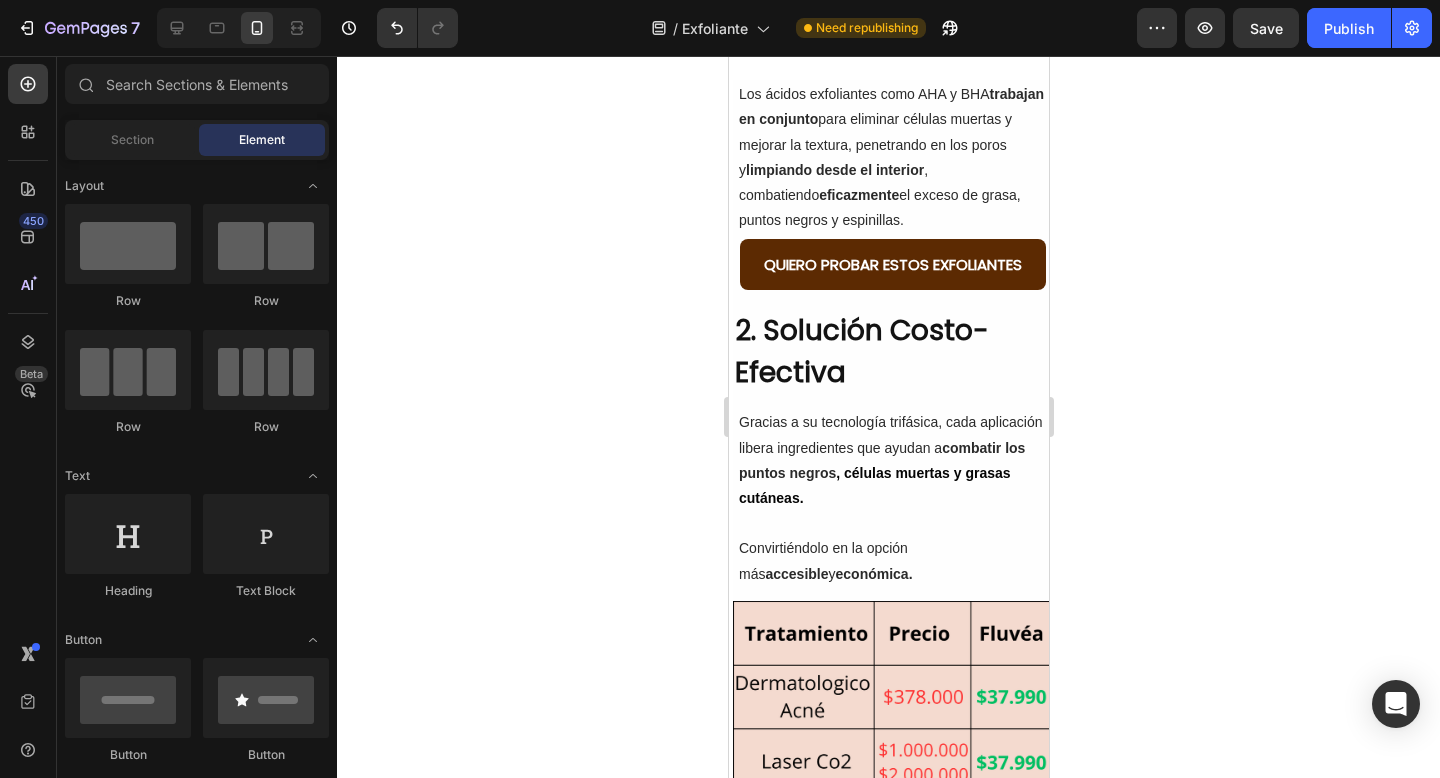click 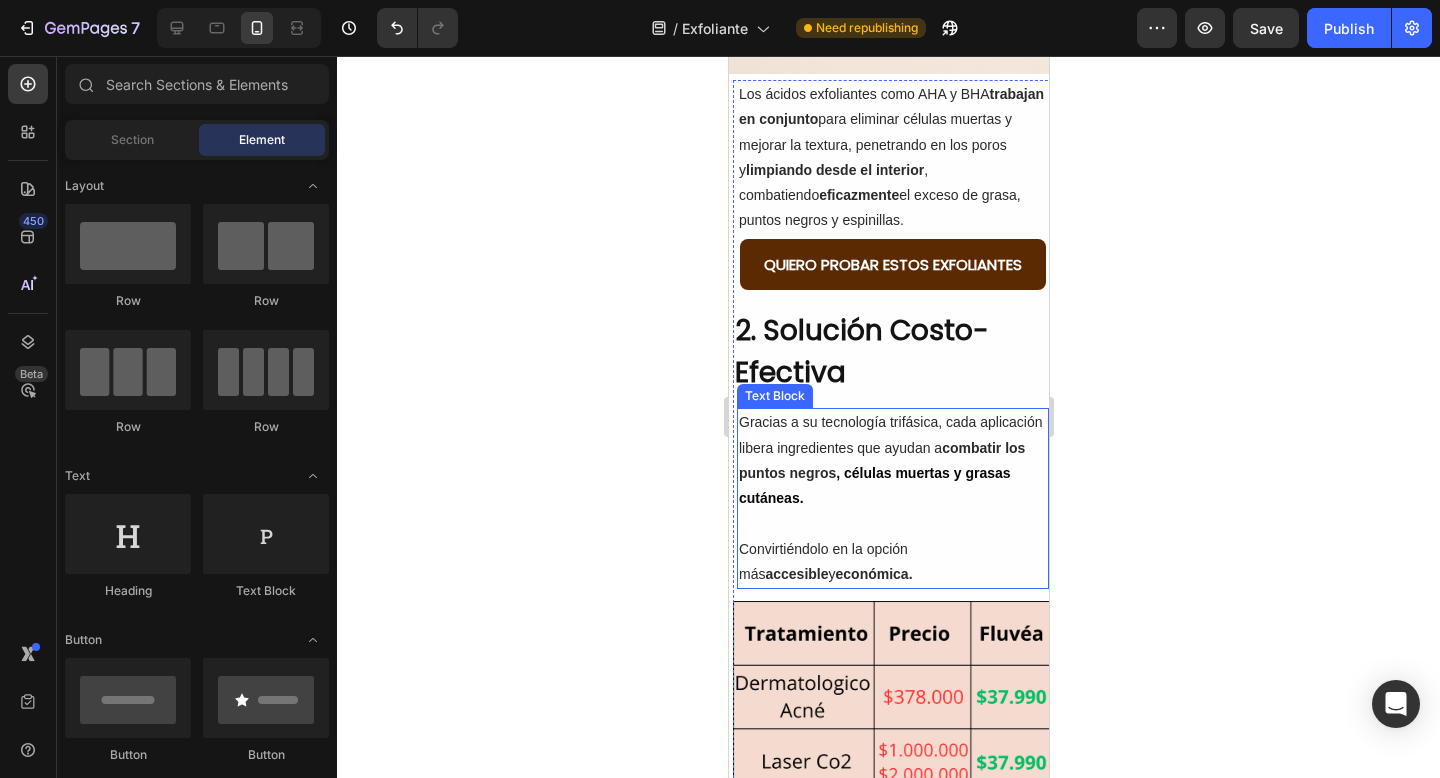scroll, scrollTop: 909, scrollLeft: 0, axis: vertical 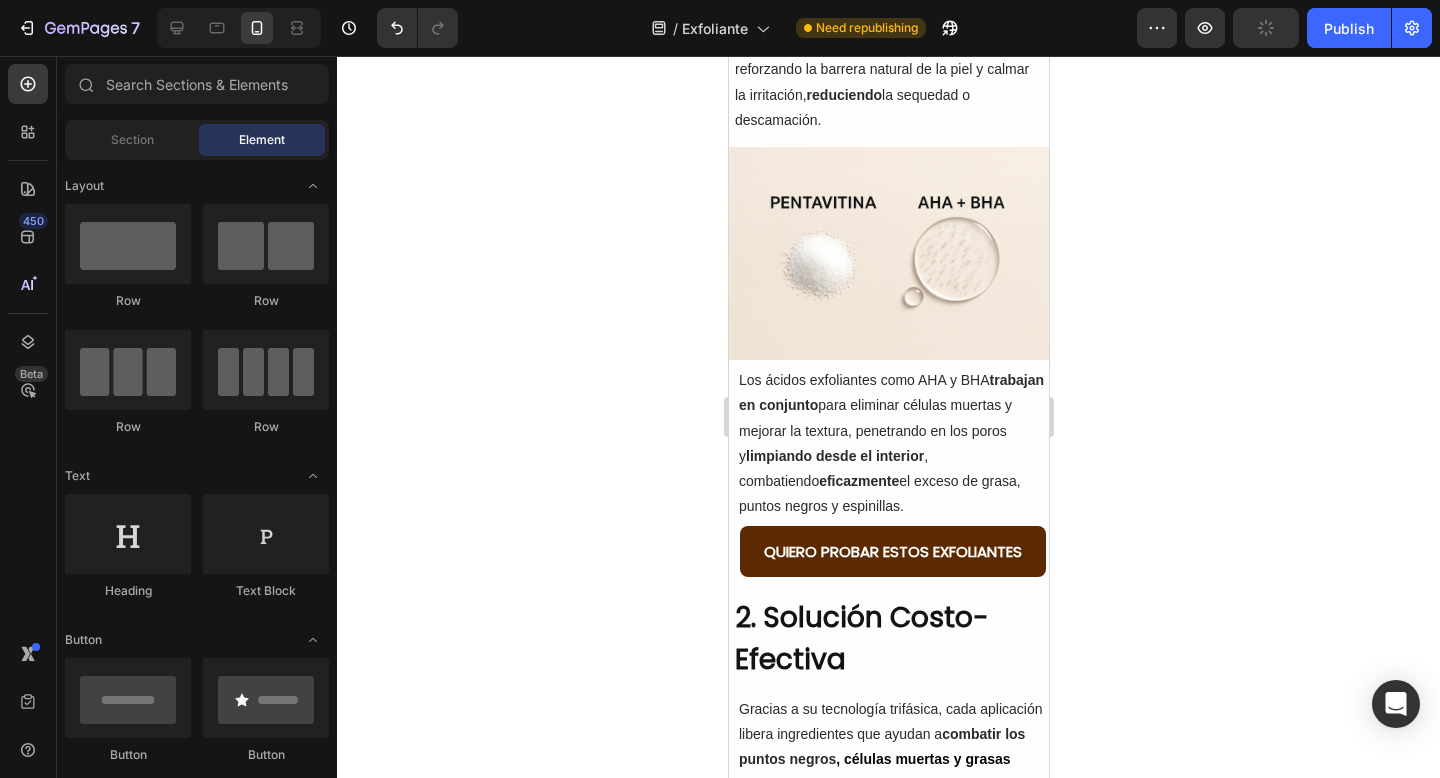 click 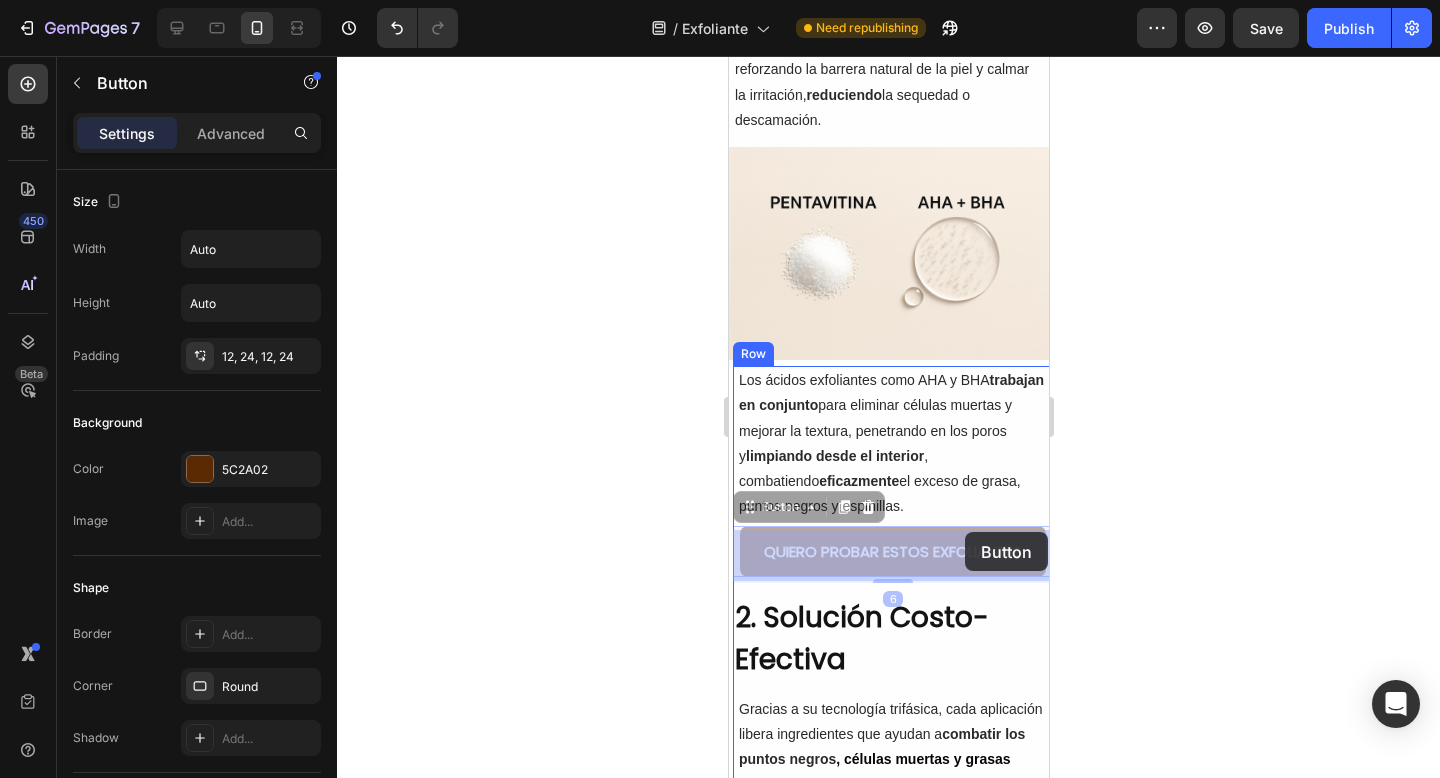 drag, startPoint x: 992, startPoint y: 528, endPoint x: 964, endPoint y: 532, distance: 28.284271 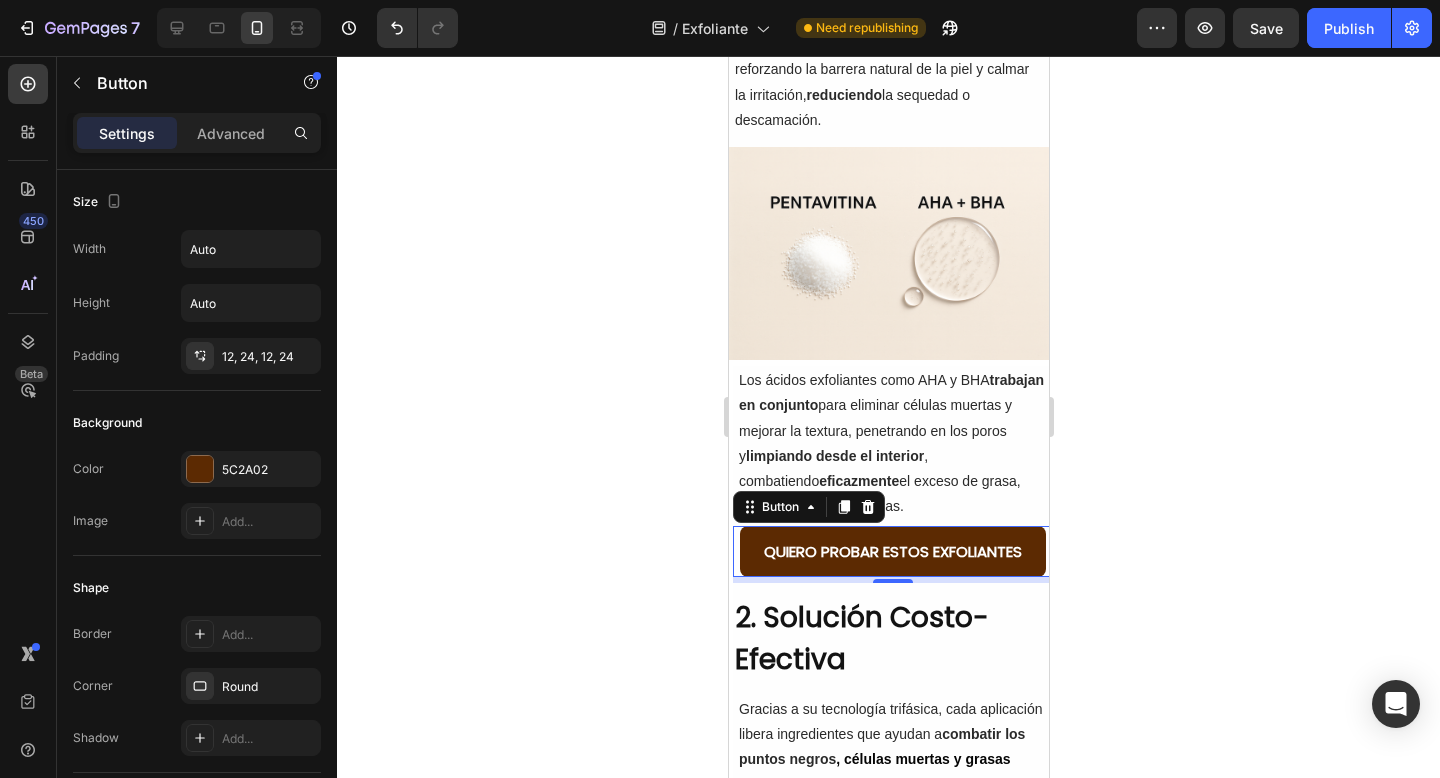 click 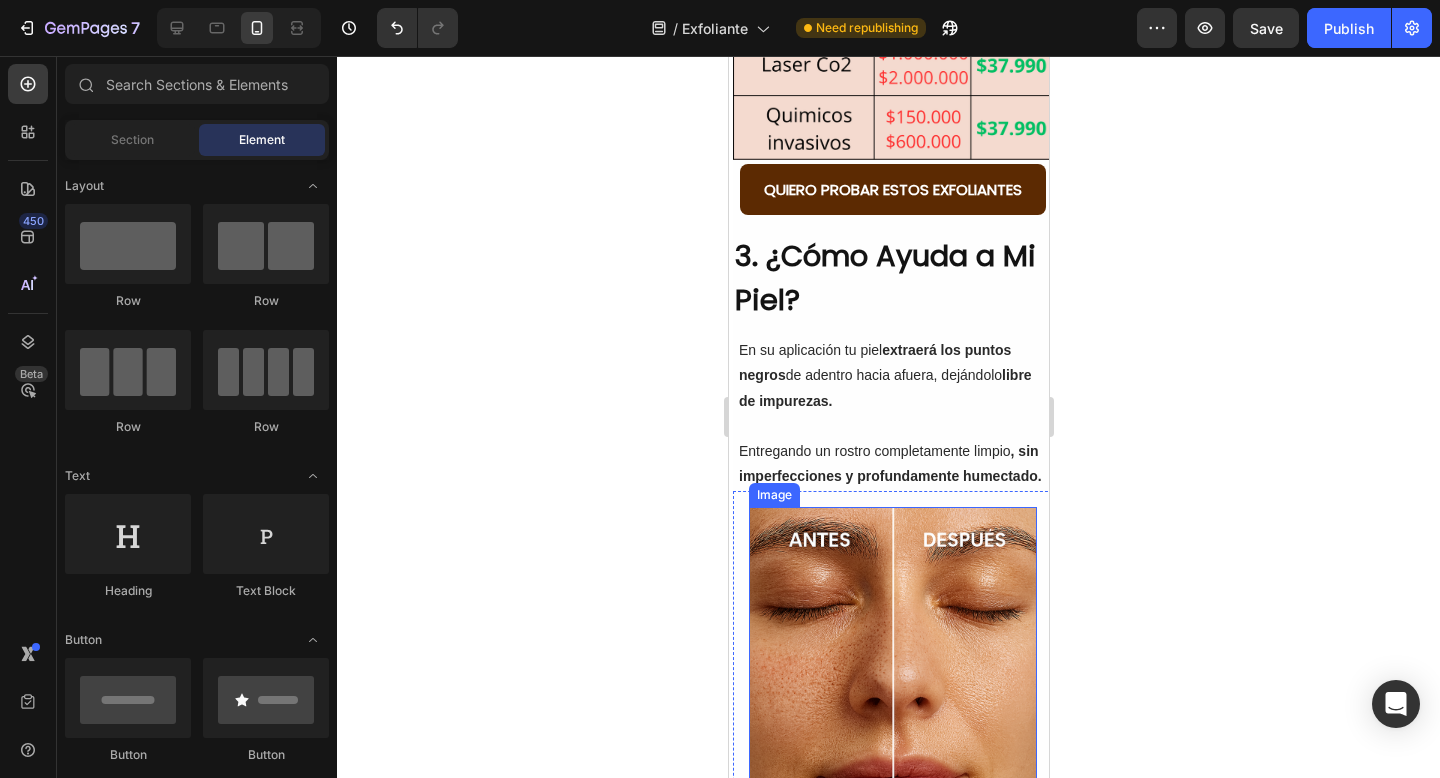 scroll, scrollTop: 1890, scrollLeft: 0, axis: vertical 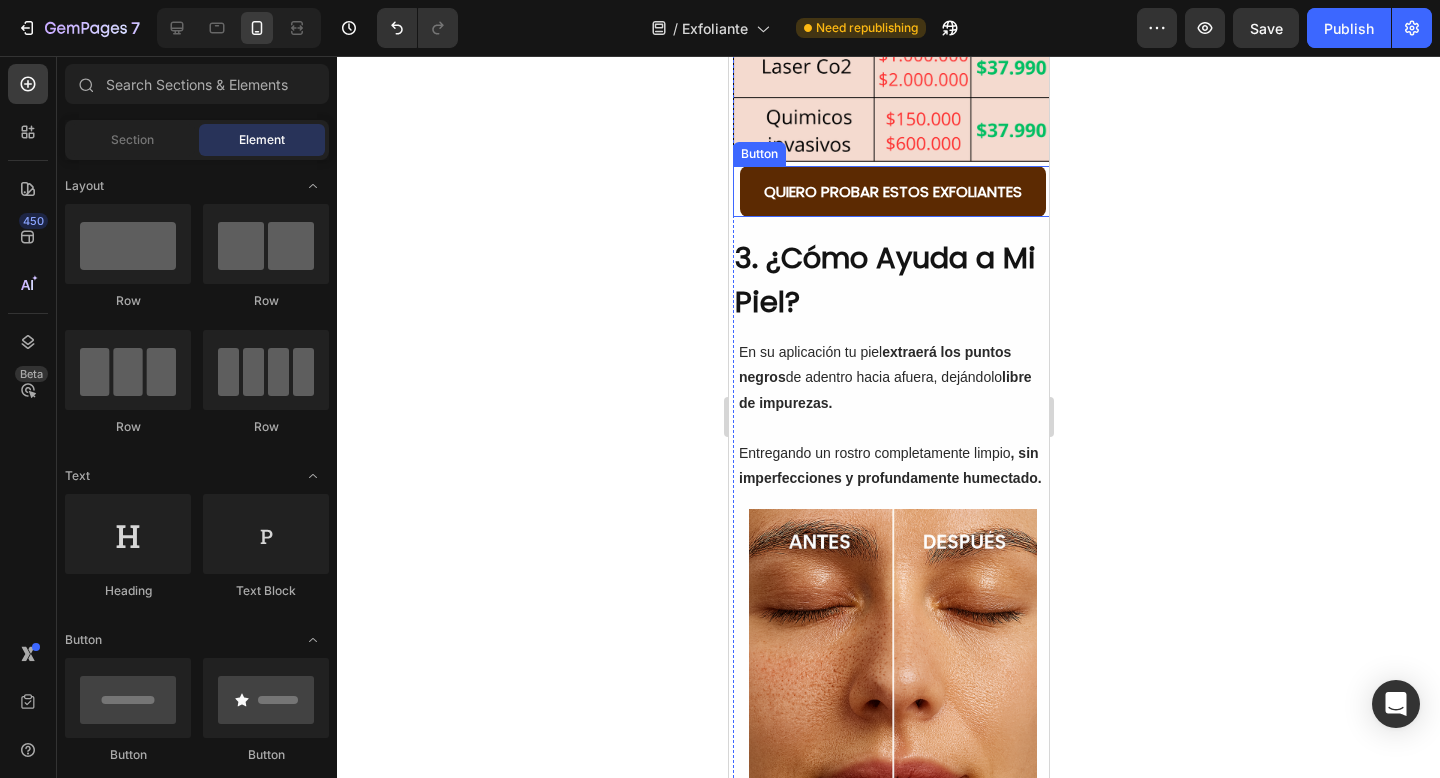click on "QUIERO PROBAR ESTOS EXFOLIANTES" at bounding box center [892, 191] 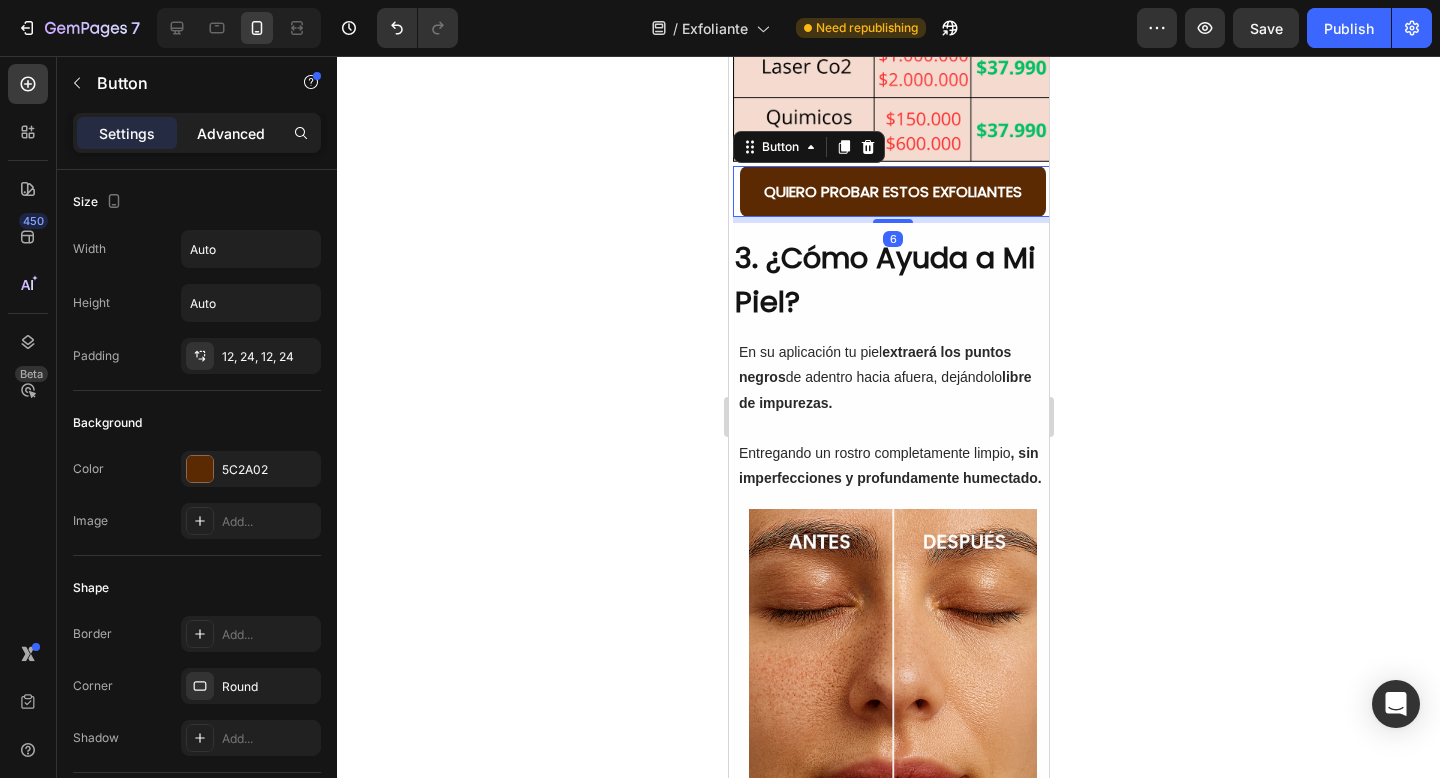click on "Advanced" 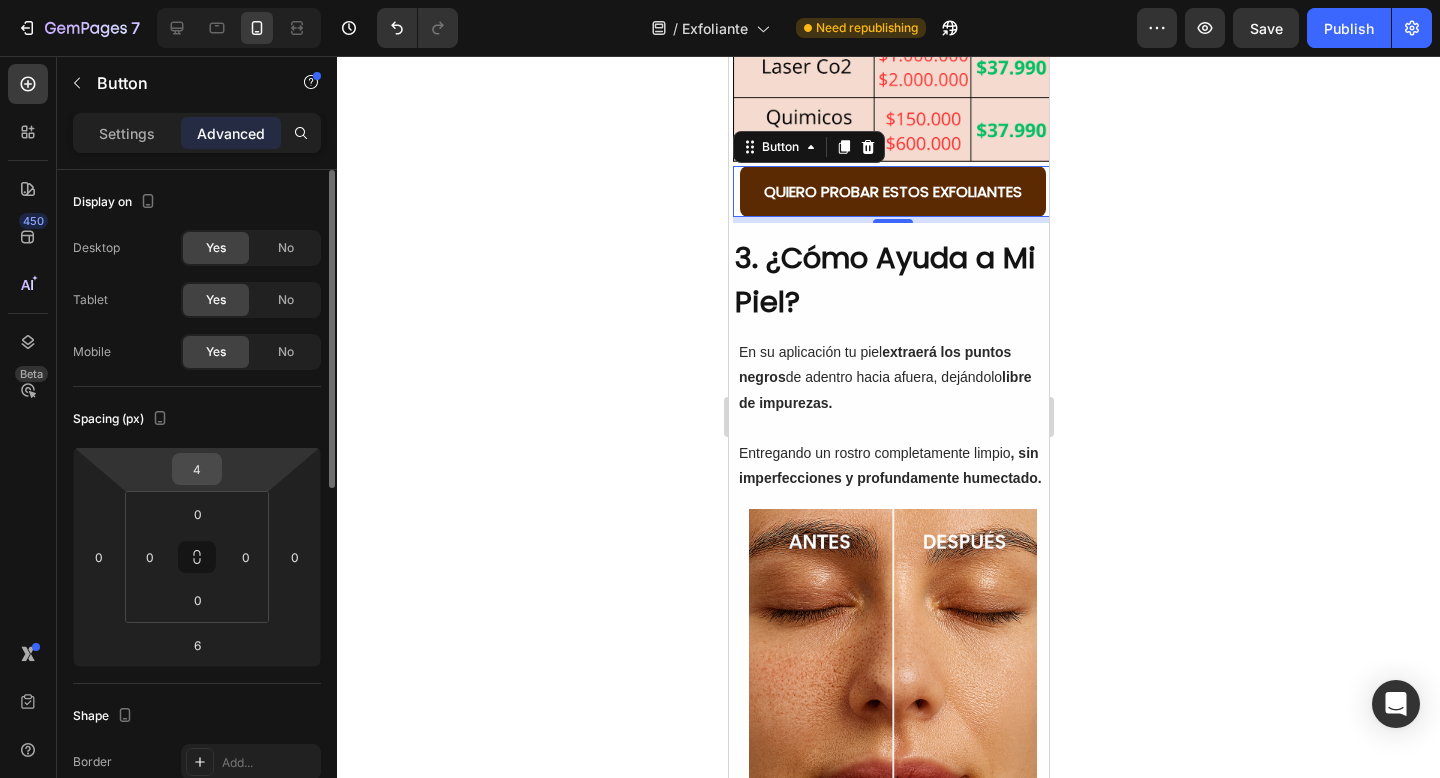 click on "4" at bounding box center (197, 469) 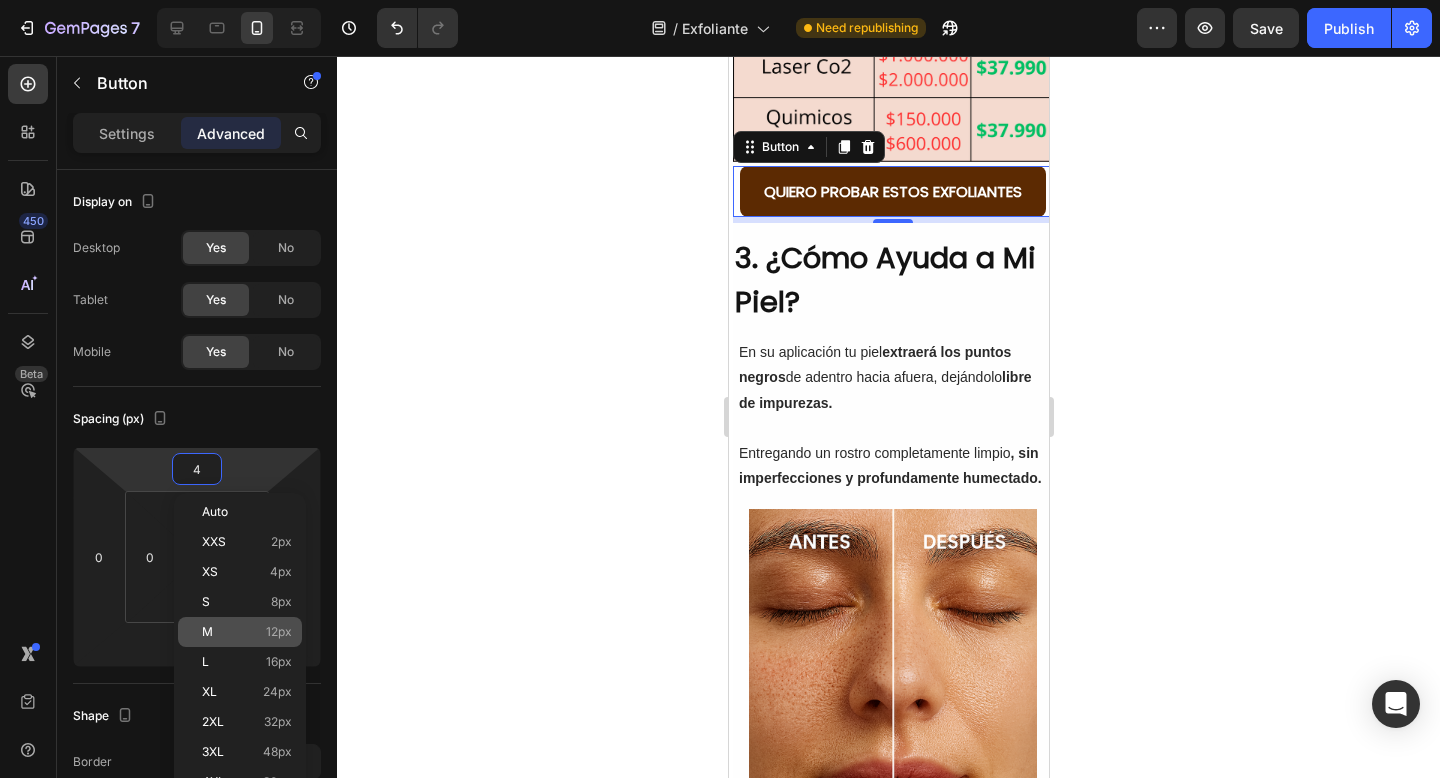 click on "M 12px" at bounding box center (247, 632) 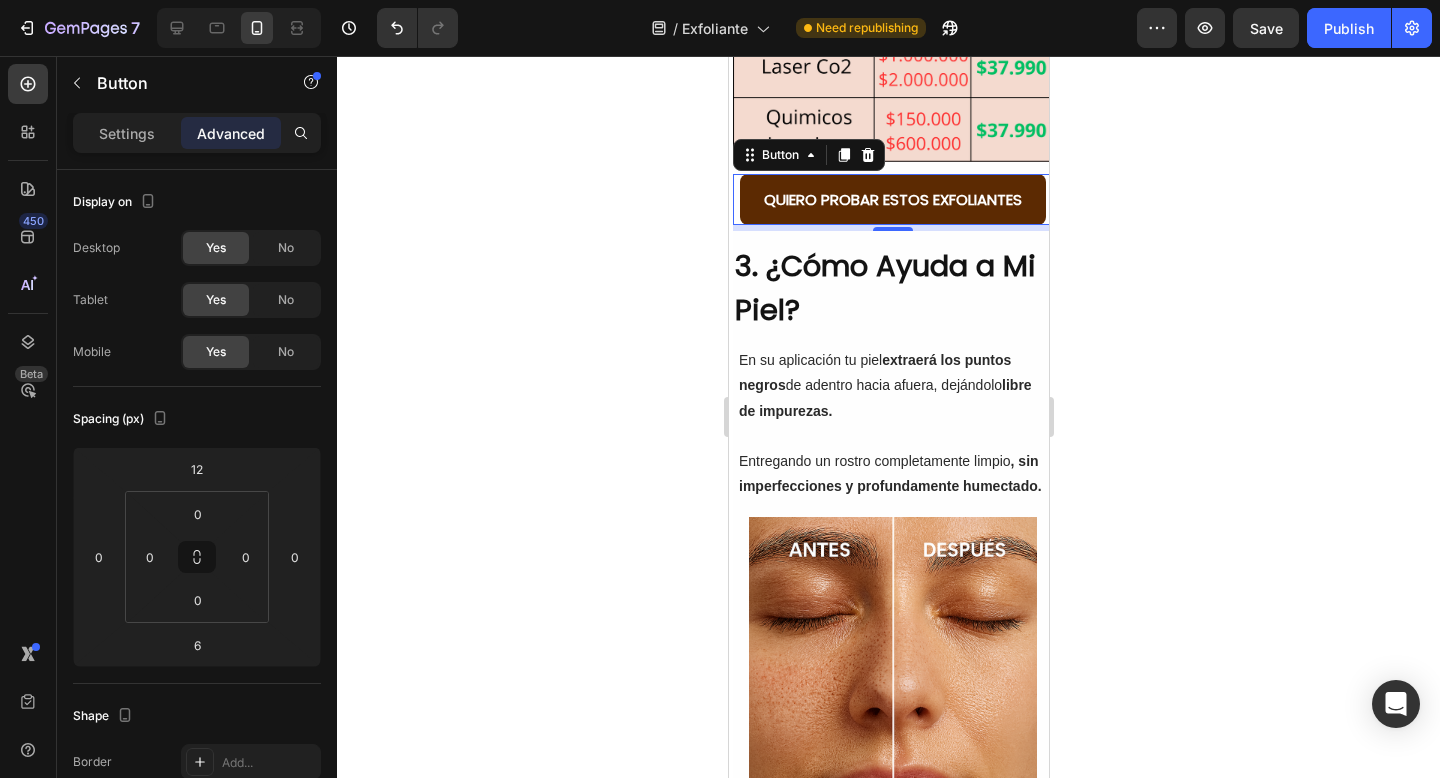 click 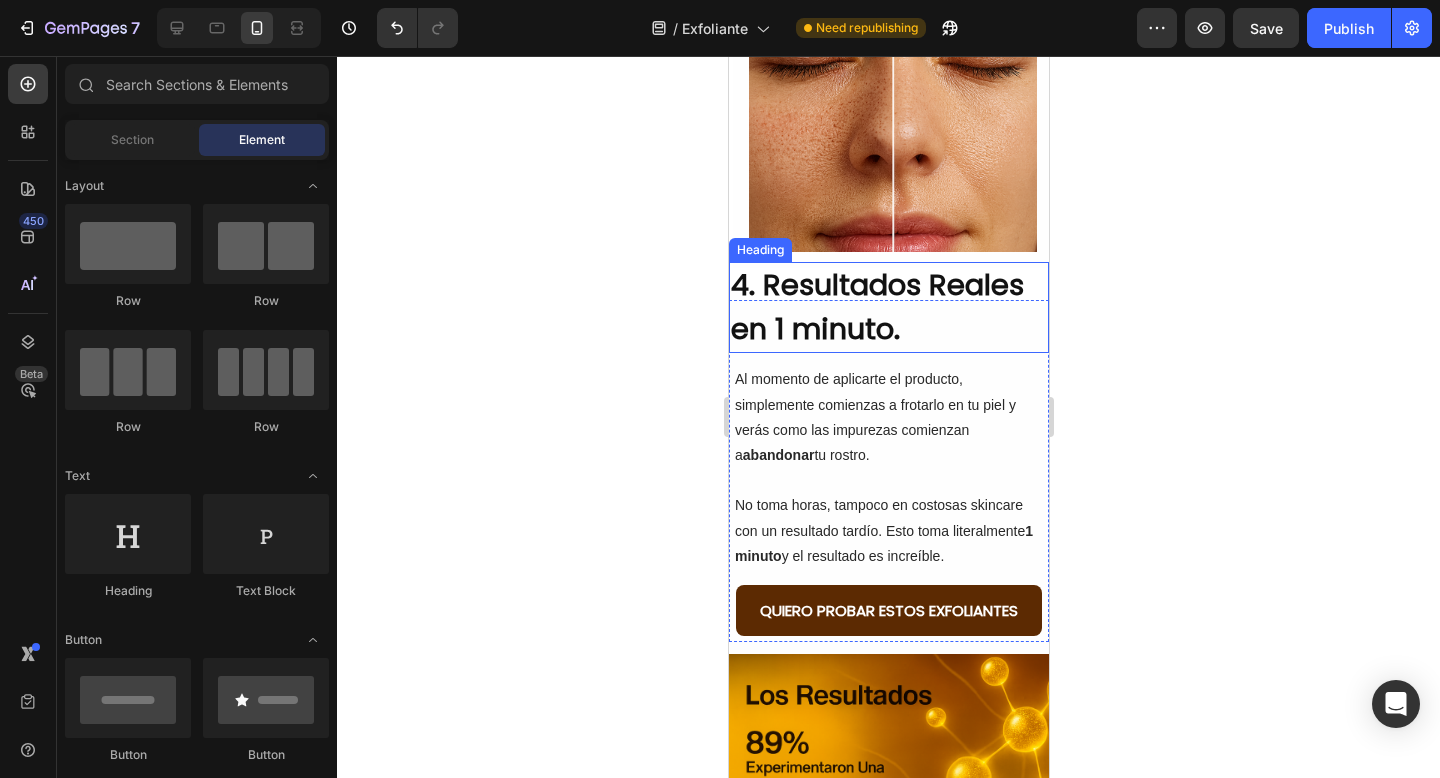 scroll, scrollTop: 2448, scrollLeft: 0, axis: vertical 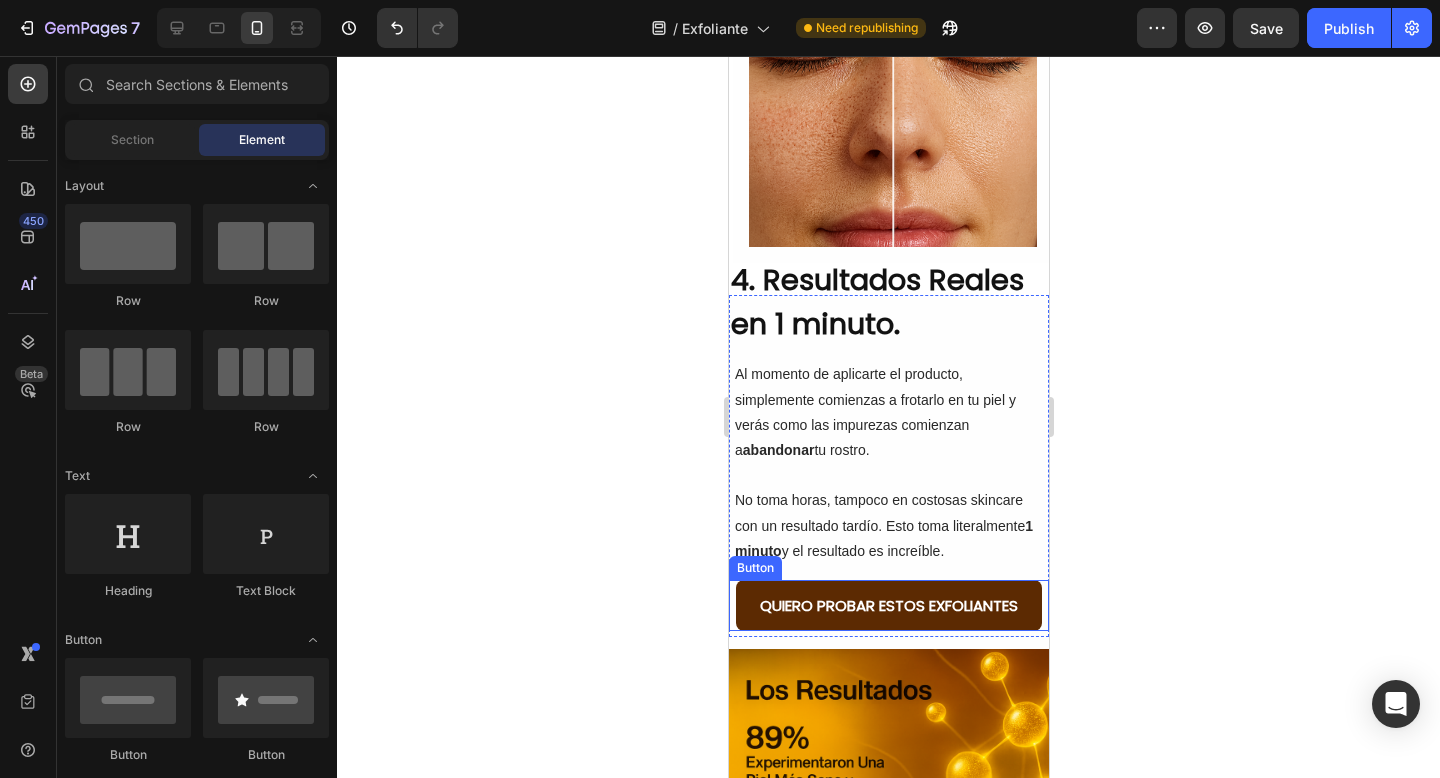 click on "QUIERO PROBAR ESTOS EXFOLIANTES" at bounding box center (888, 605) 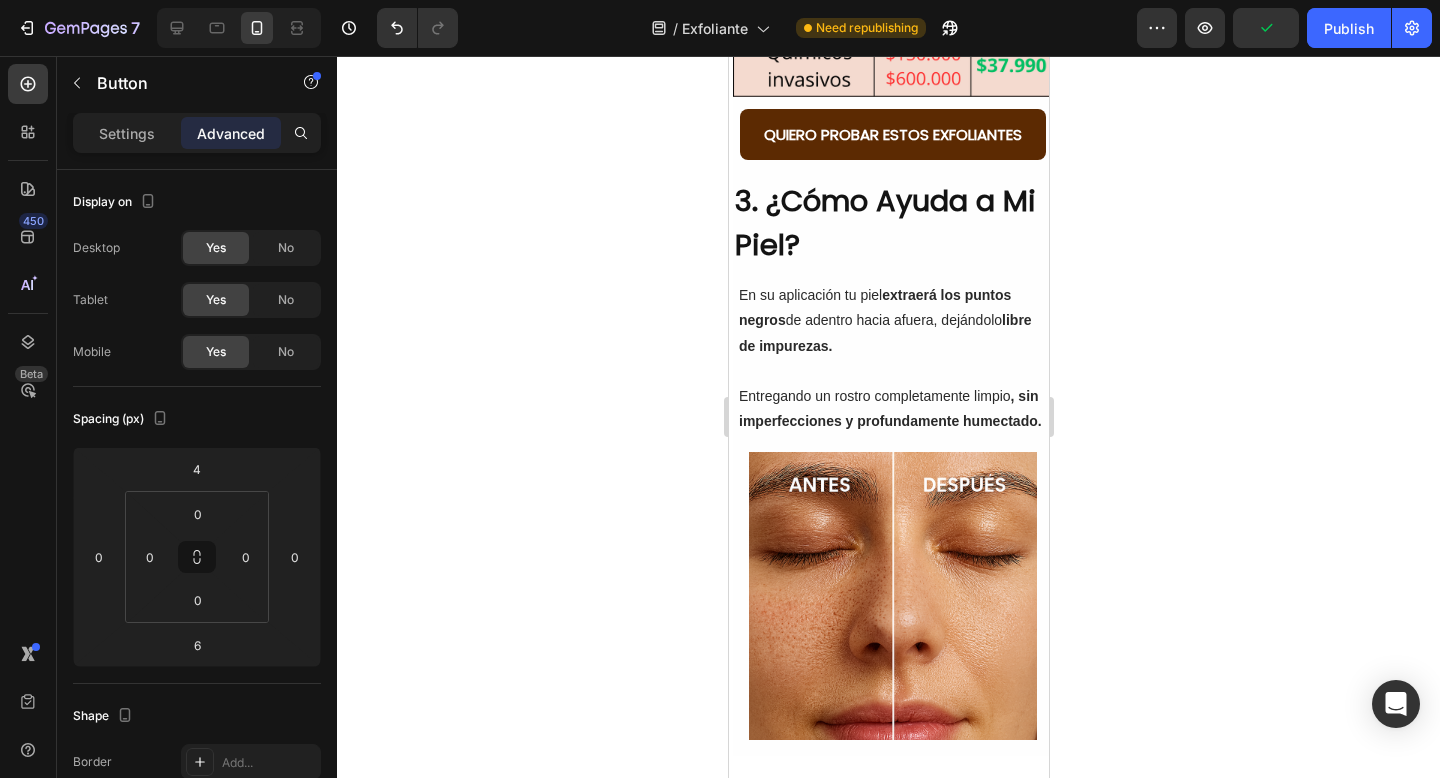 scroll, scrollTop: 1845, scrollLeft: 0, axis: vertical 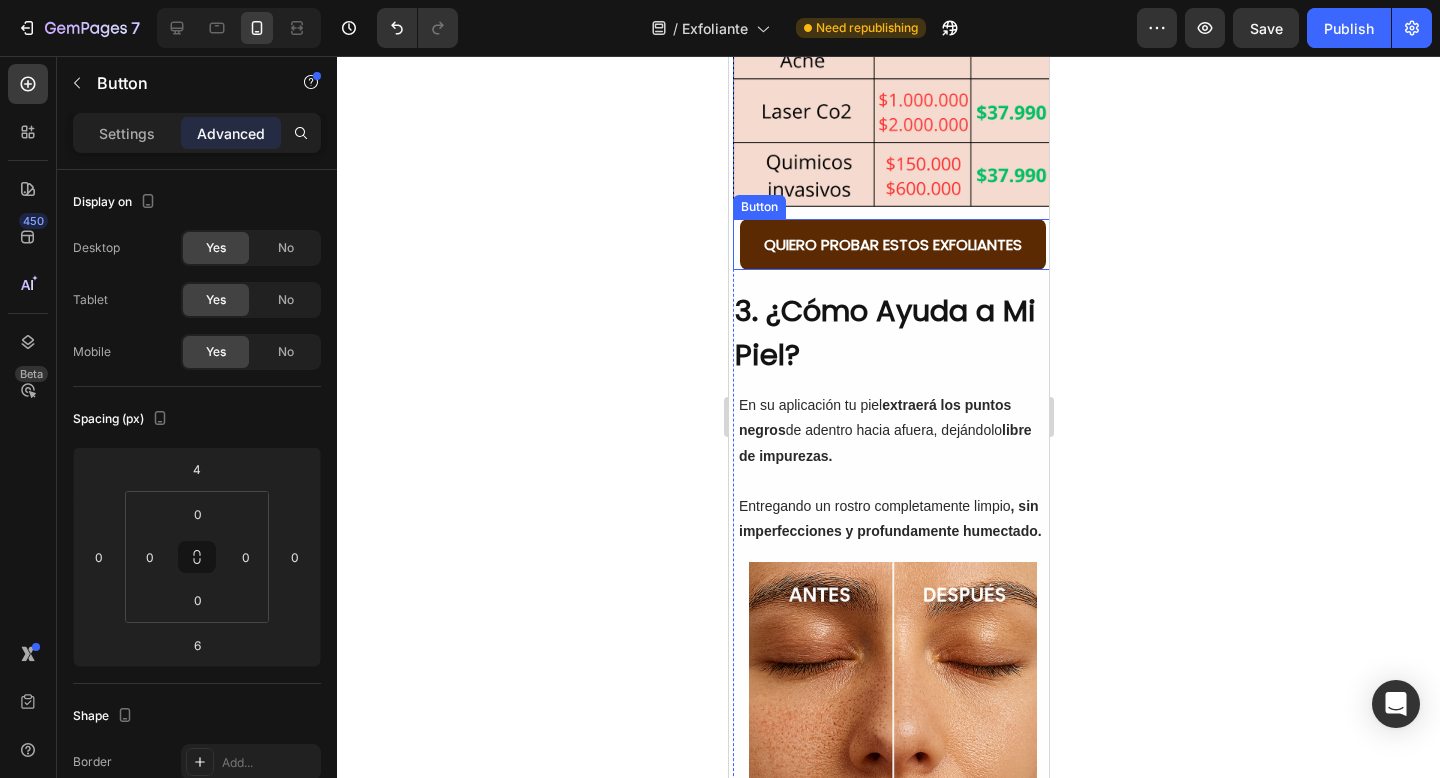 click on "QUIERO PROBAR ESTOS EXFOLIANTES" at bounding box center [892, 244] 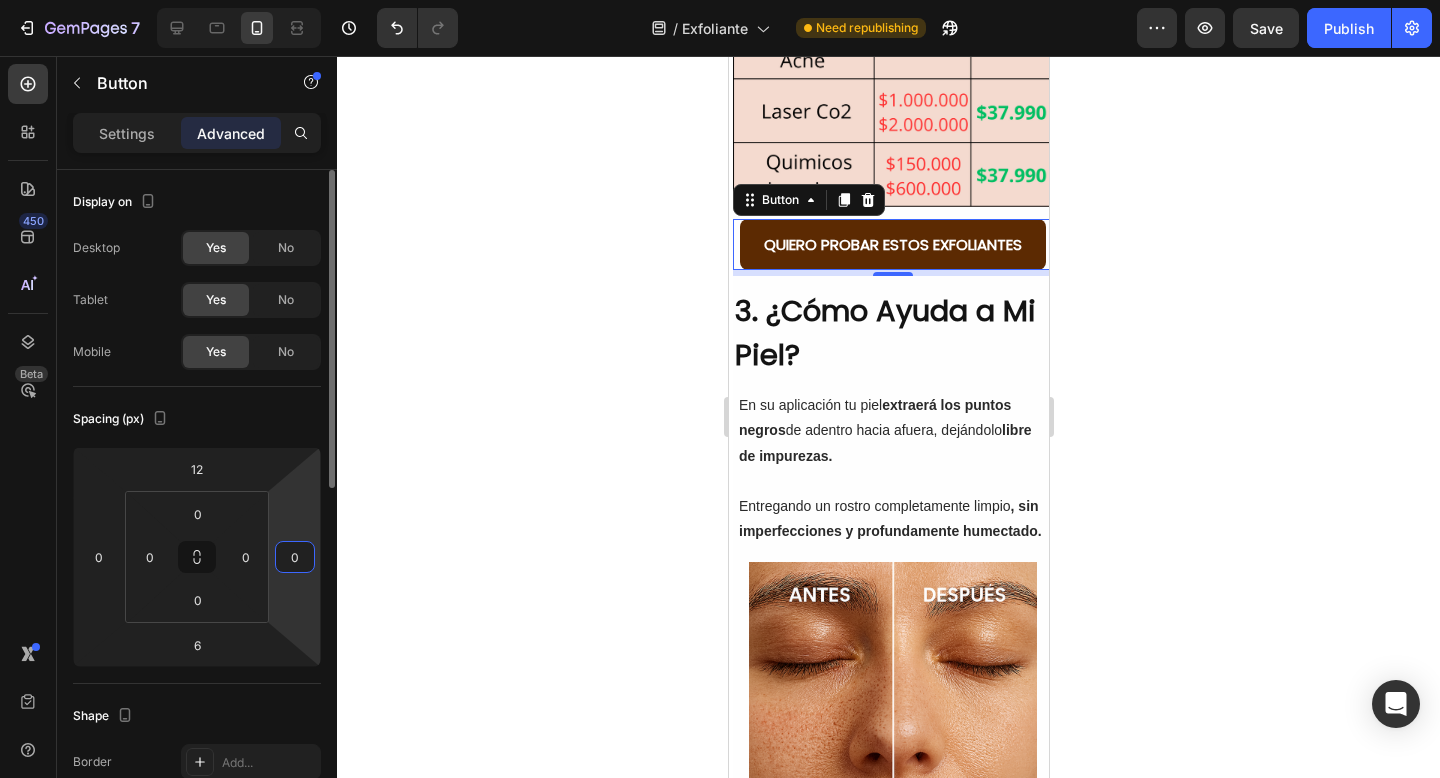 click on "0" at bounding box center [295, 557] 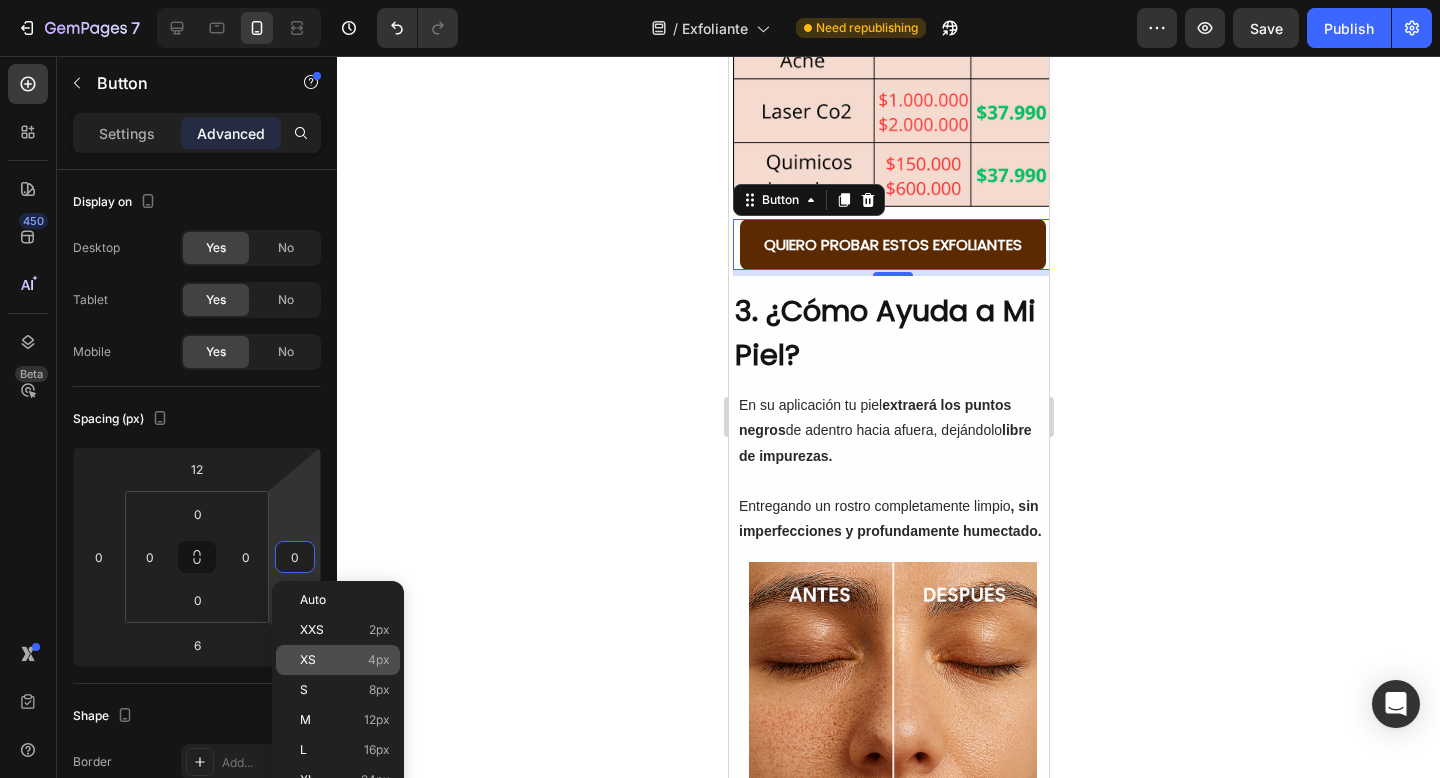 click on "XS 4px" at bounding box center (345, 660) 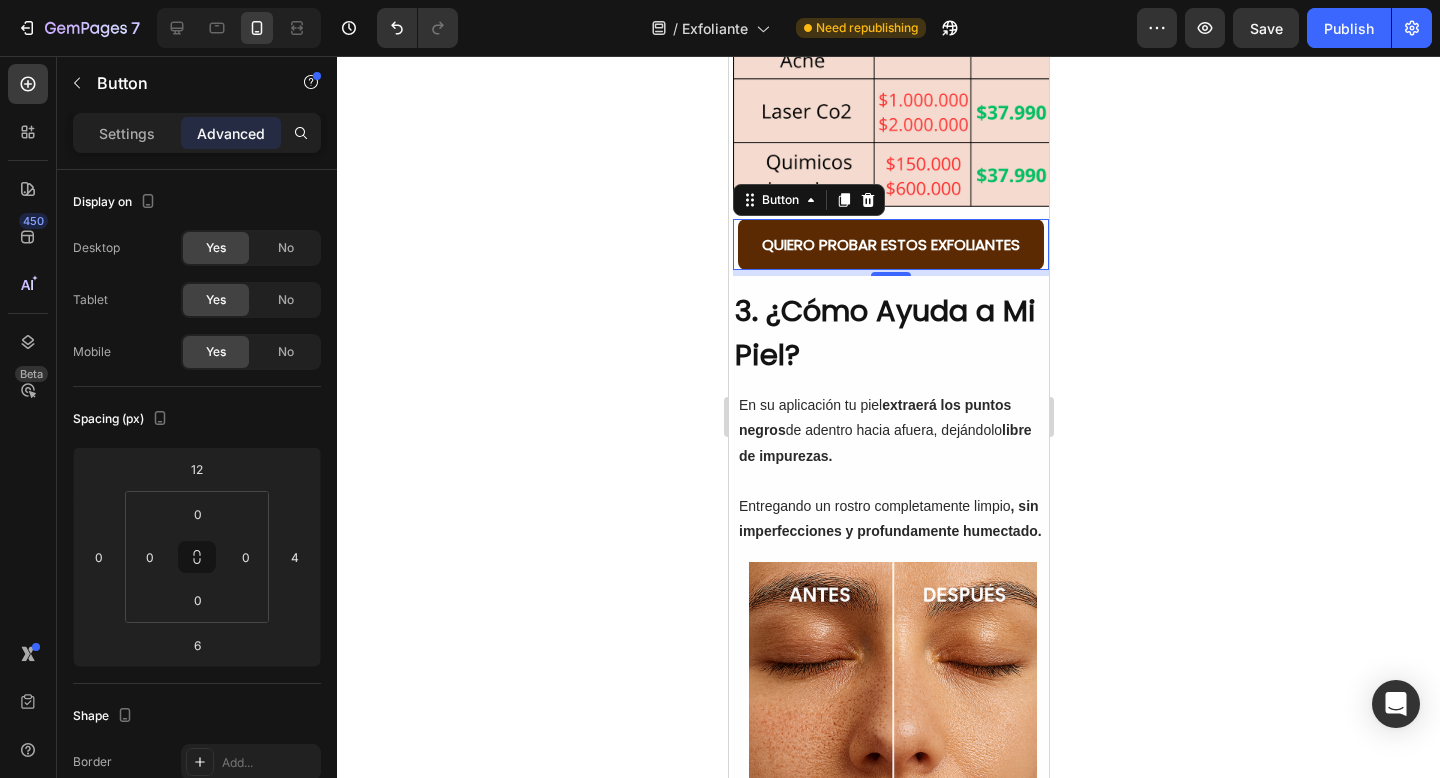 click 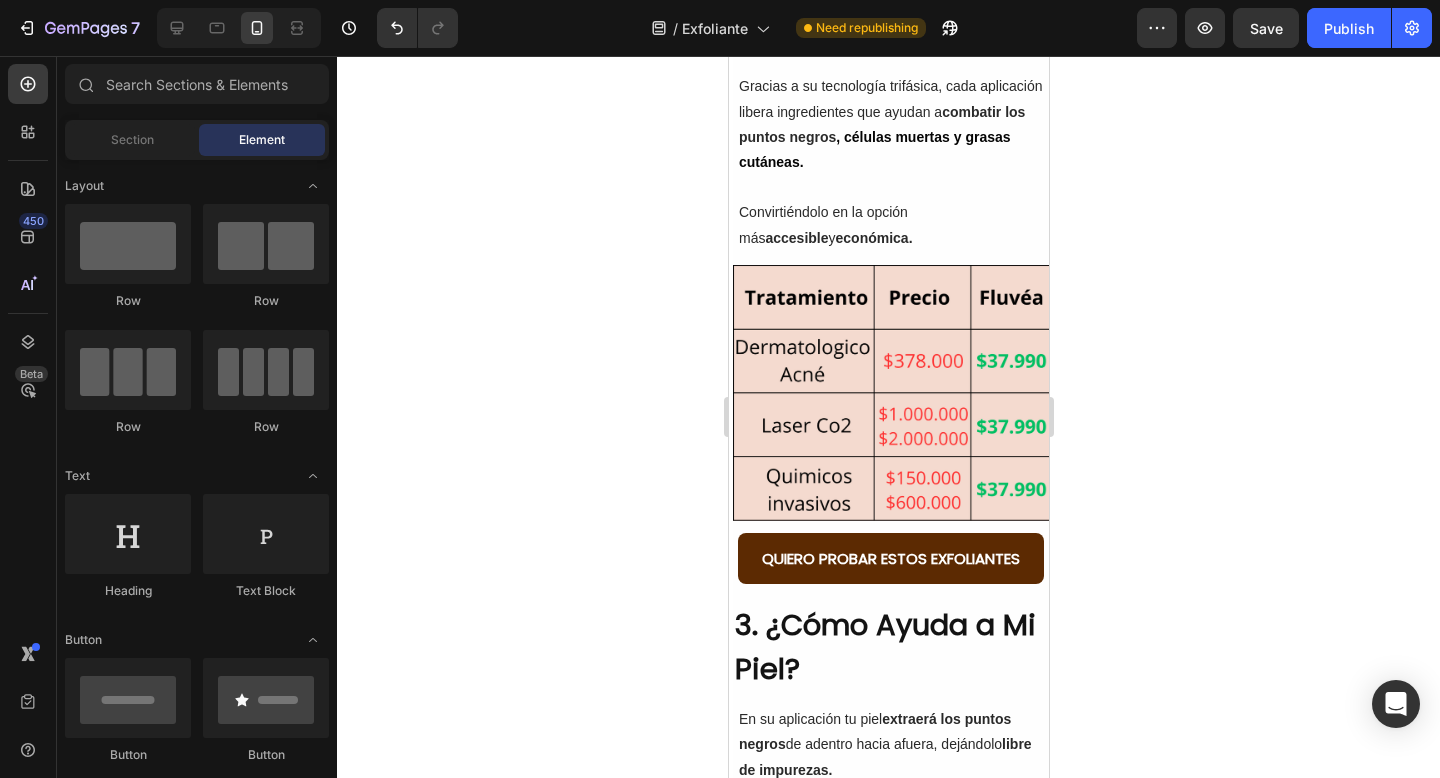 scroll, scrollTop: 1524, scrollLeft: 0, axis: vertical 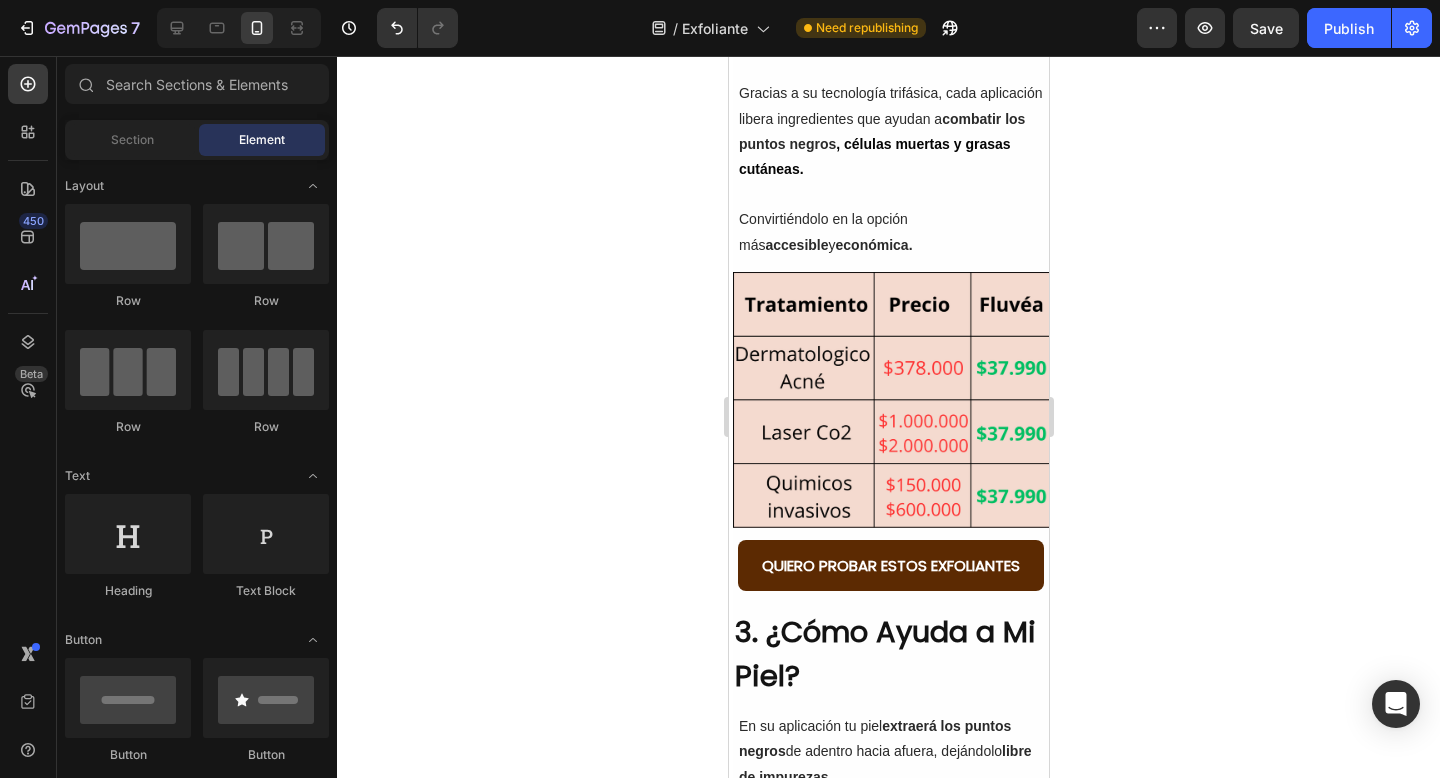 click on "Los ácidos exfoliantes como AHA y BHA  trabajan en conjunto  para eliminar células muertas y mejorar la textura, penetrando en los poros y  limpiando desde el interior , combatiendo  eficazmente  el exceso de grasa, puntos negros y espinillas. Text Block QUIERO PROBAR ESTOS EXFOLIANTES Button 2. Solución Costo-Efectiva Heading Gracias a su tecnología trifásica, cada aplicación libera ingredientes que ayudan a  combatir los puntos negros , células muertas y grasas cutáneas.   Convirtiéndolo en la opción más  accesible  y  económica. Text Block Image QUIERO PROBAR ESTOS EXFOLIANTES Button 3. ¿Cómo Ayuda a Mi Piel? Heading En su aplicación tu piel  extraerá los puntos negros  de adentro hacia afuera, dejándolo  libre de impurezas.   Entregando un rostro completamente limpio , sin imperfecciones y profundamente humectado. Text Block Image Row Row Section 4" at bounding box center [888, 469] 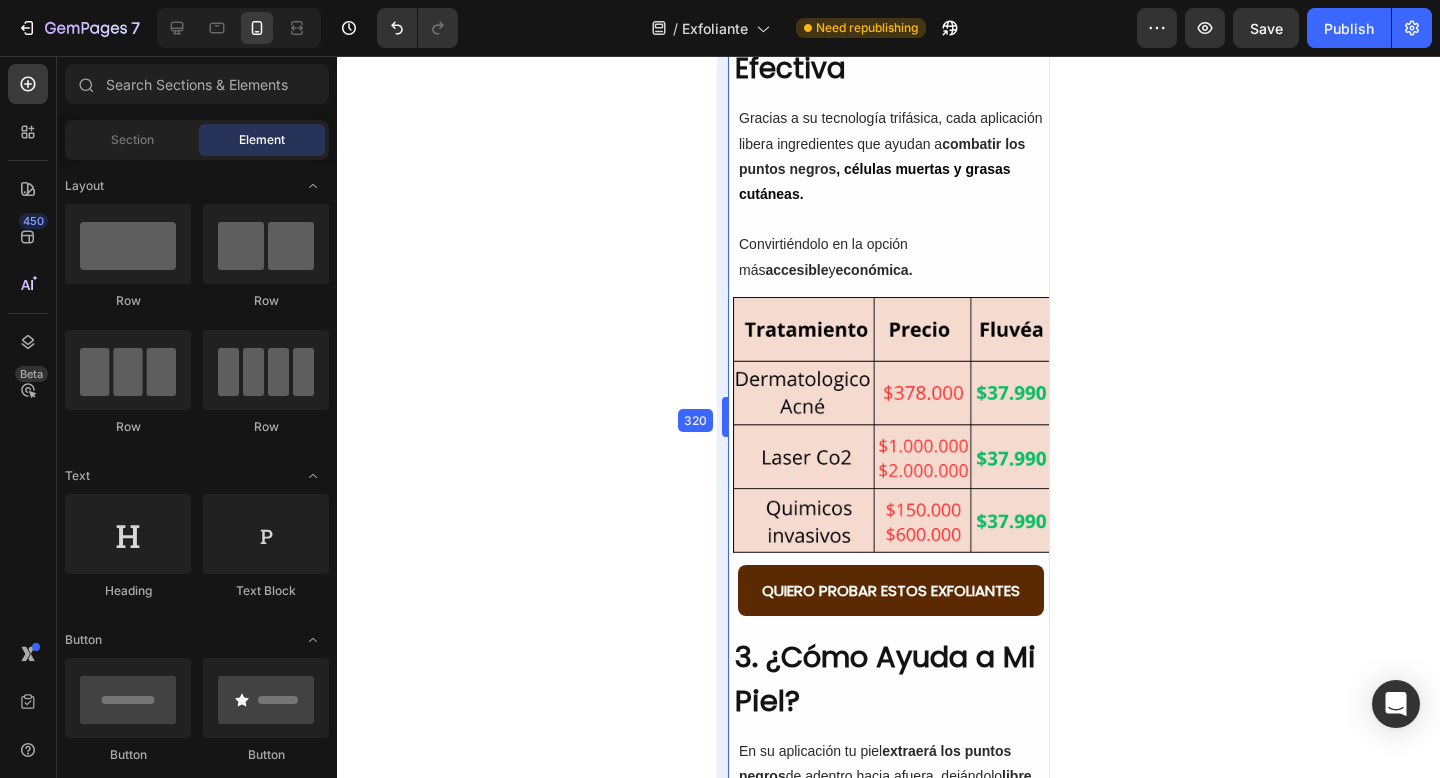 scroll, scrollTop: 1524, scrollLeft: 0, axis: vertical 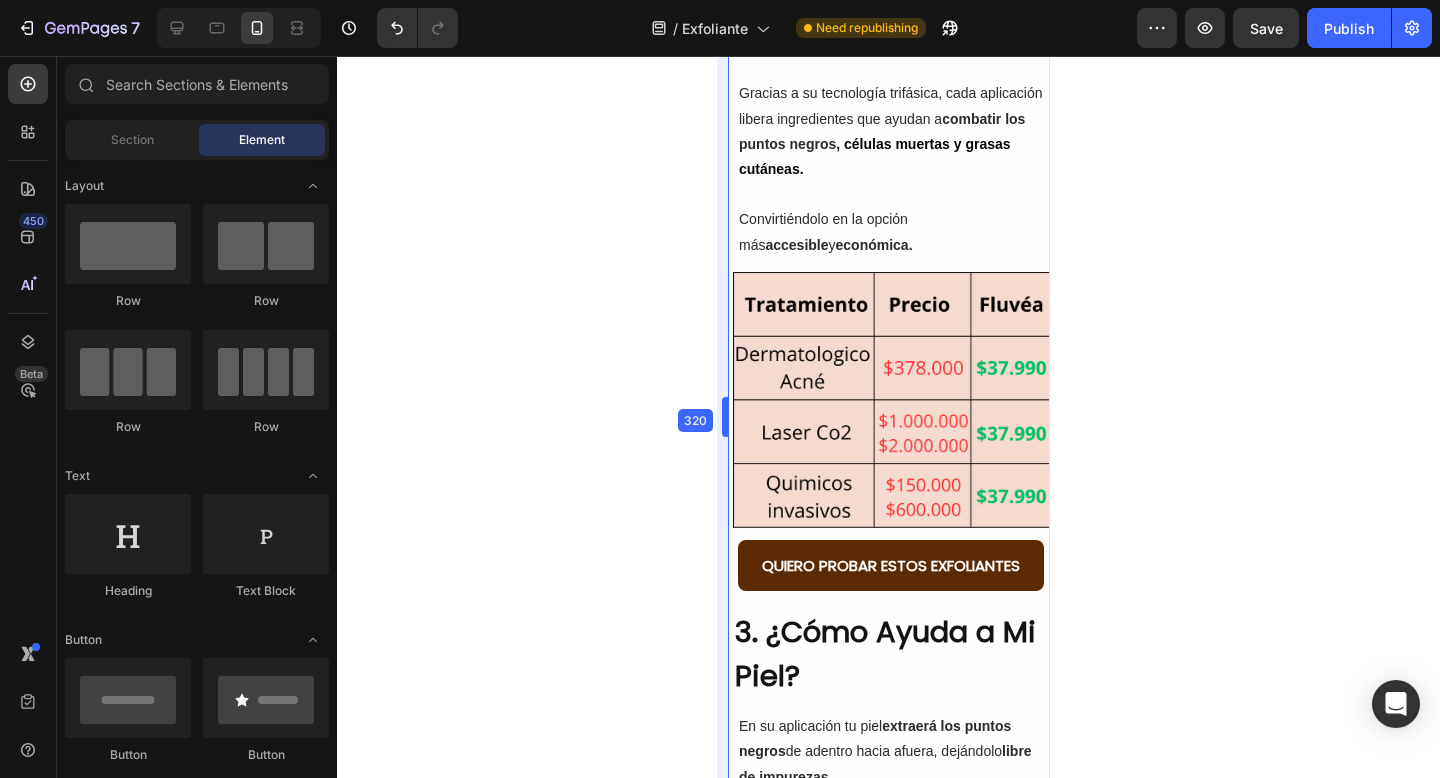 drag, startPoint x: 718, startPoint y: 410, endPoint x: 870, endPoint y: 413, distance: 152.0296 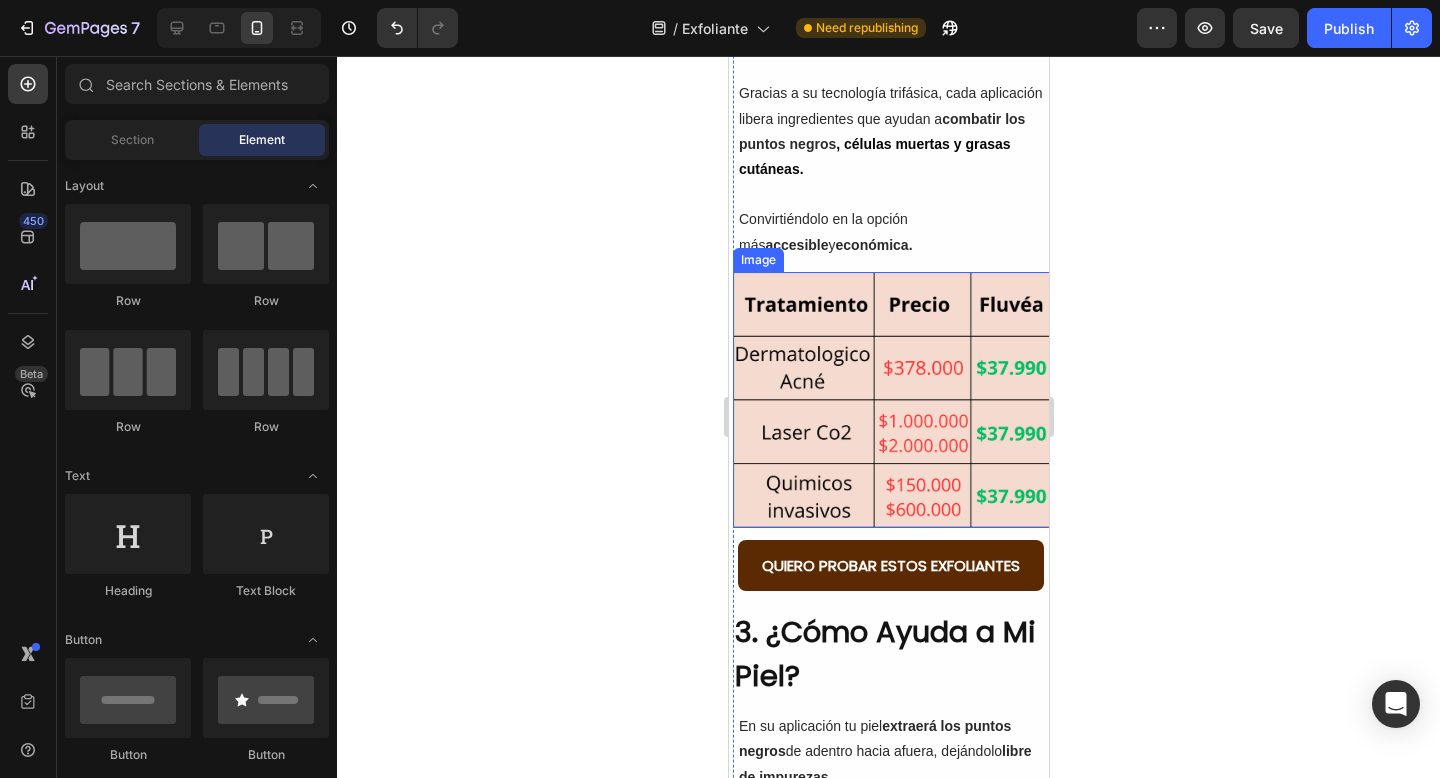 click 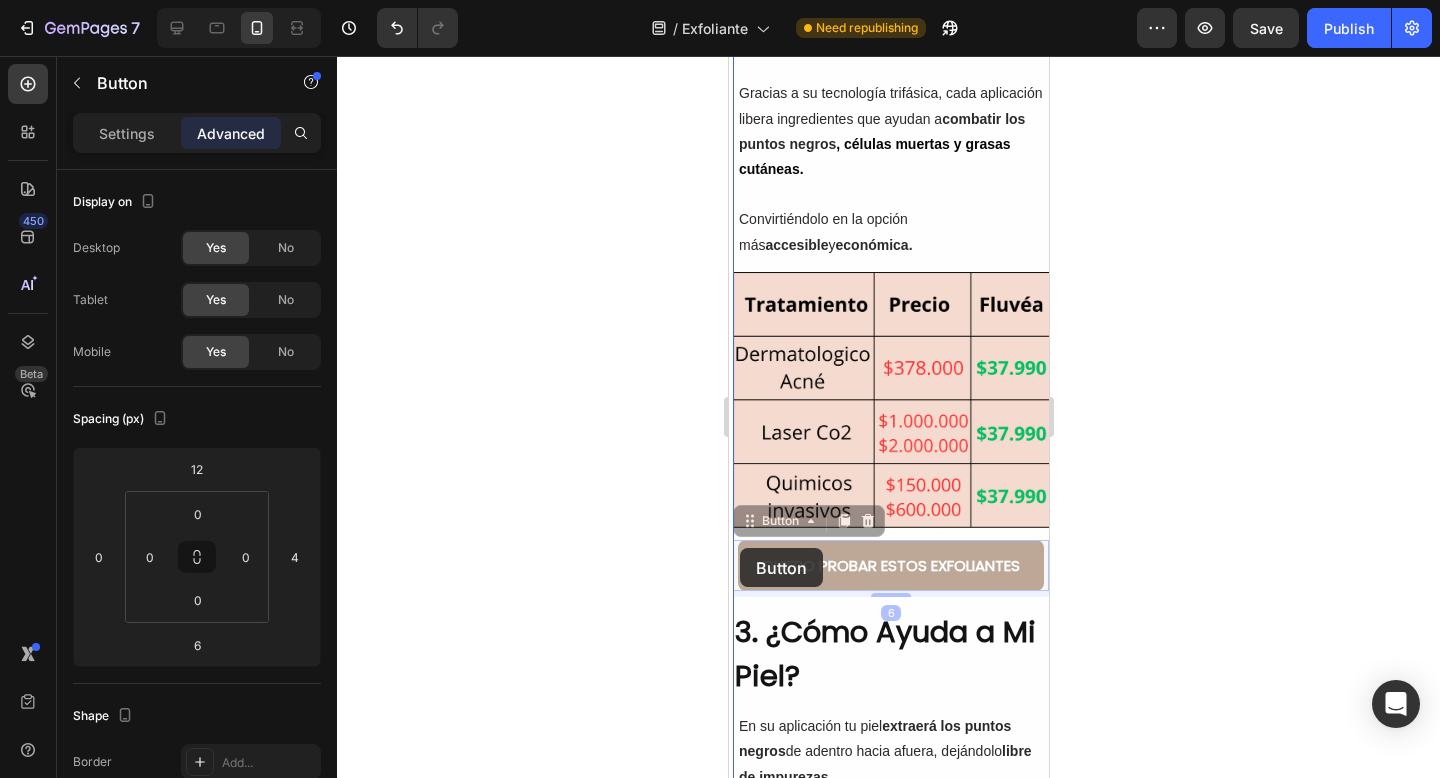 drag, startPoint x: 1030, startPoint y: 543, endPoint x: 743, endPoint y: 547, distance: 287.02786 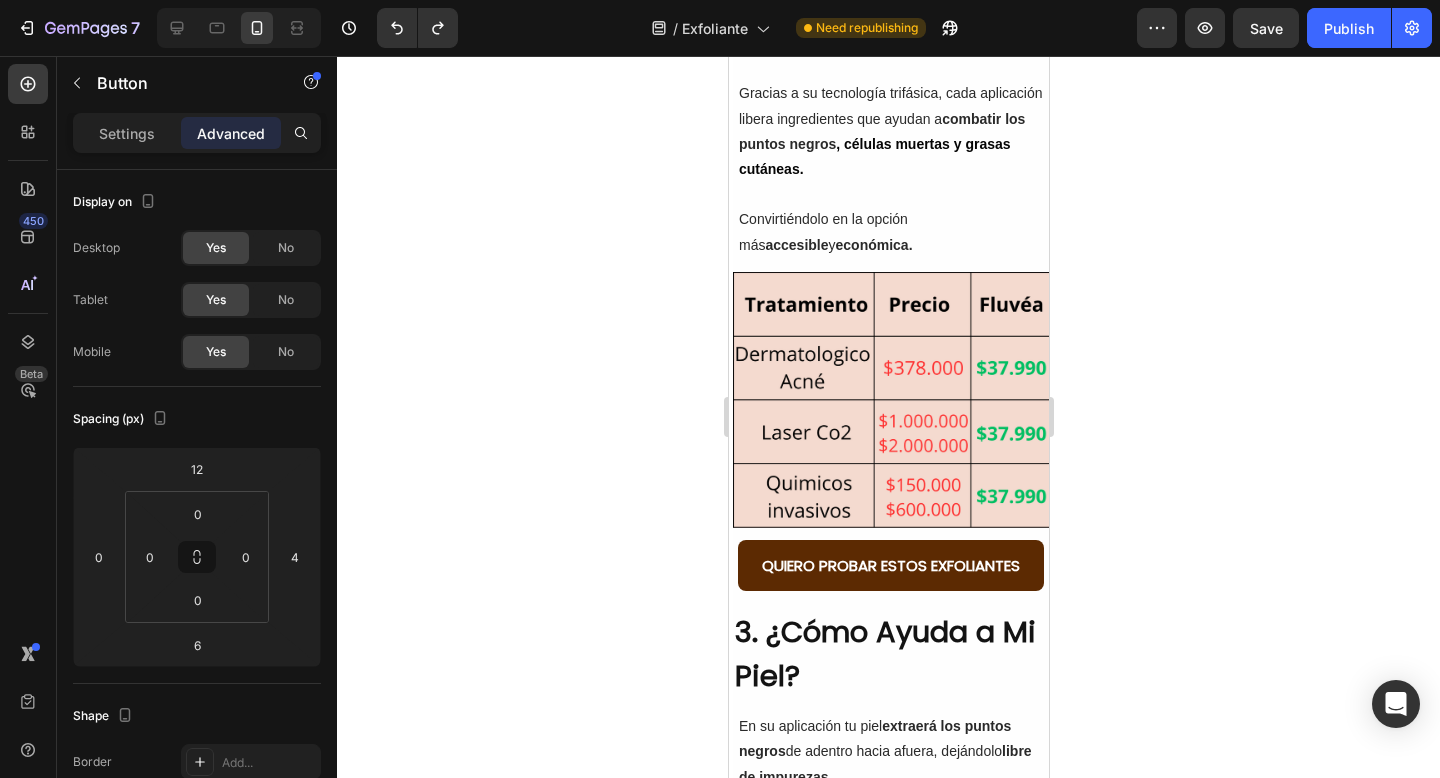 click on "QUIERO PROBAR ESTOS EXFOLIANTES" at bounding box center [890, 565] 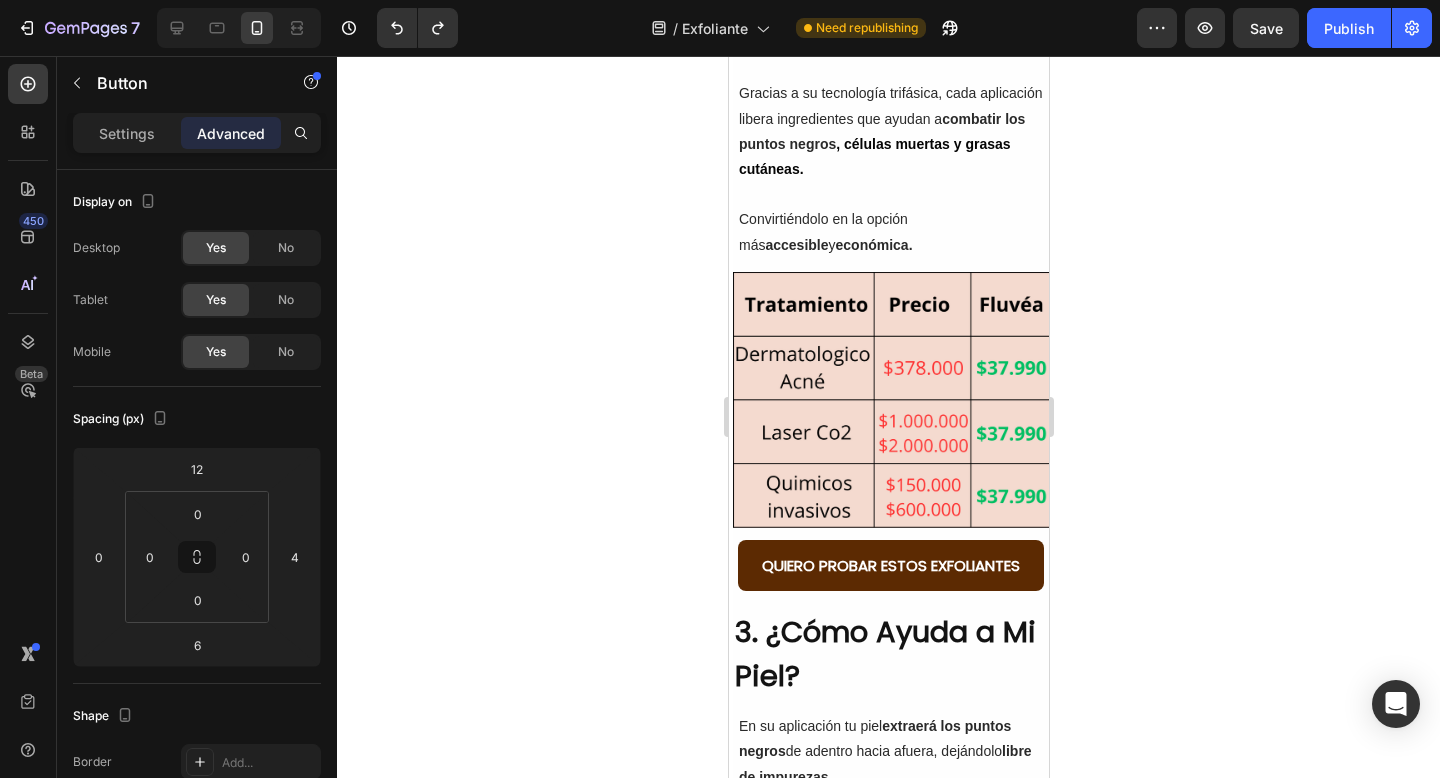 click 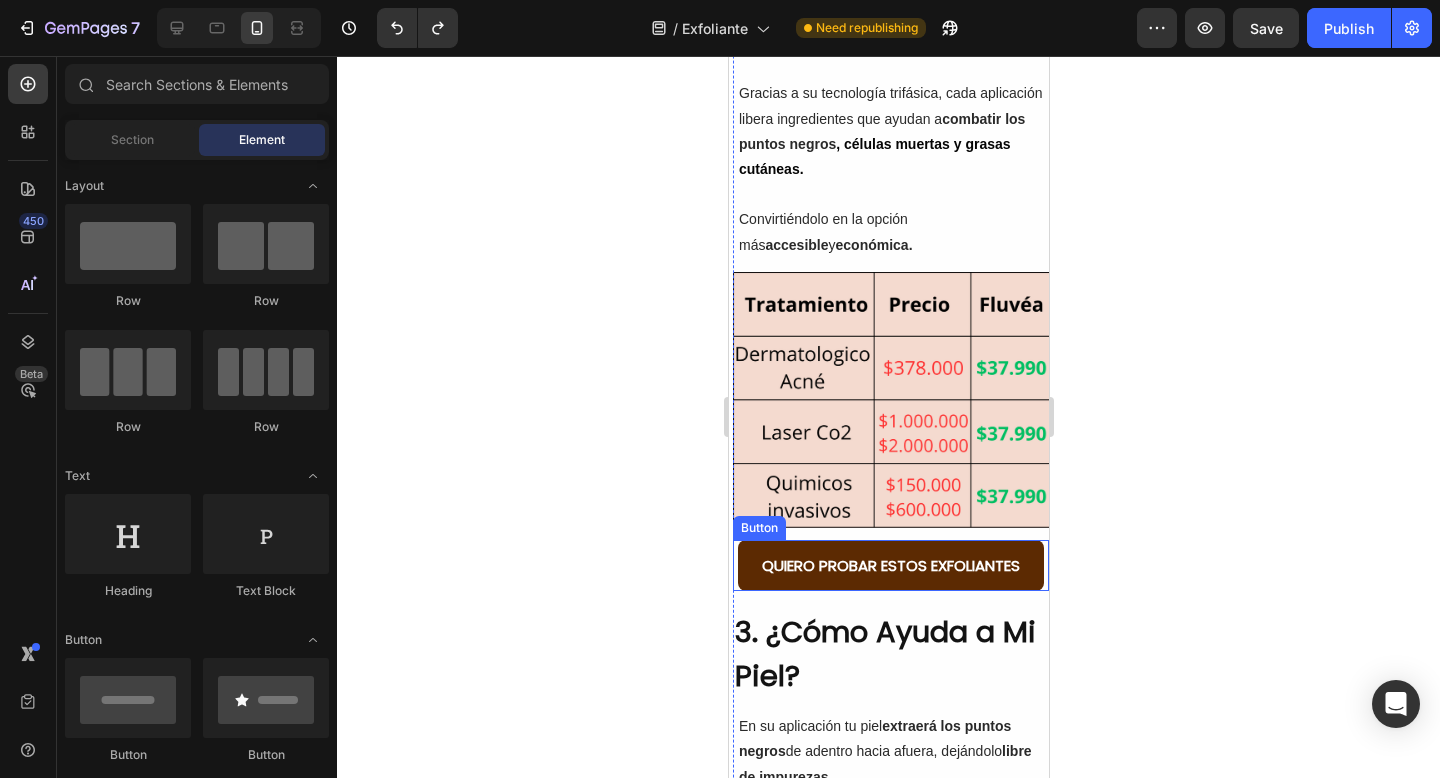 click on "QUIERO PROBAR ESTOS EXFOLIANTES" at bounding box center (890, 565) 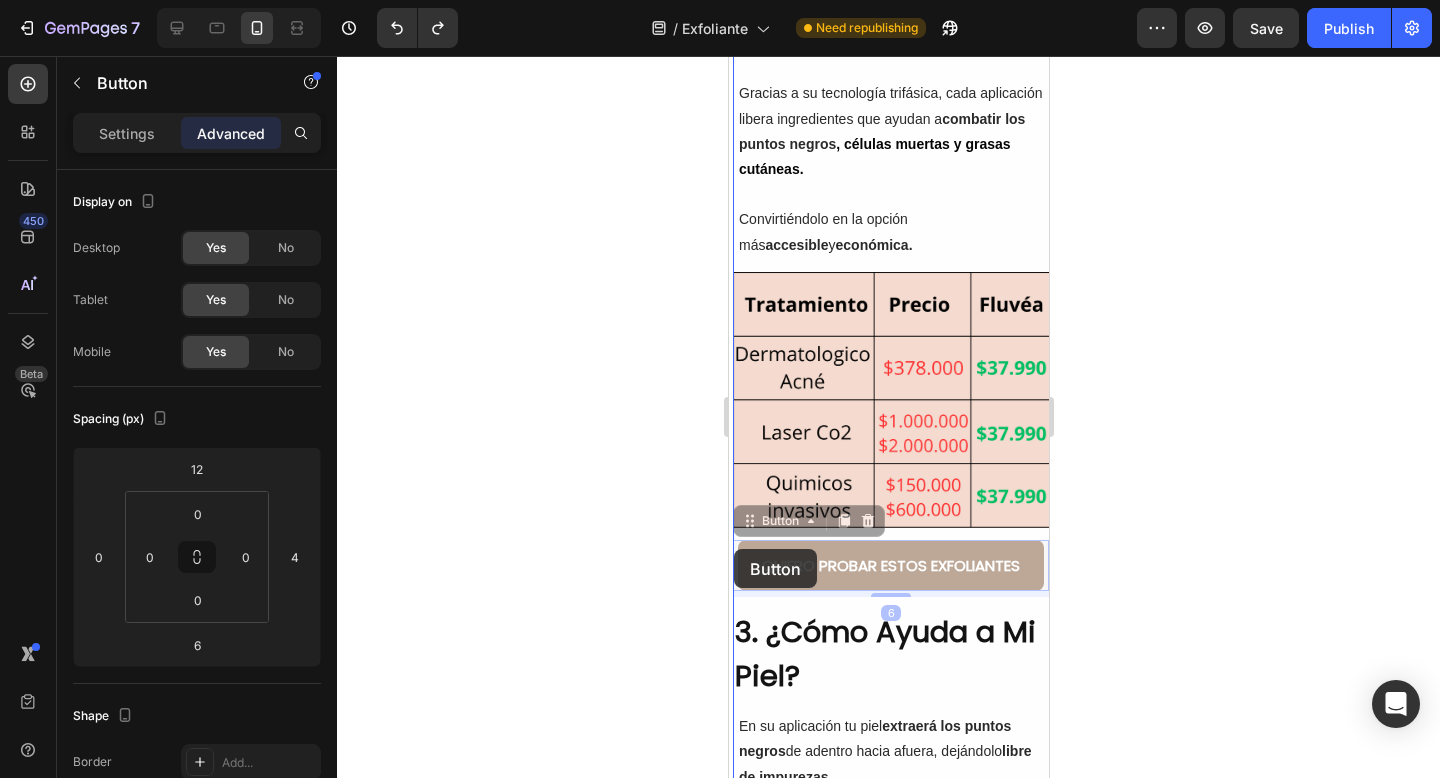 drag, startPoint x: 776, startPoint y: 512, endPoint x: 733, endPoint y: 549, distance: 56.727417 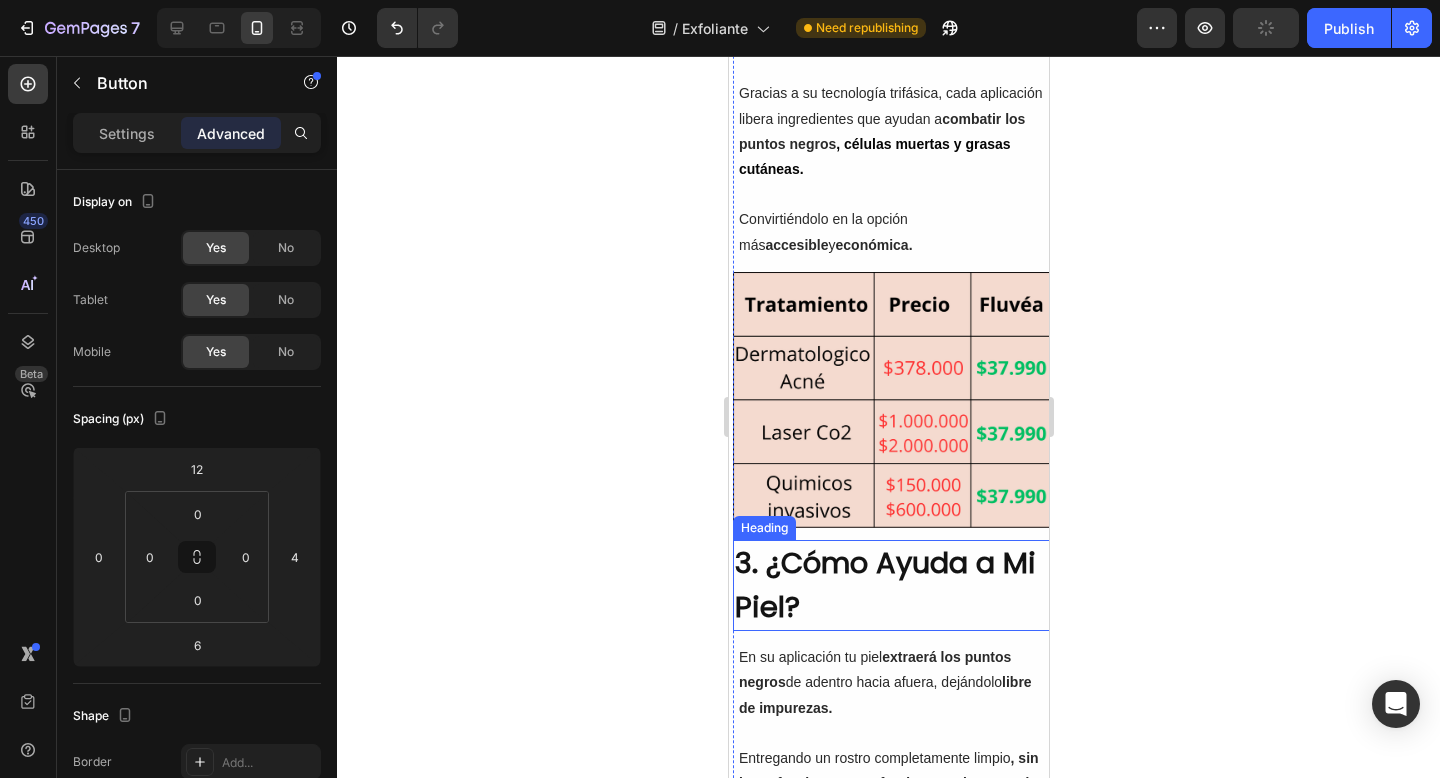 click 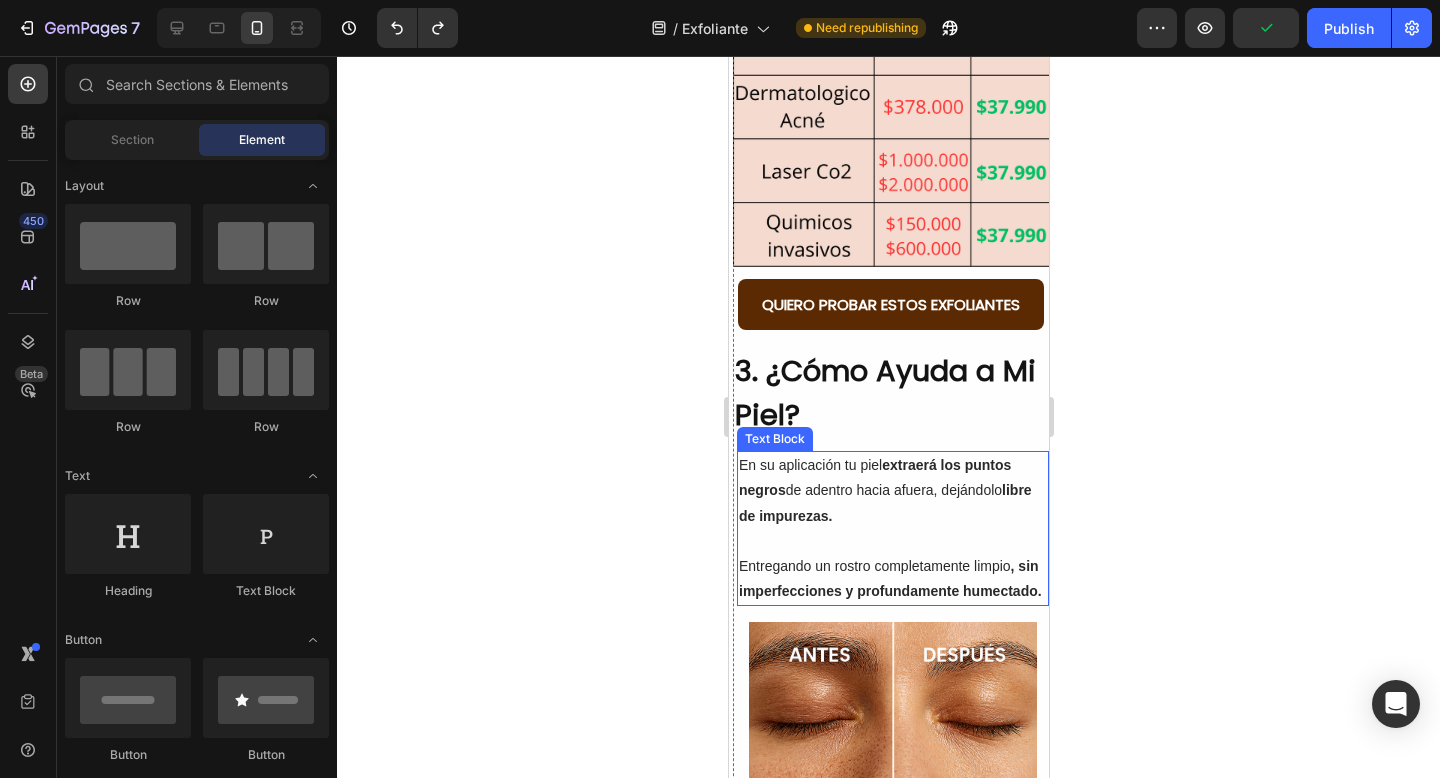 click 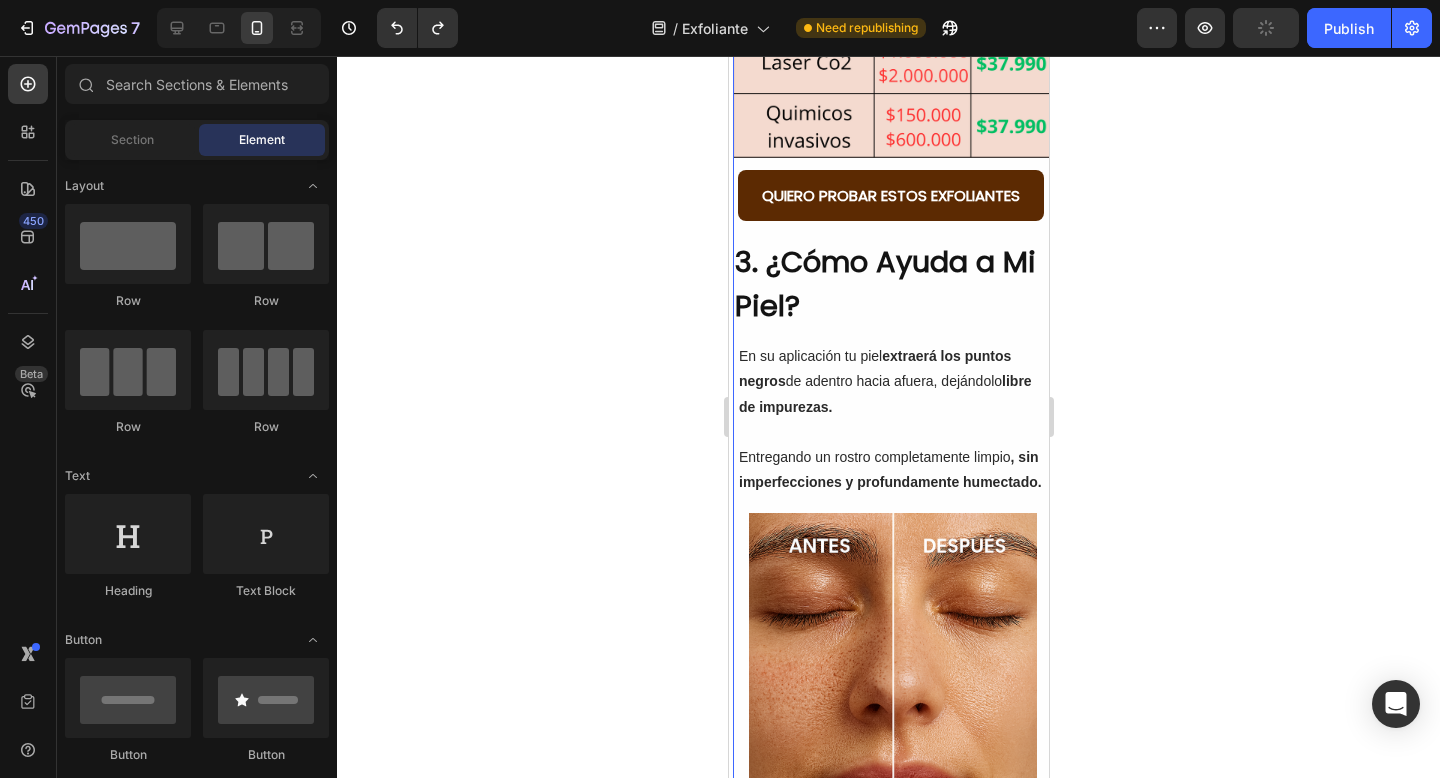 scroll, scrollTop: 1533, scrollLeft: 0, axis: vertical 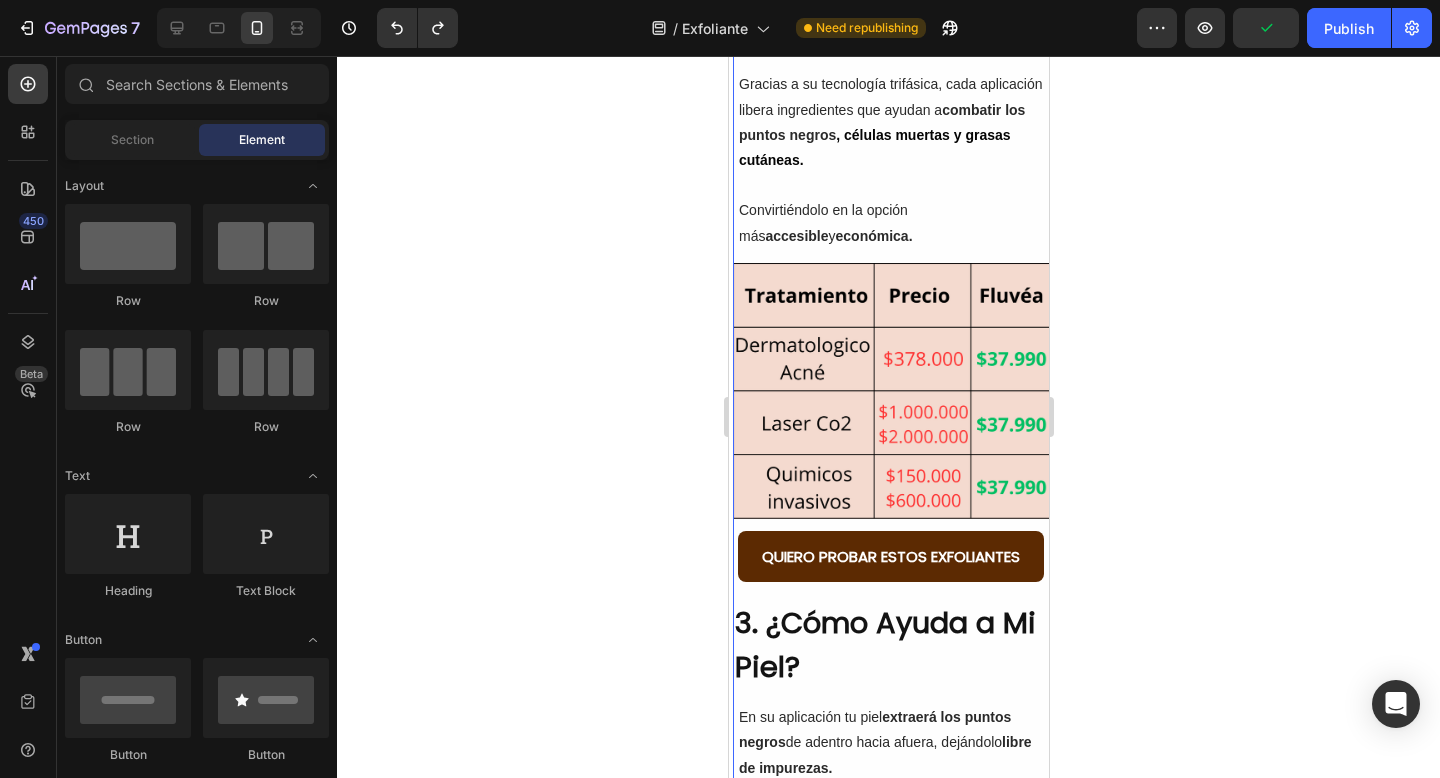 click on "QUIERO PROBAR ESTOS EXFOLIANTES Button" at bounding box center (892, 553) 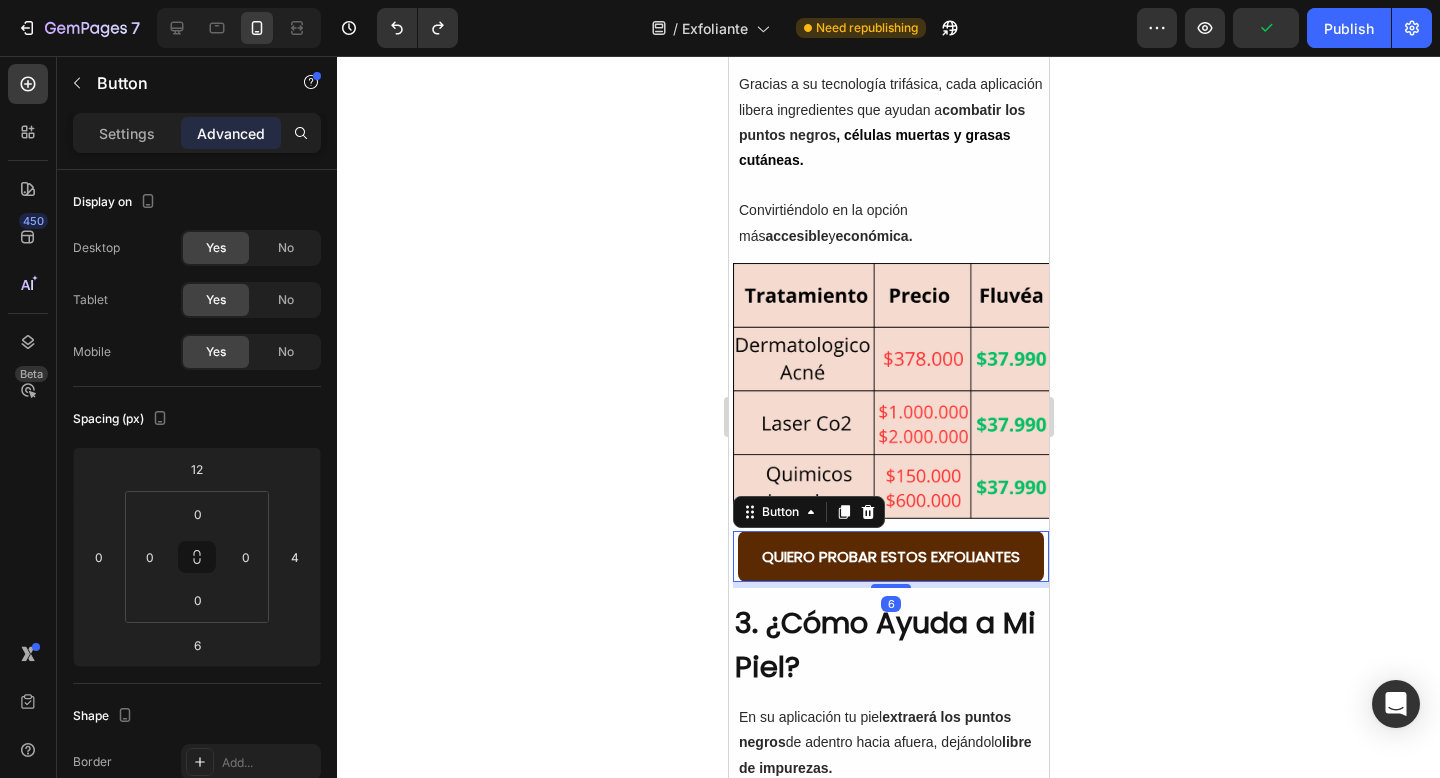 click on "QUIERO PROBAR ESTOS EXFOLIANTES" at bounding box center [890, 556] 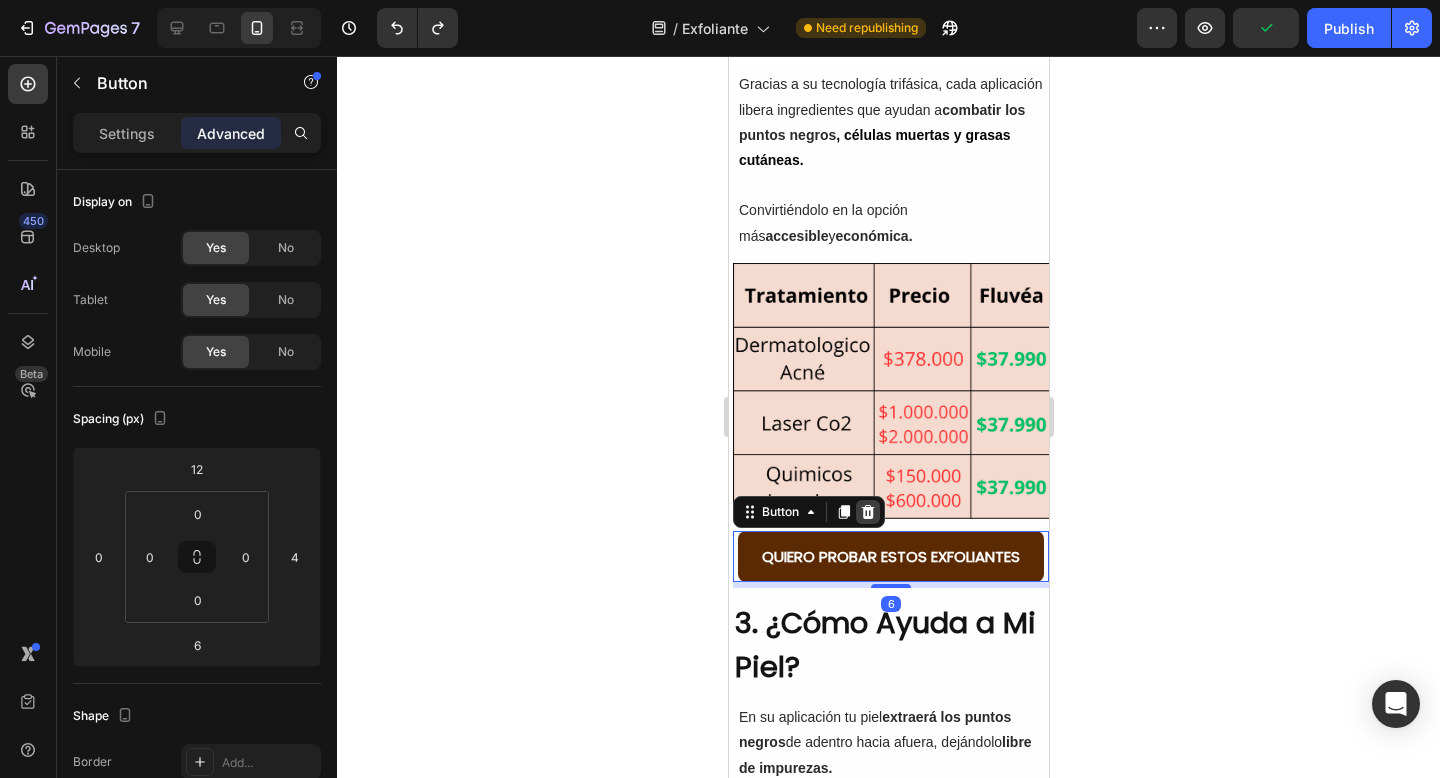 click 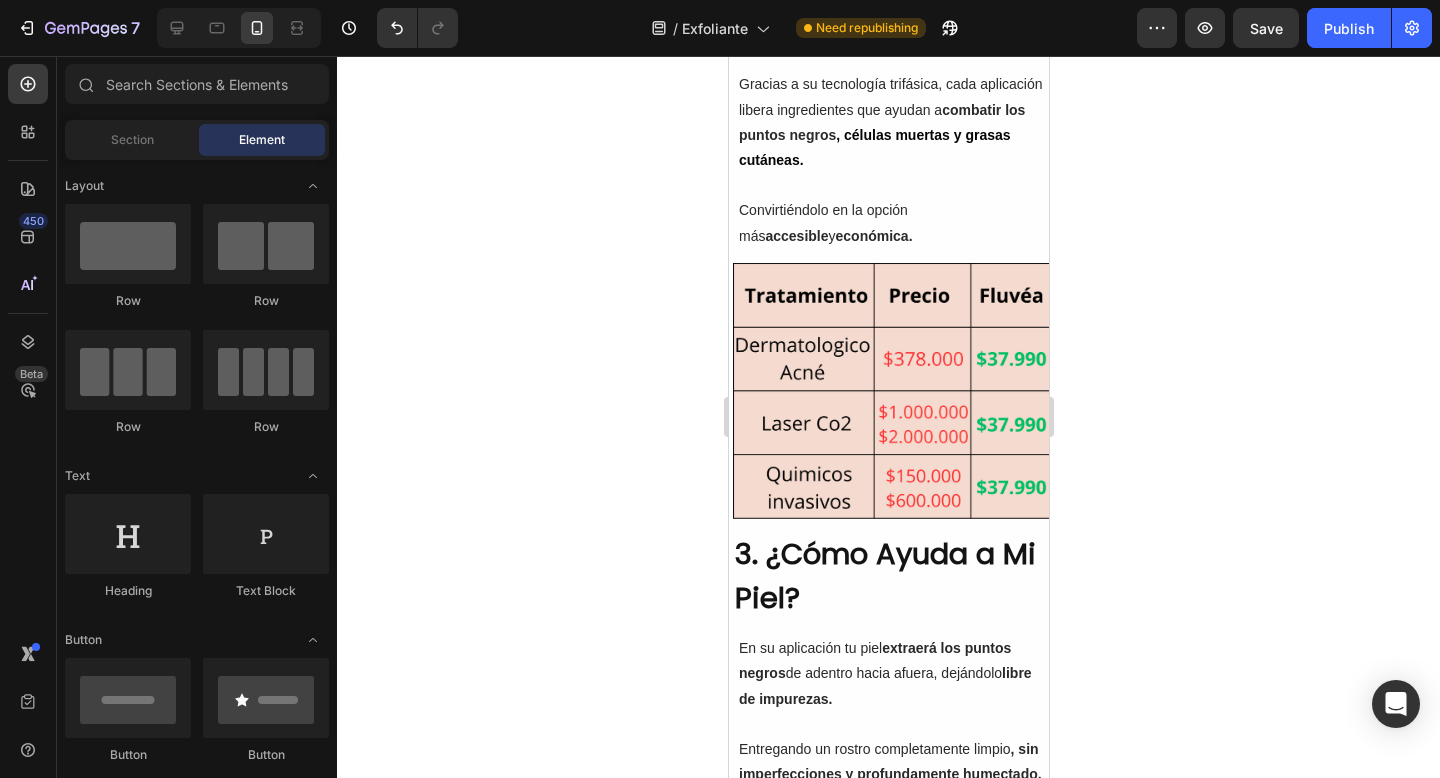 click 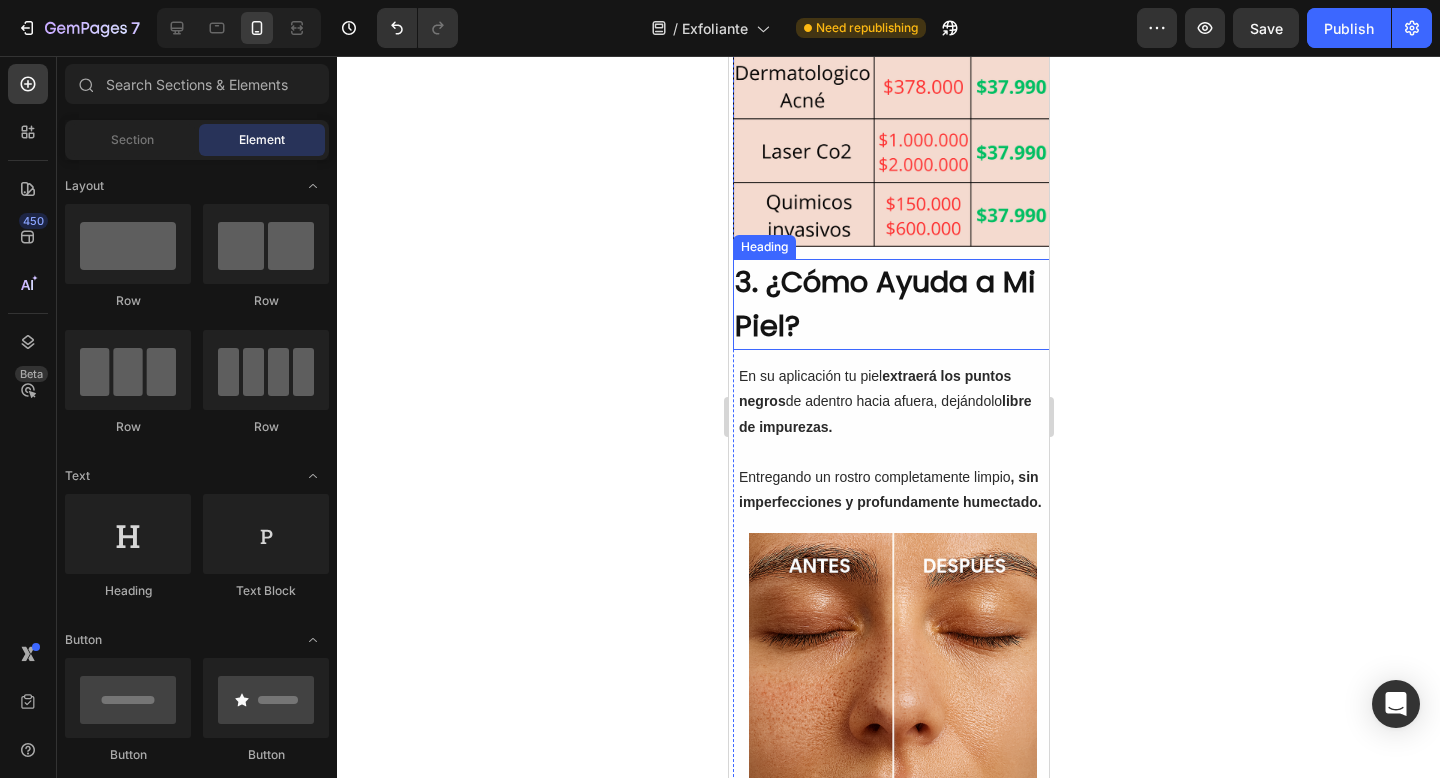 scroll, scrollTop: 1815, scrollLeft: 0, axis: vertical 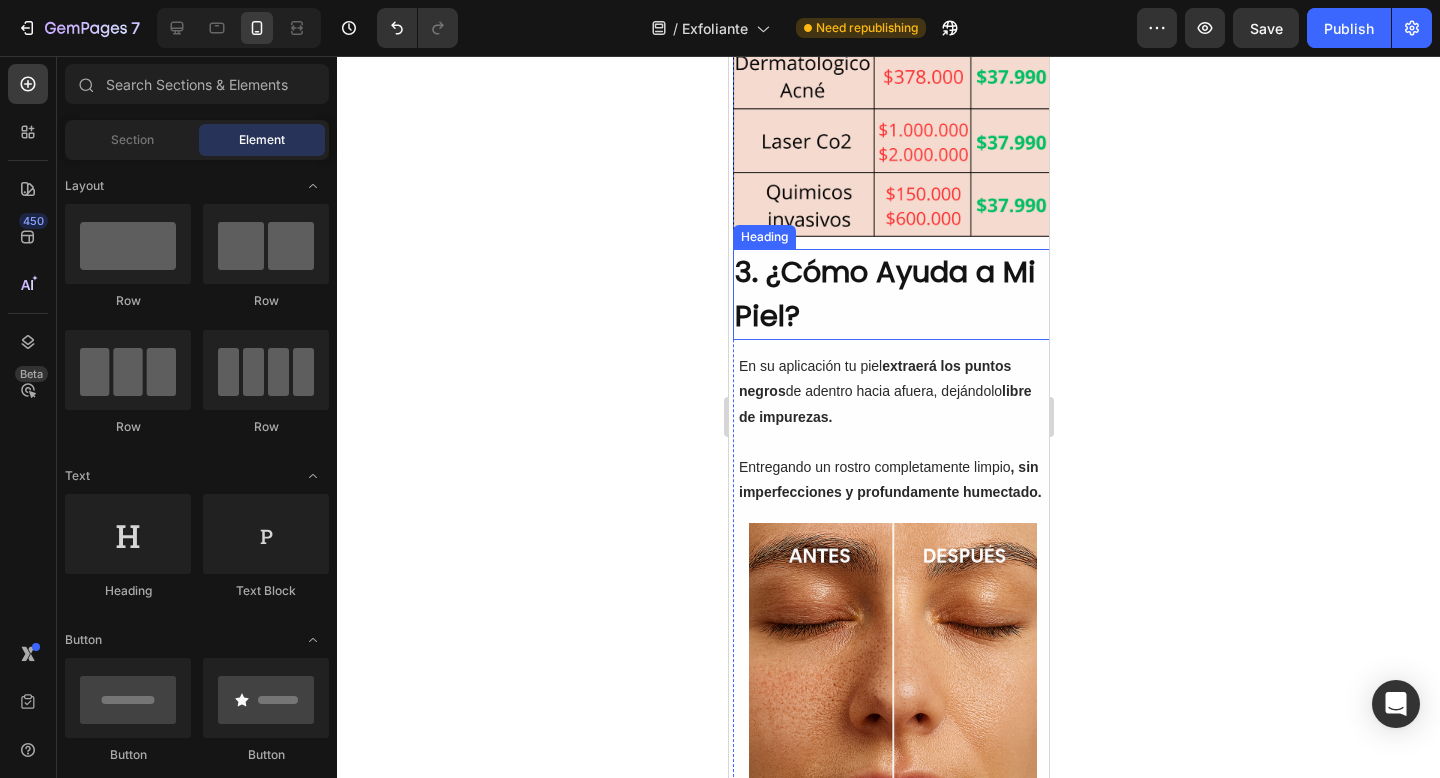 click on "3. ¿Cómo Ayuda a Mi Piel?" at bounding box center [892, 294] 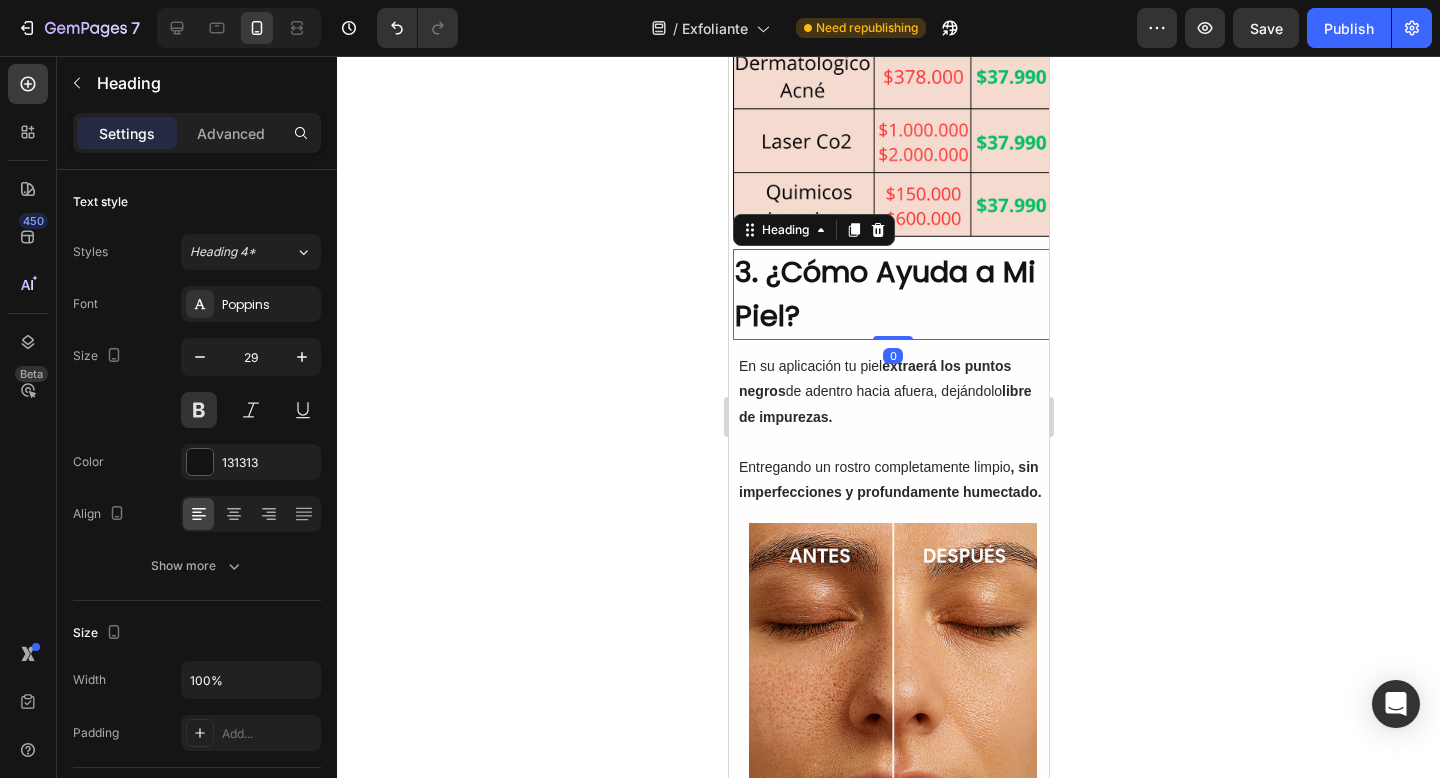 scroll, scrollTop: 1582, scrollLeft: 0, axis: vertical 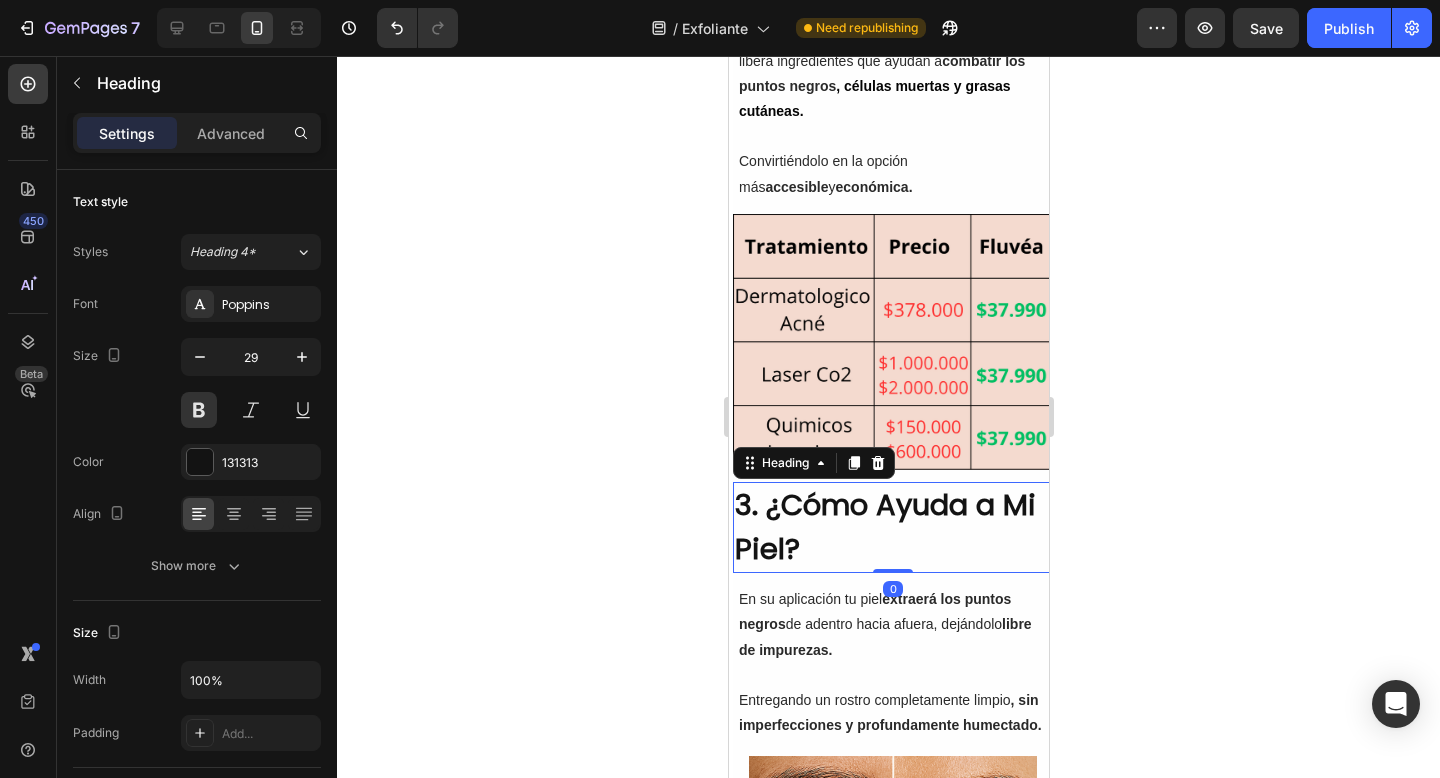click on "3. ¿Cómo Ayuda a Mi Piel?" at bounding box center [892, 527] 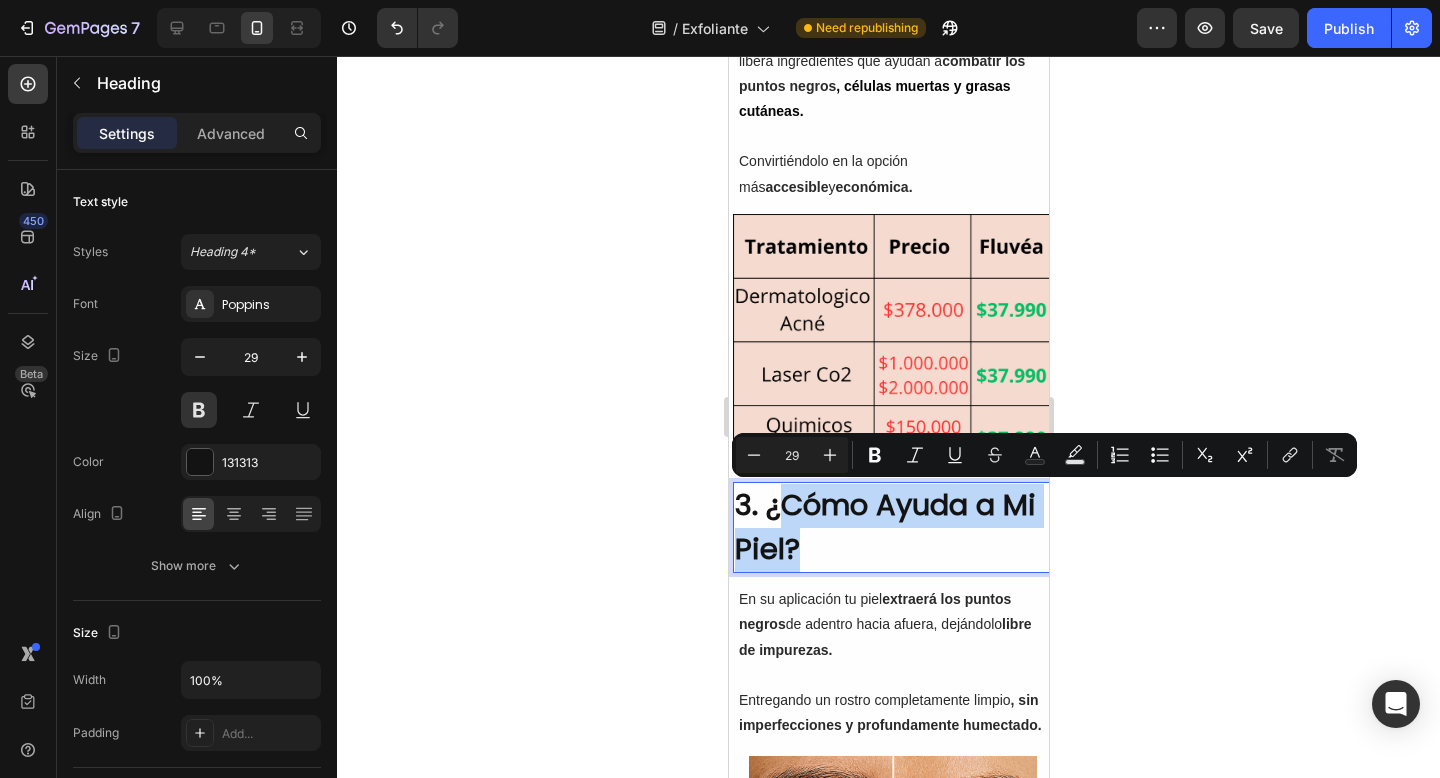 drag, startPoint x: 807, startPoint y: 550, endPoint x: 773, endPoint y: 509, distance: 53.263496 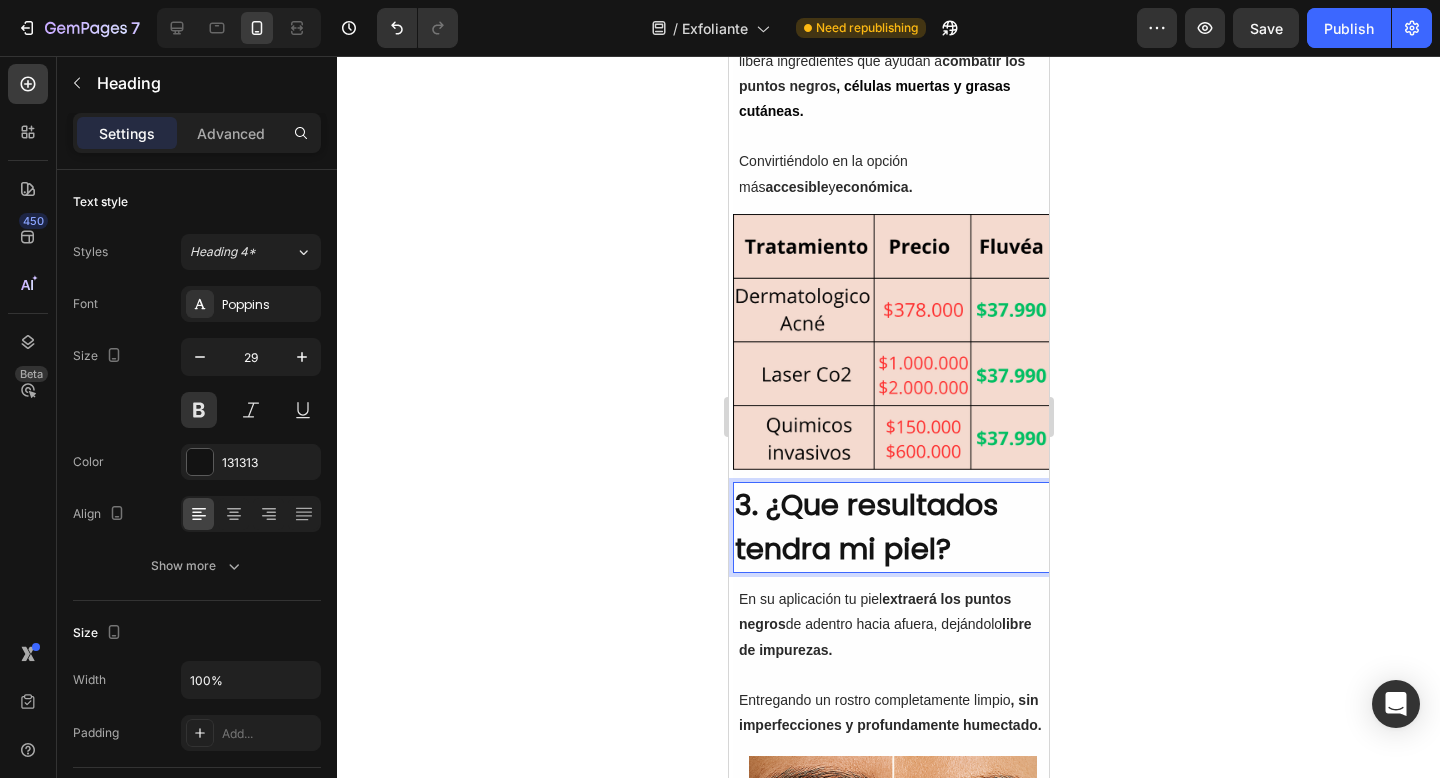 click on "3. ¿Que resultados tendra mi piel?" at bounding box center [892, 527] 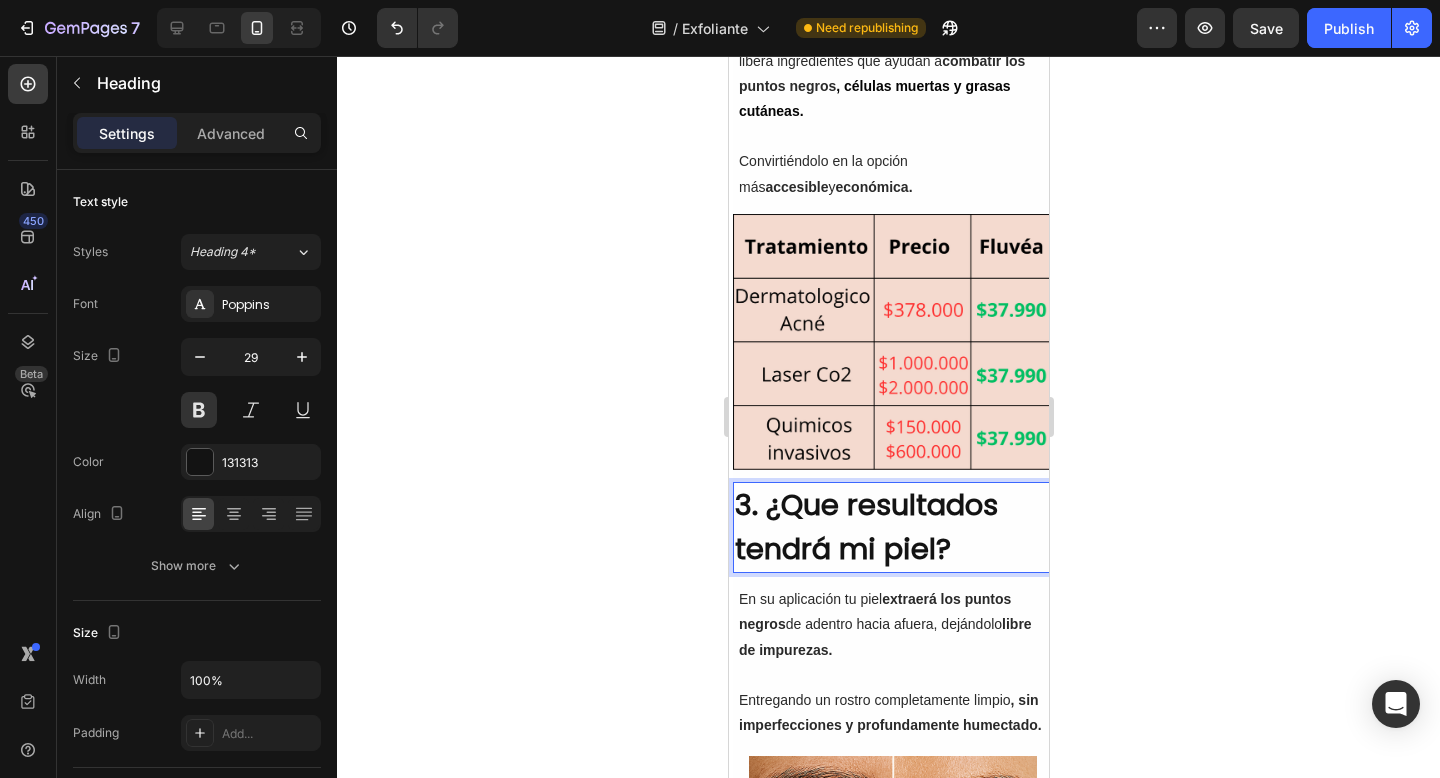 type 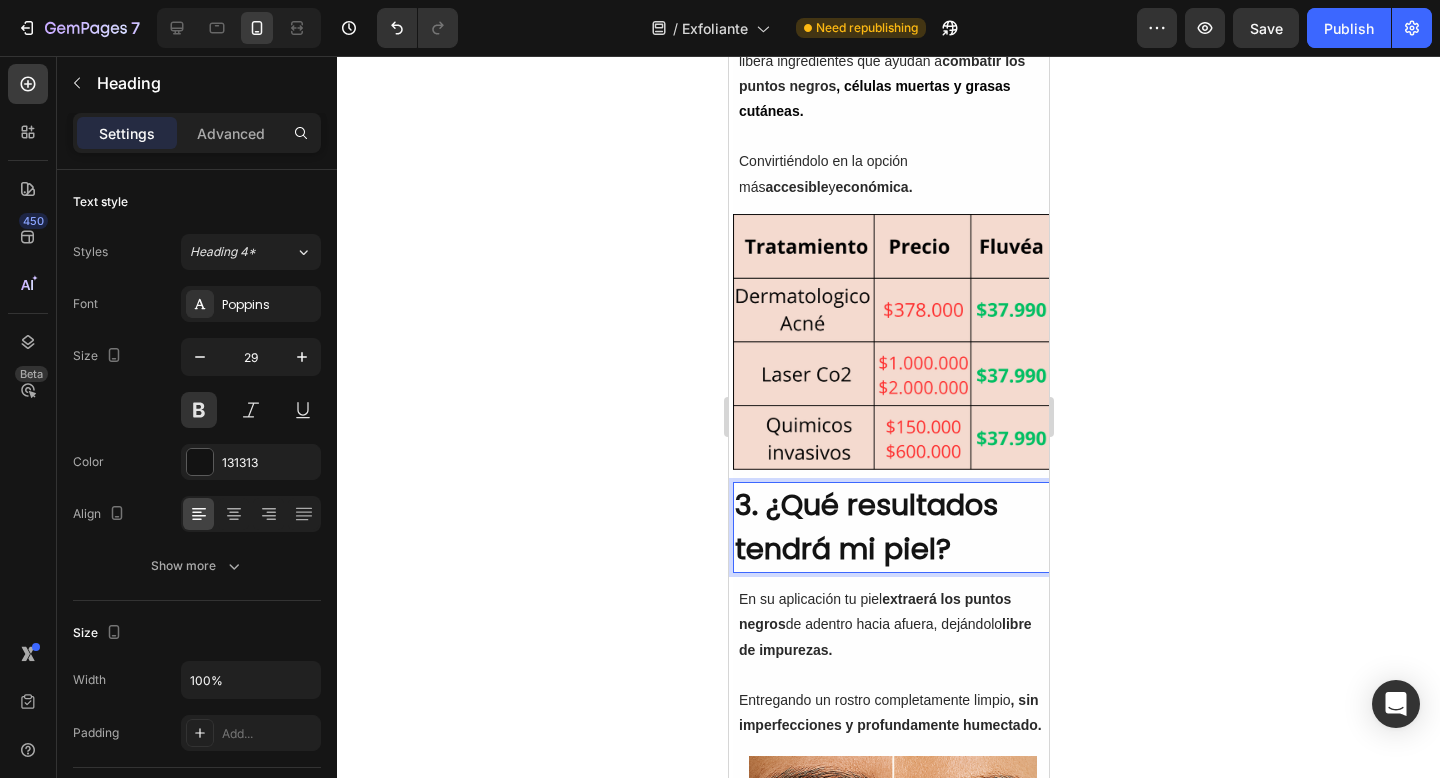 click 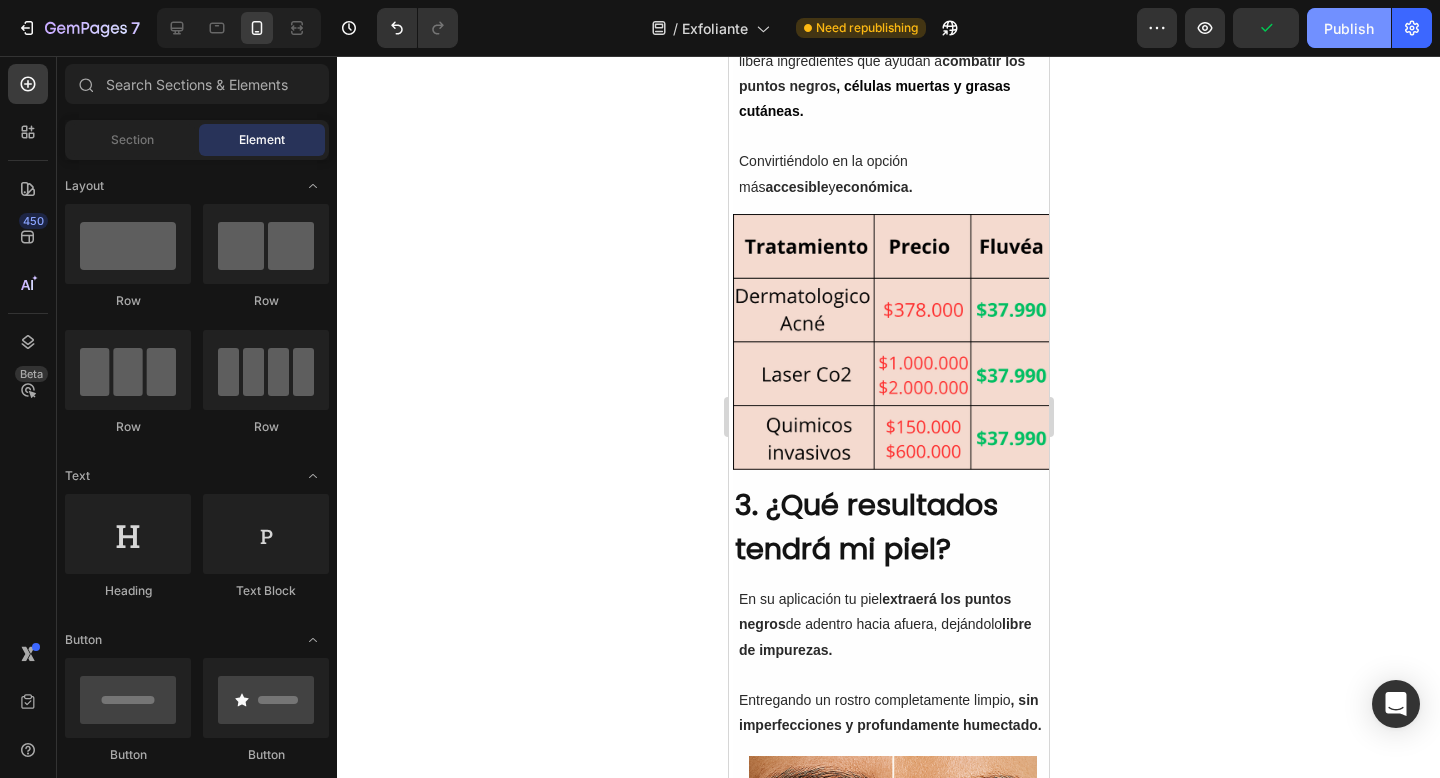click on "Publish" at bounding box center [1349, 28] 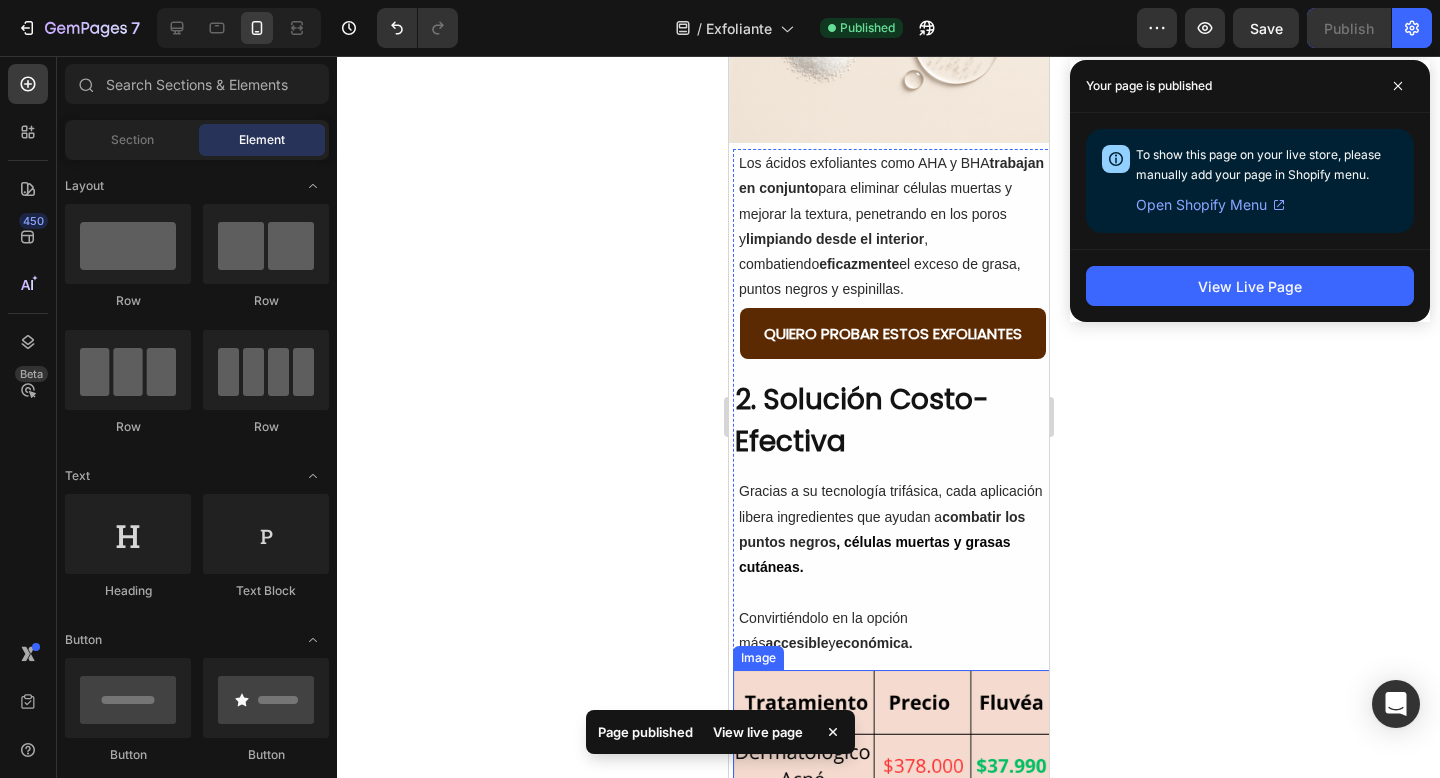 scroll, scrollTop: 1118, scrollLeft: 0, axis: vertical 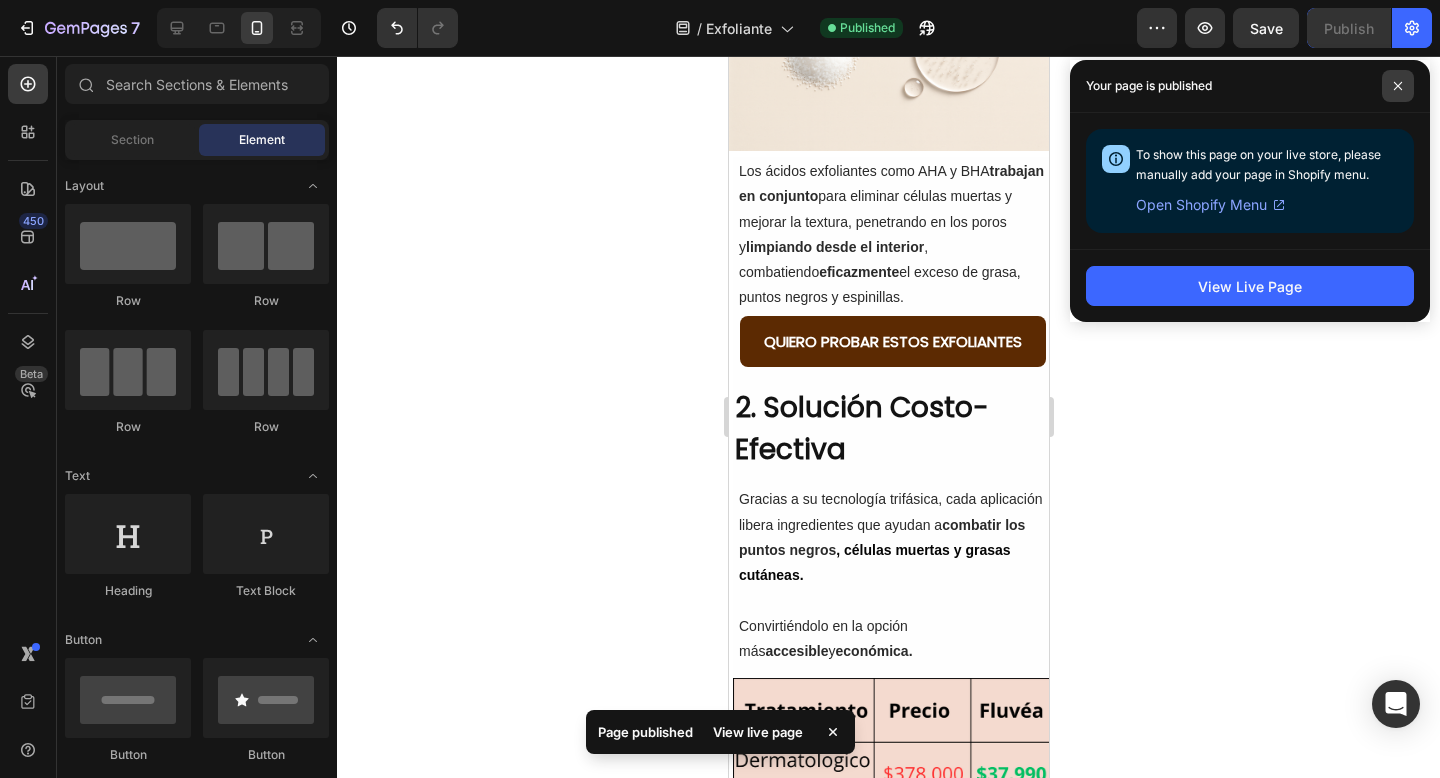 click at bounding box center (1398, 86) 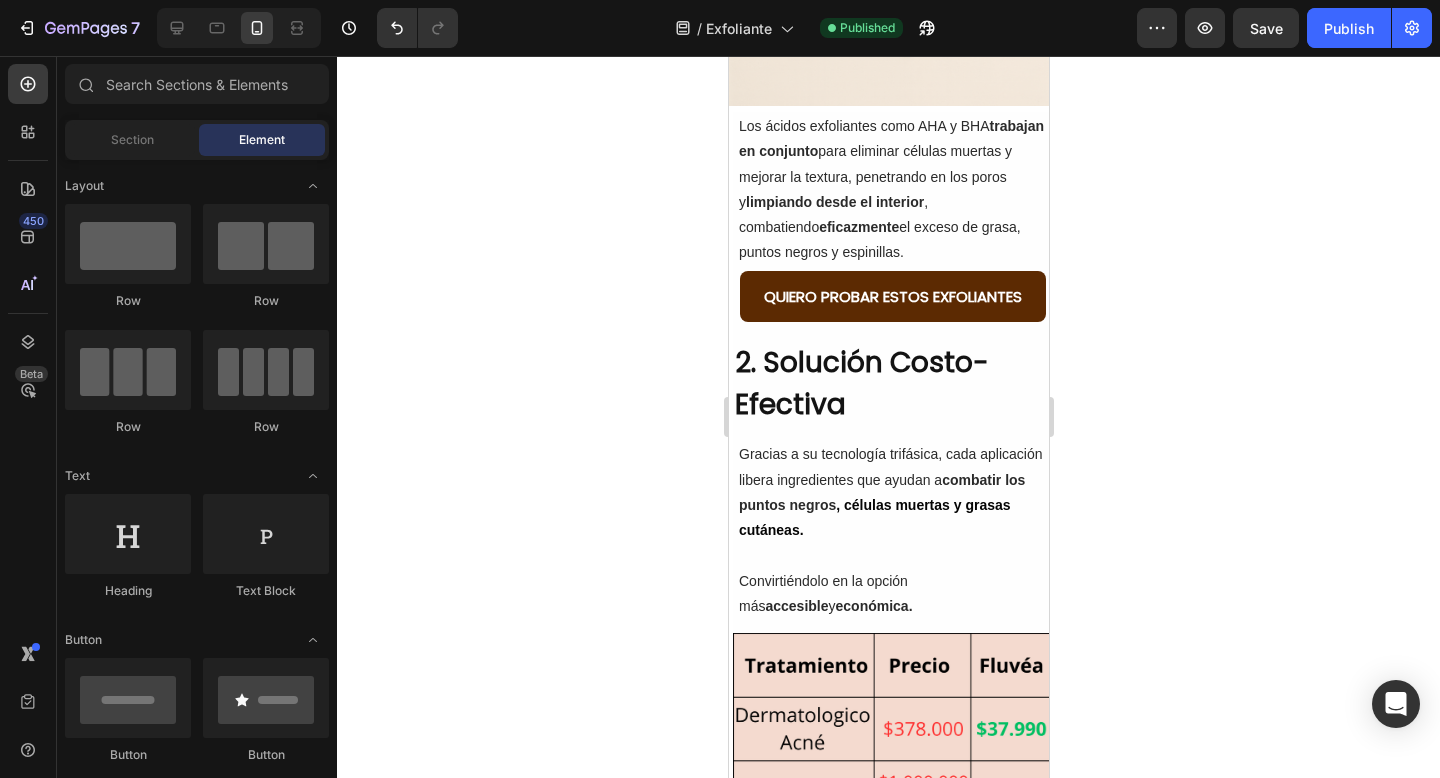 scroll, scrollTop: 1201, scrollLeft: 0, axis: vertical 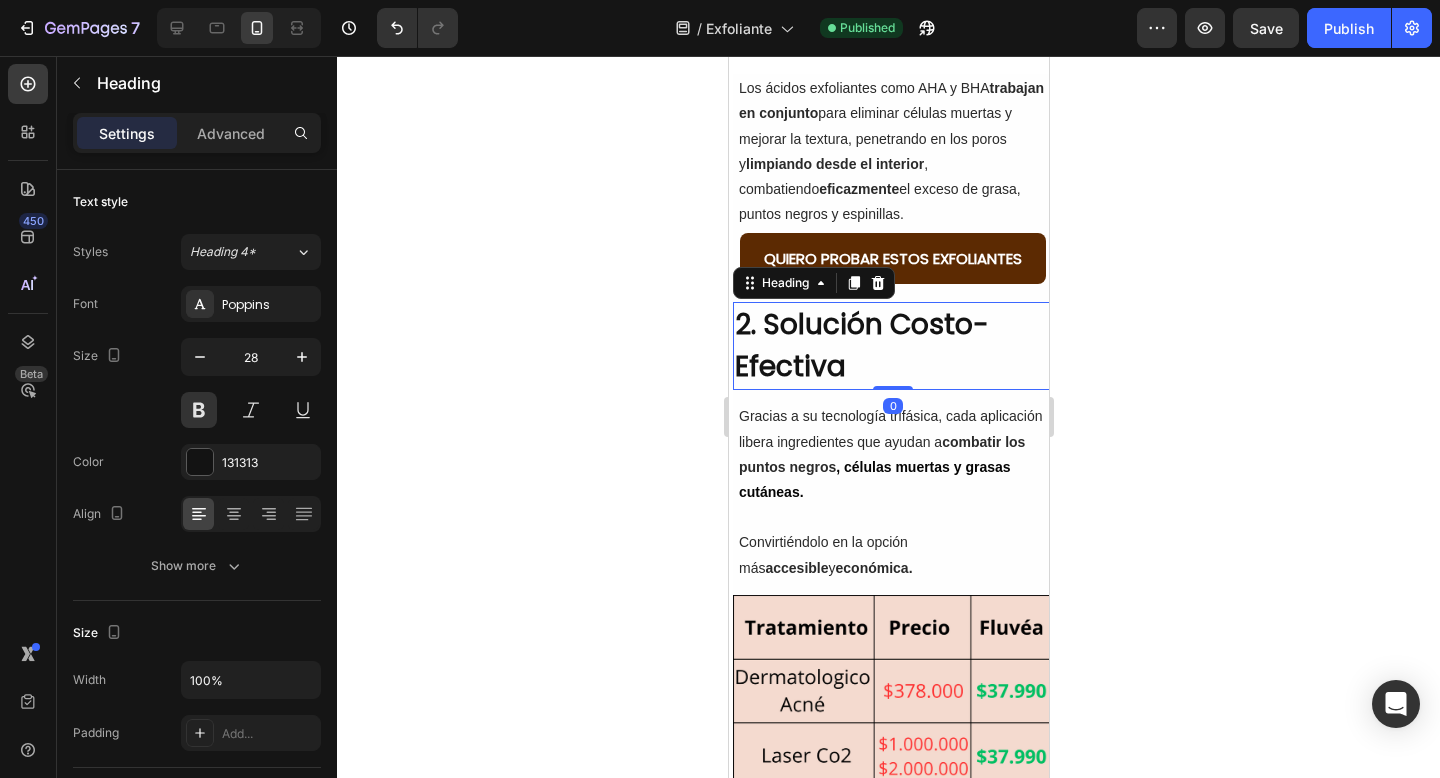 click on "2. Solución Costo-Efectiva" at bounding box center [892, 346] 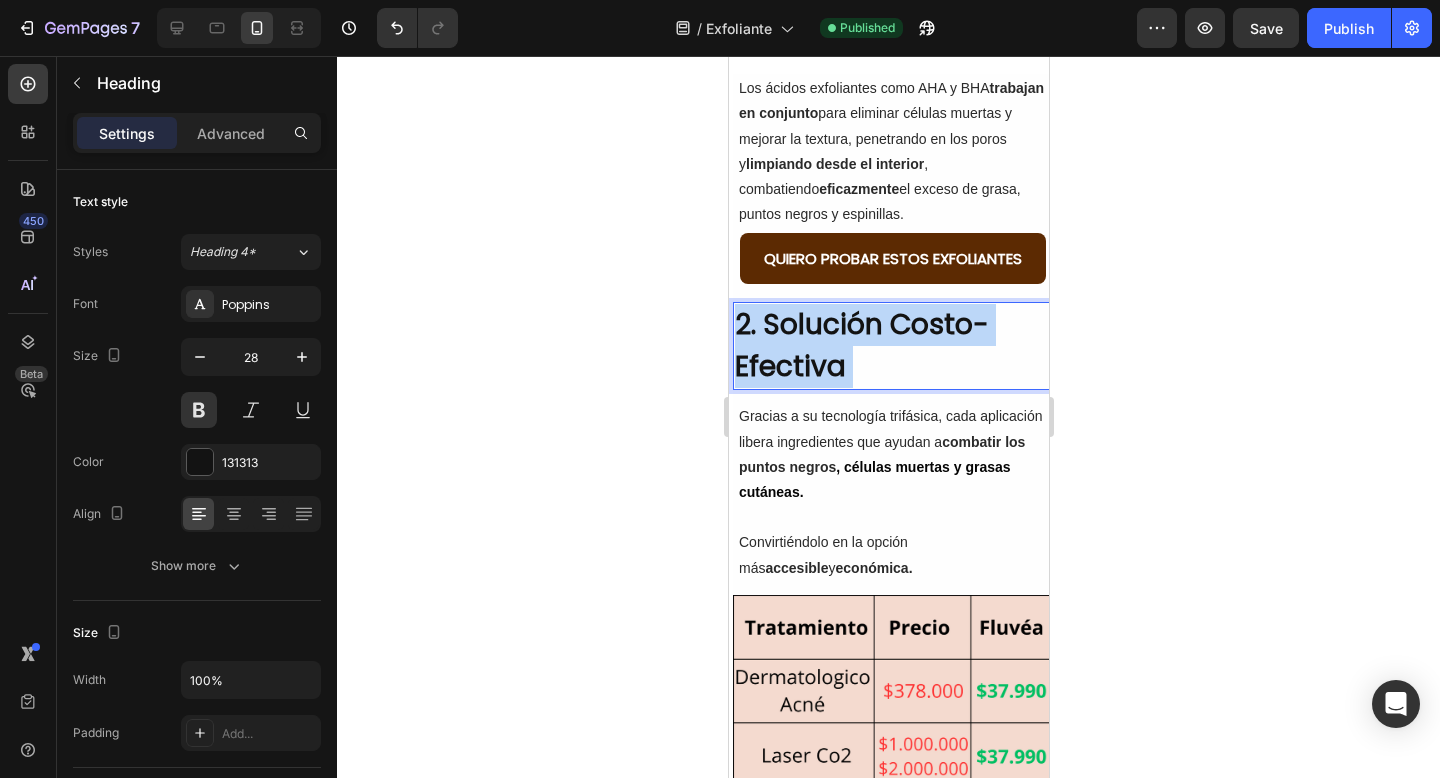 drag, startPoint x: 870, startPoint y: 371, endPoint x: 785, endPoint y: 348, distance: 88.0568 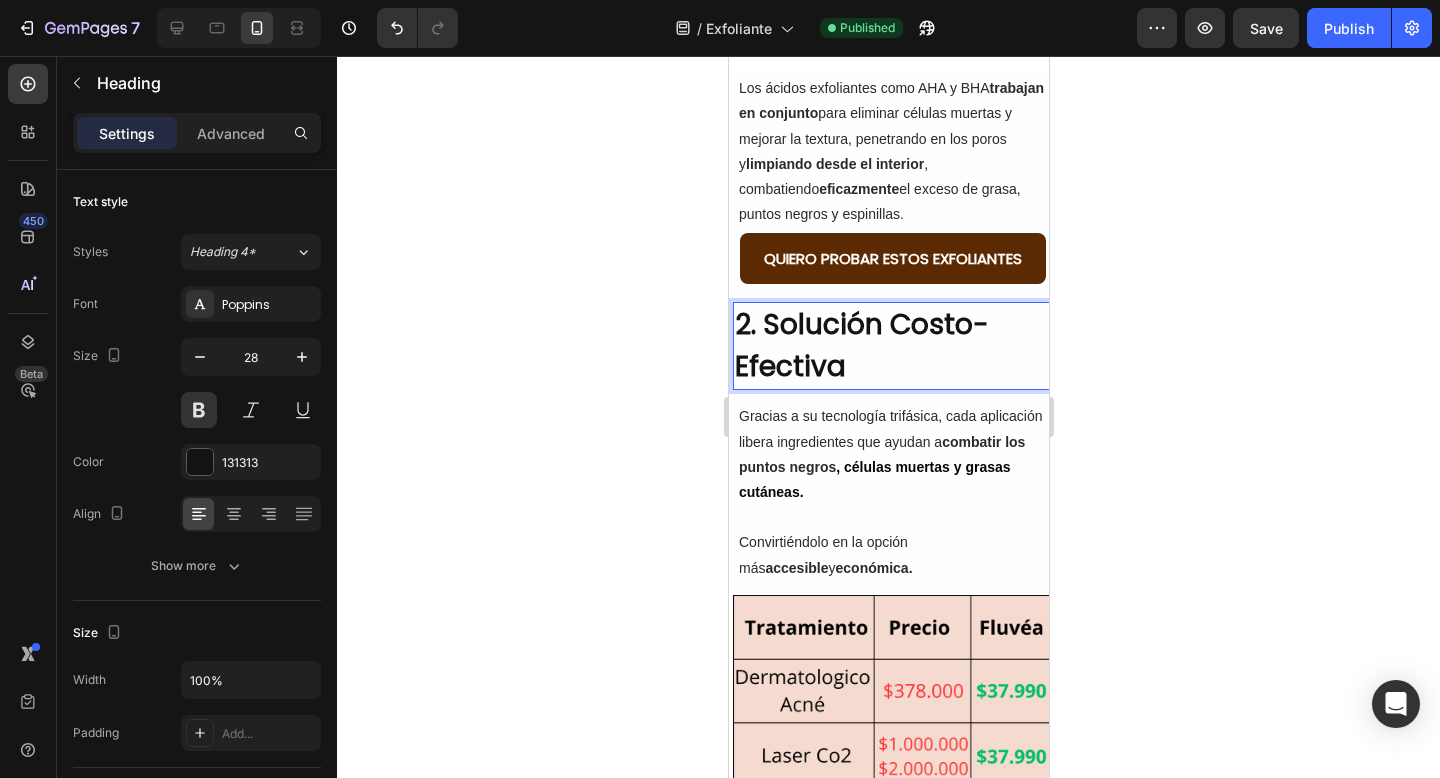 click on "2. Solución Costo-Efectiva" at bounding box center [892, 346] 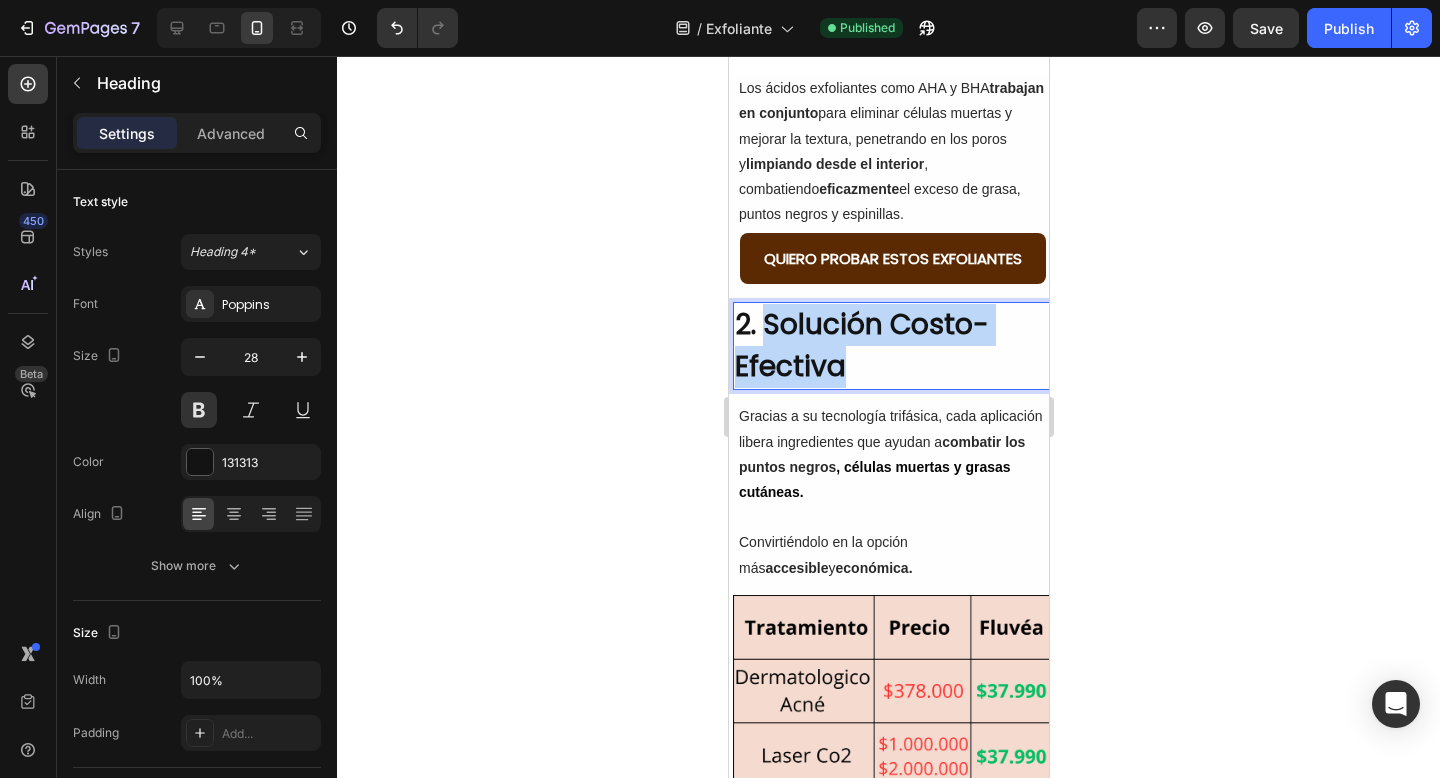 drag, startPoint x: 842, startPoint y: 363, endPoint x: 771, endPoint y: 322, distance: 81.9878 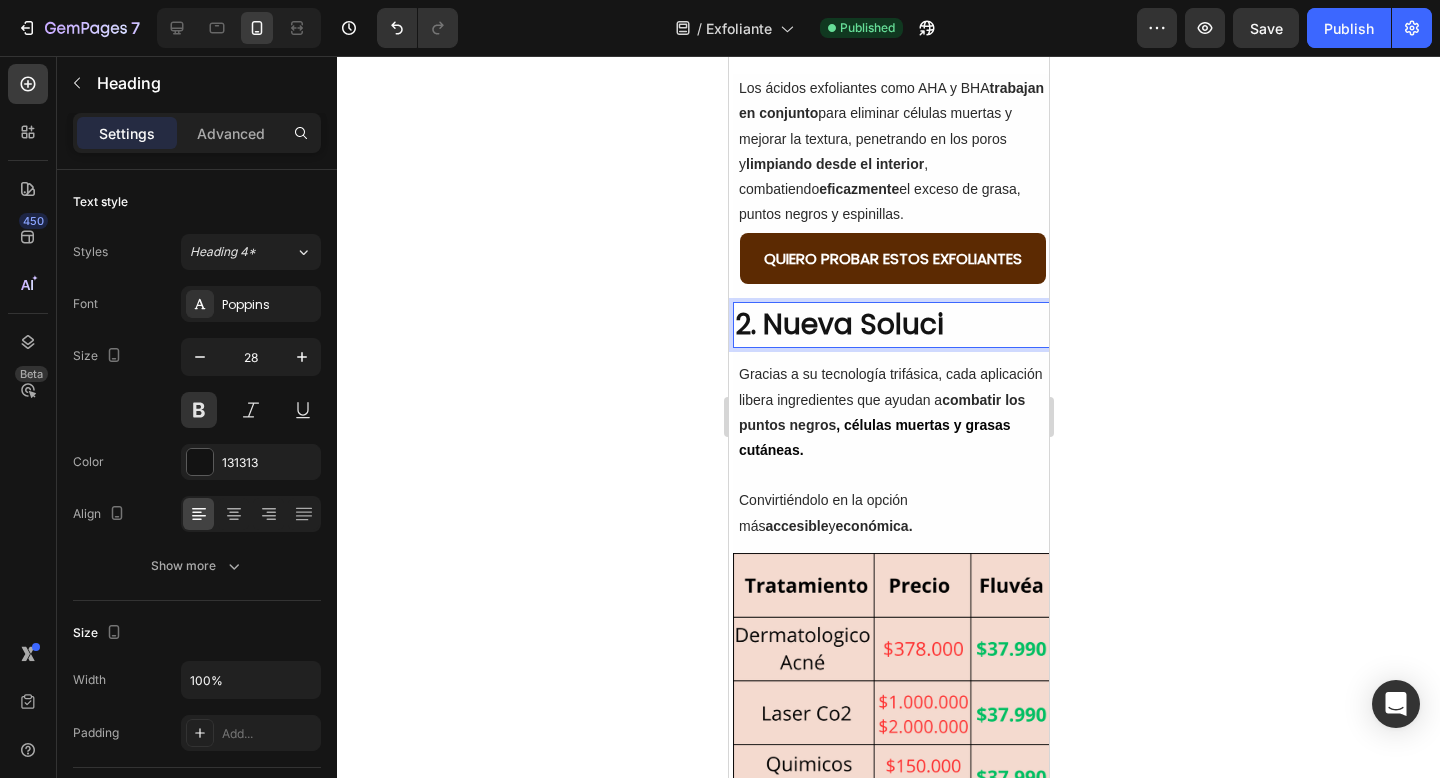 type 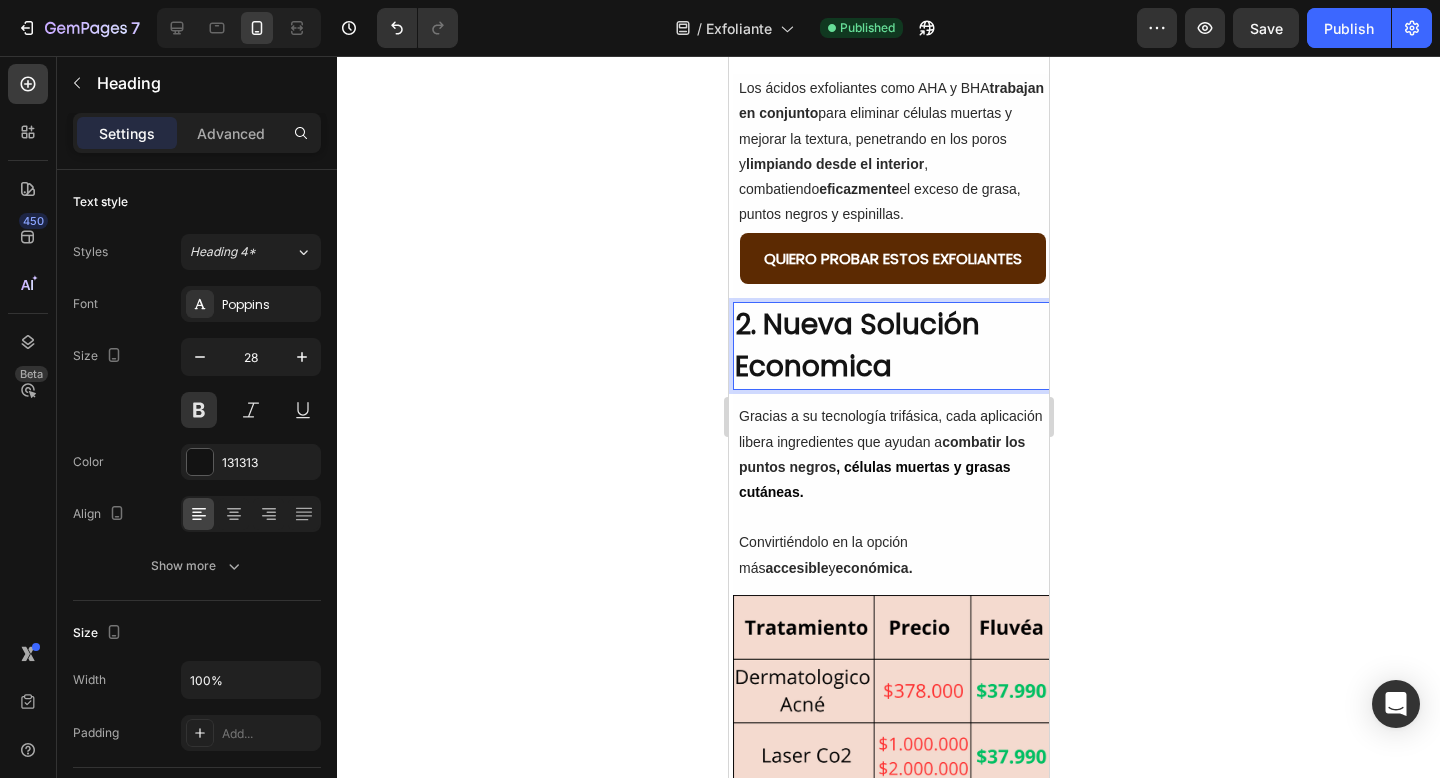 click on "2. Nueva Solución Economica" at bounding box center [892, 346] 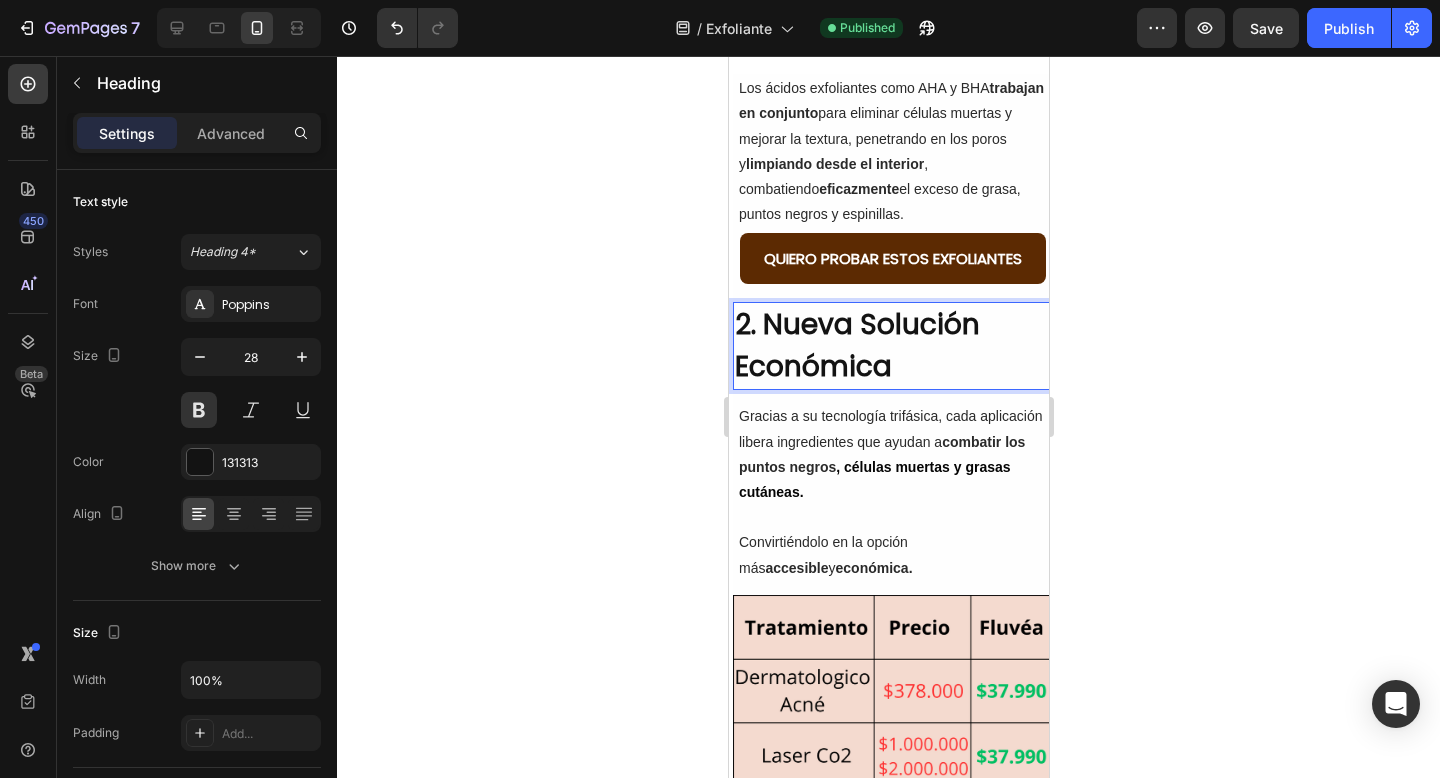 click 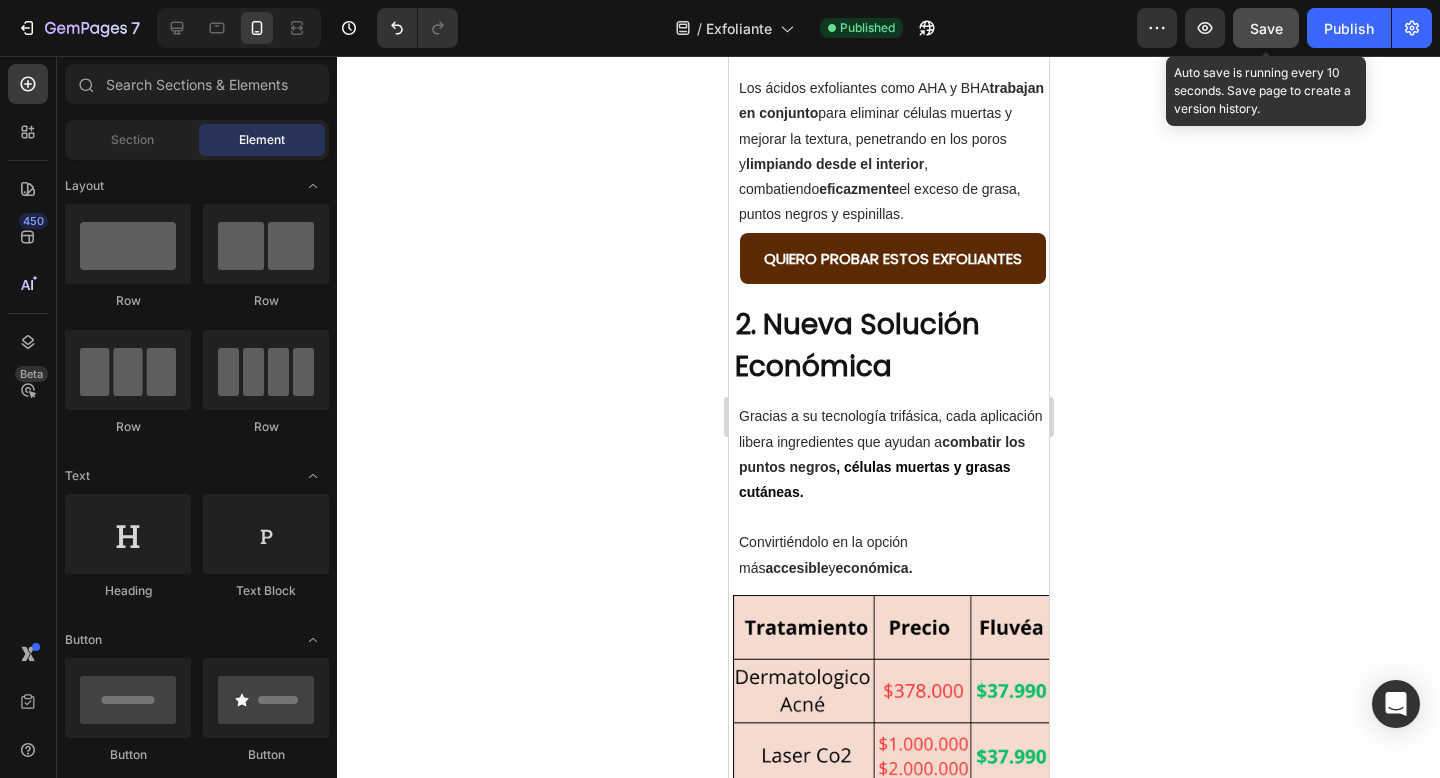 click on "Save" at bounding box center [1266, 28] 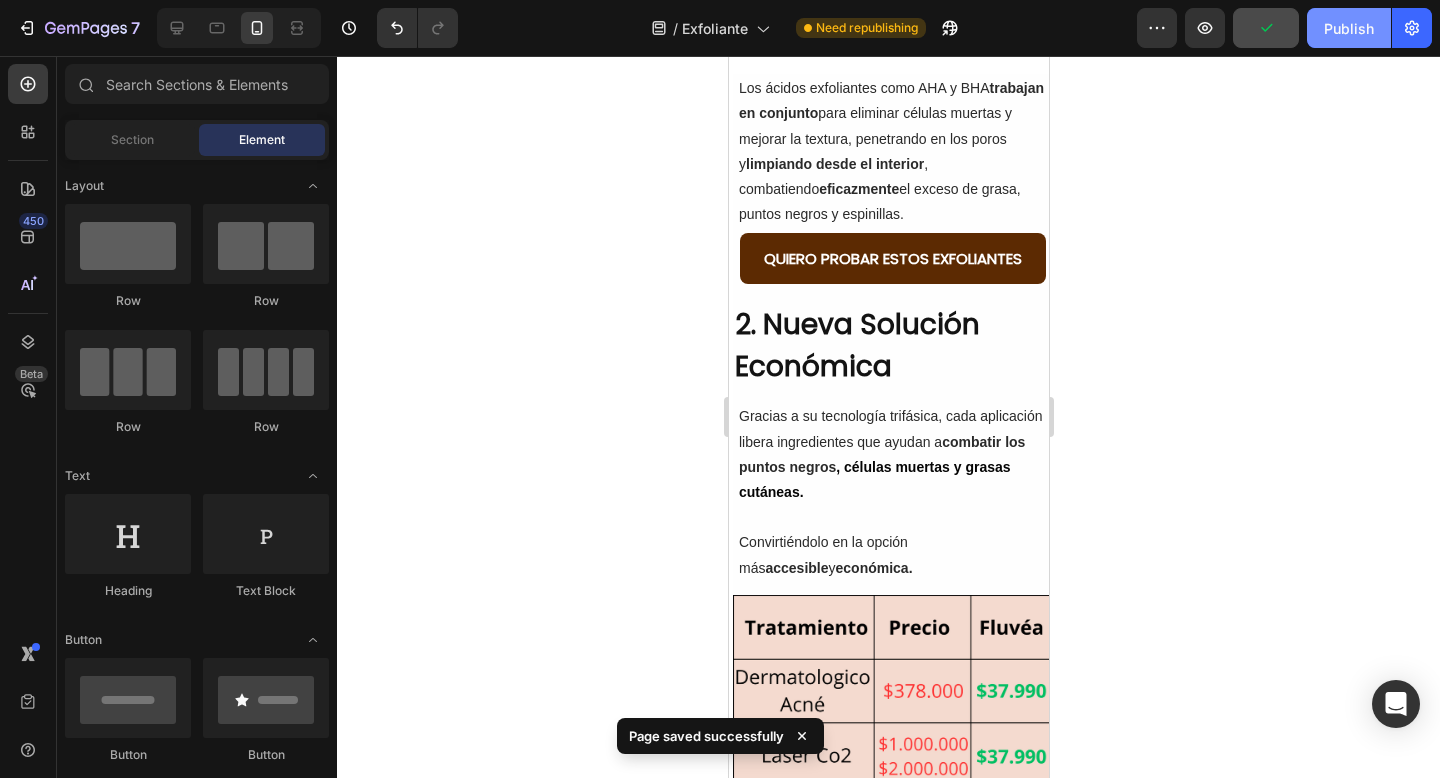 click on "Publish" at bounding box center (1349, 28) 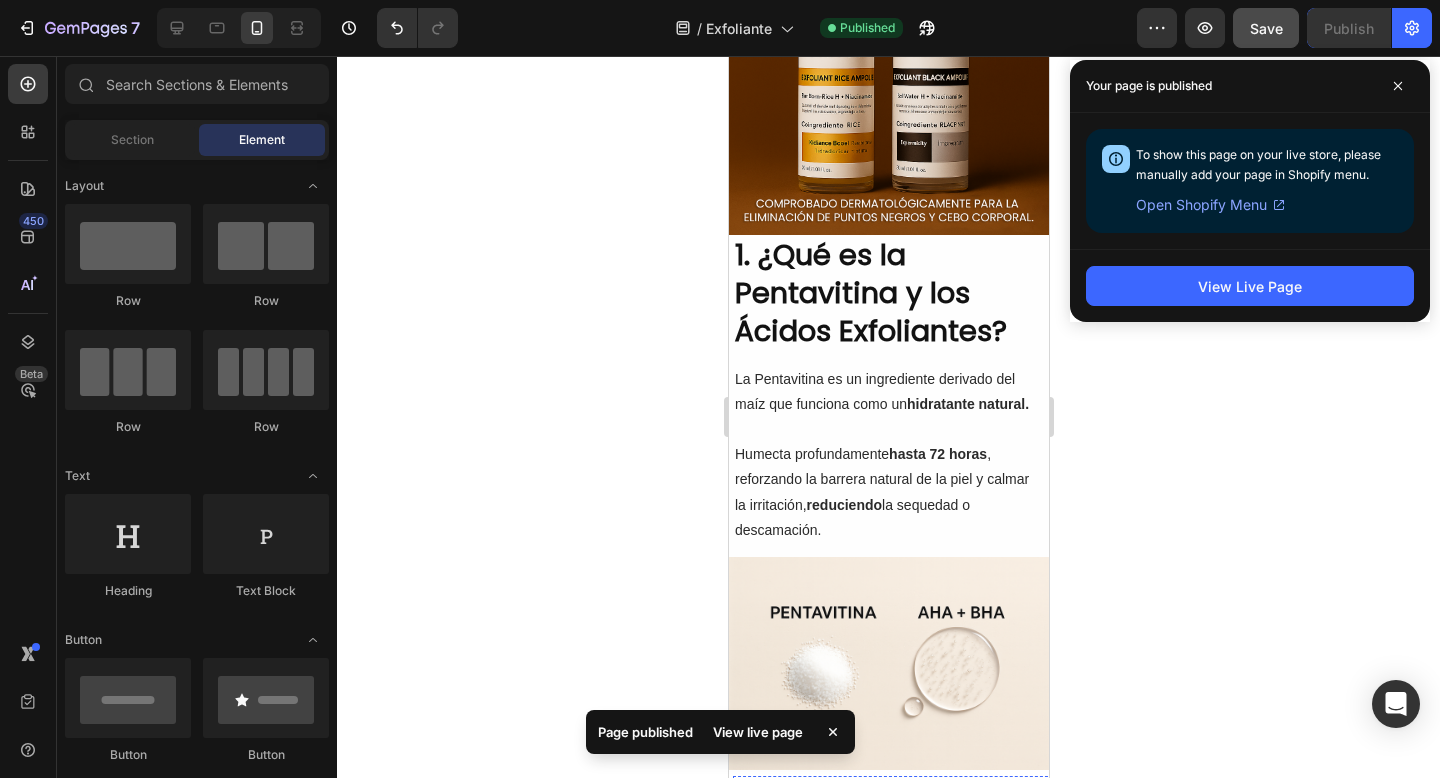 scroll, scrollTop: 522, scrollLeft: 0, axis: vertical 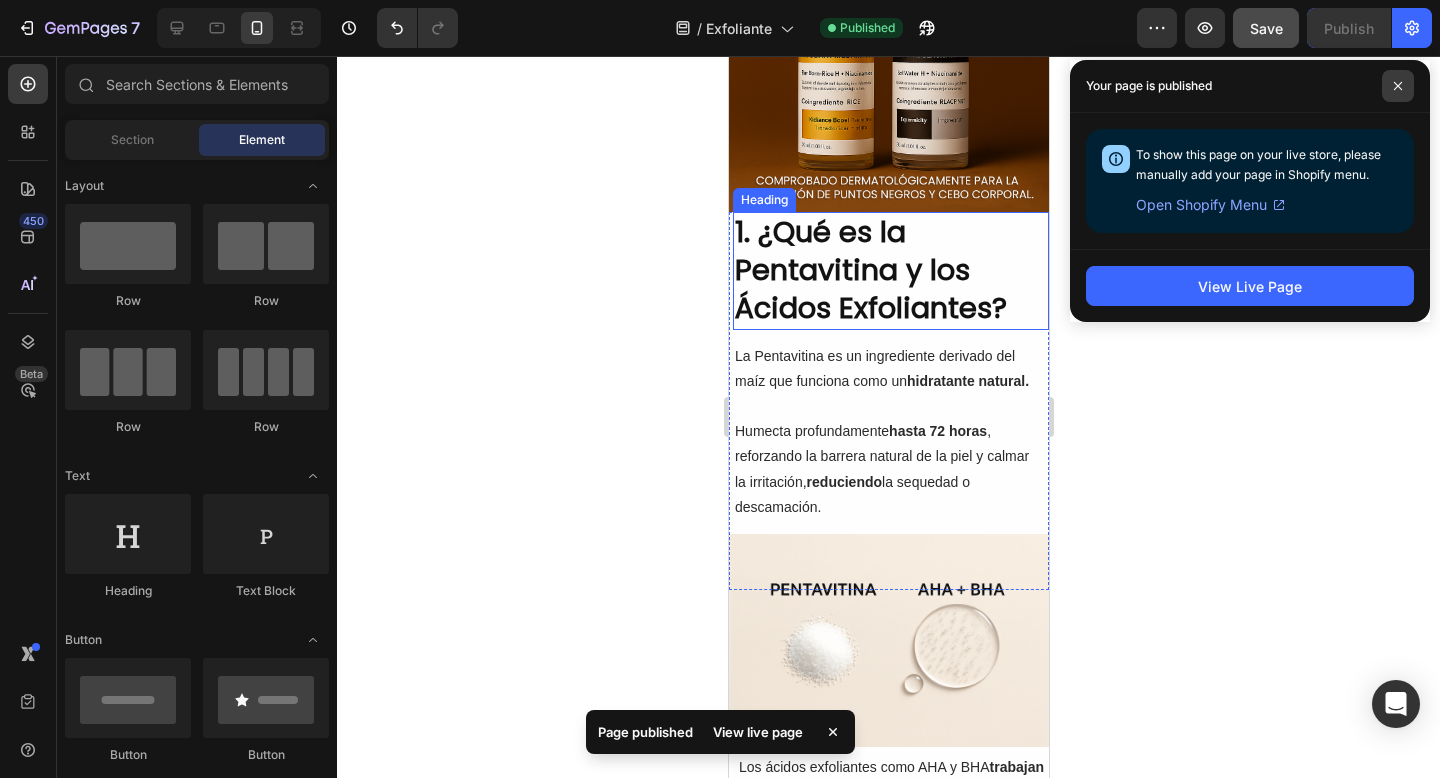 click at bounding box center (1398, 86) 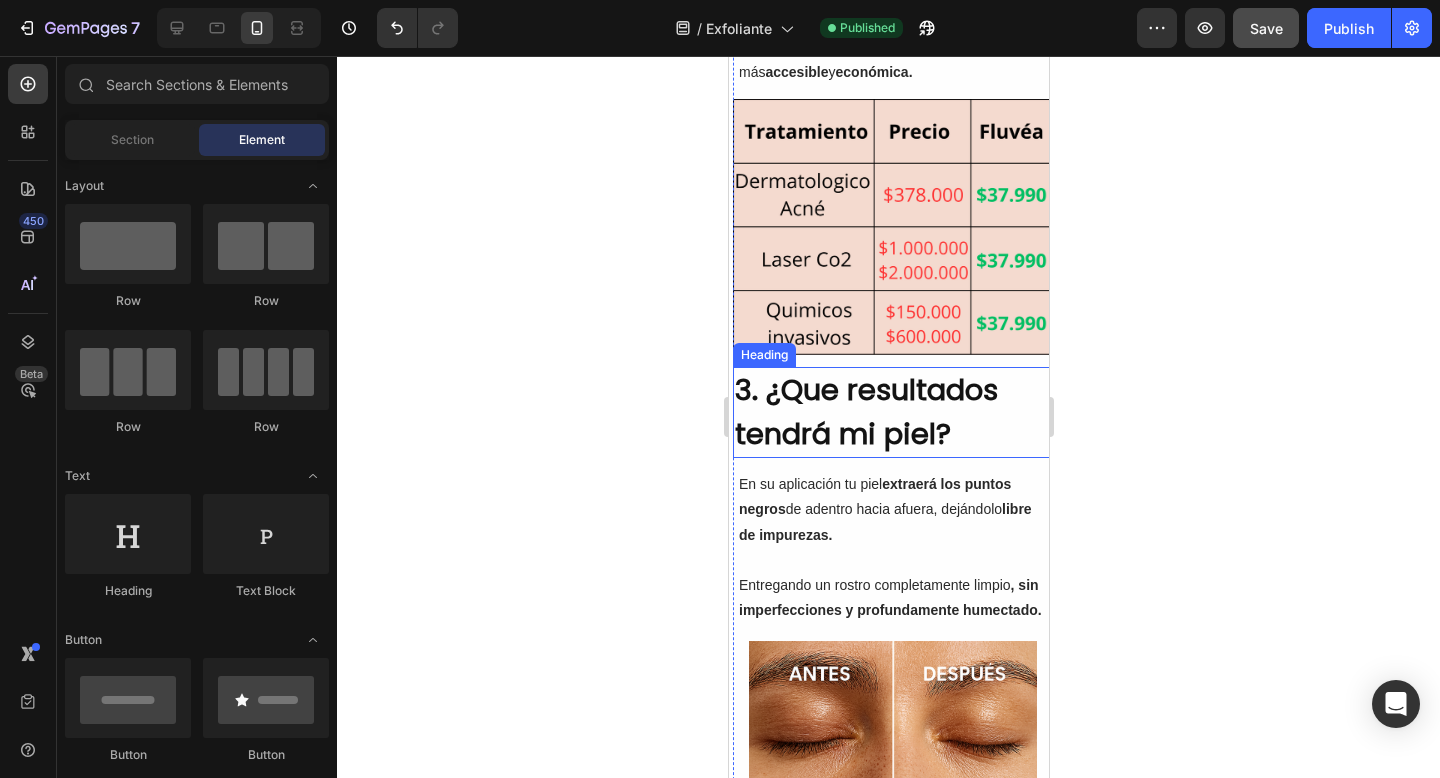 scroll, scrollTop: 1746, scrollLeft: 0, axis: vertical 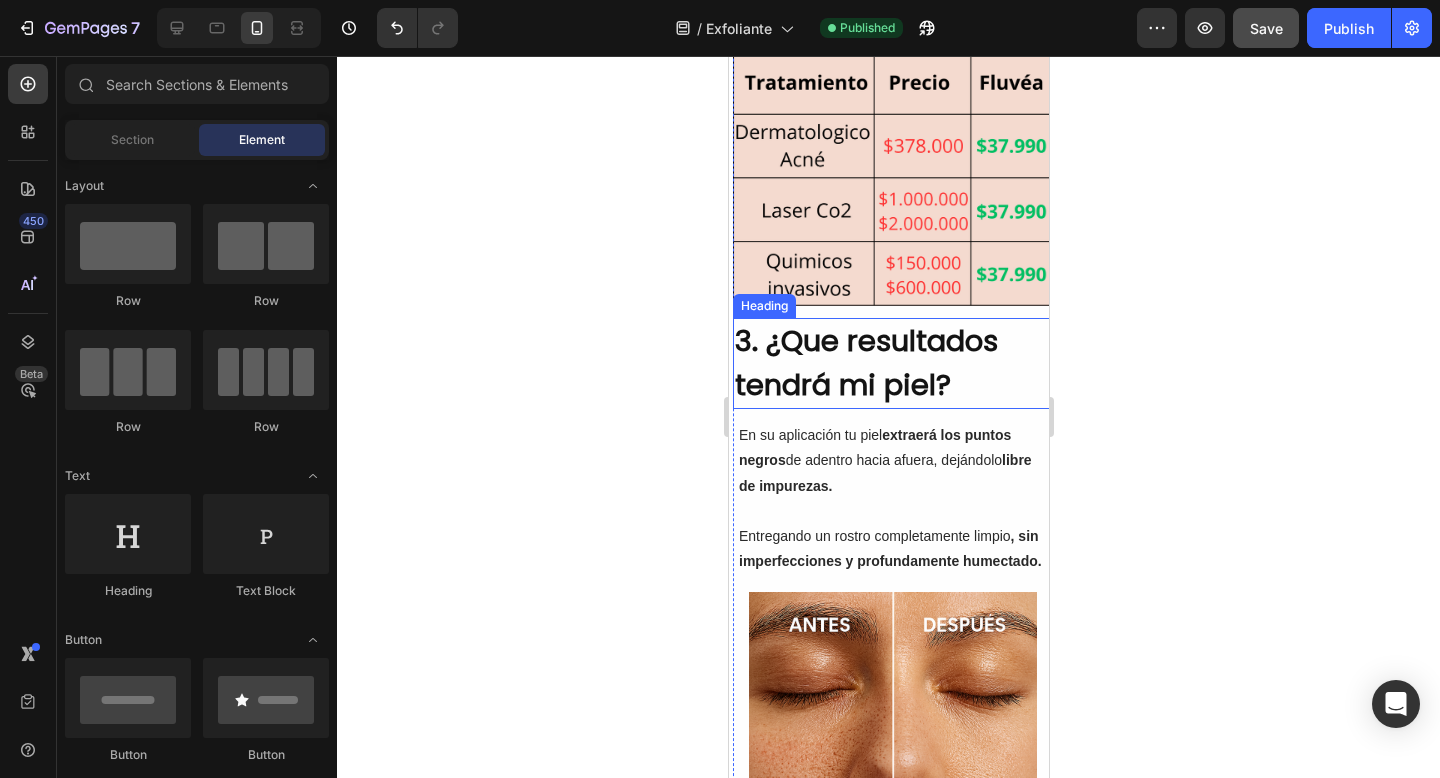 click on "3. ¿Que resultados tendrá mi piel?" at bounding box center (892, 363) 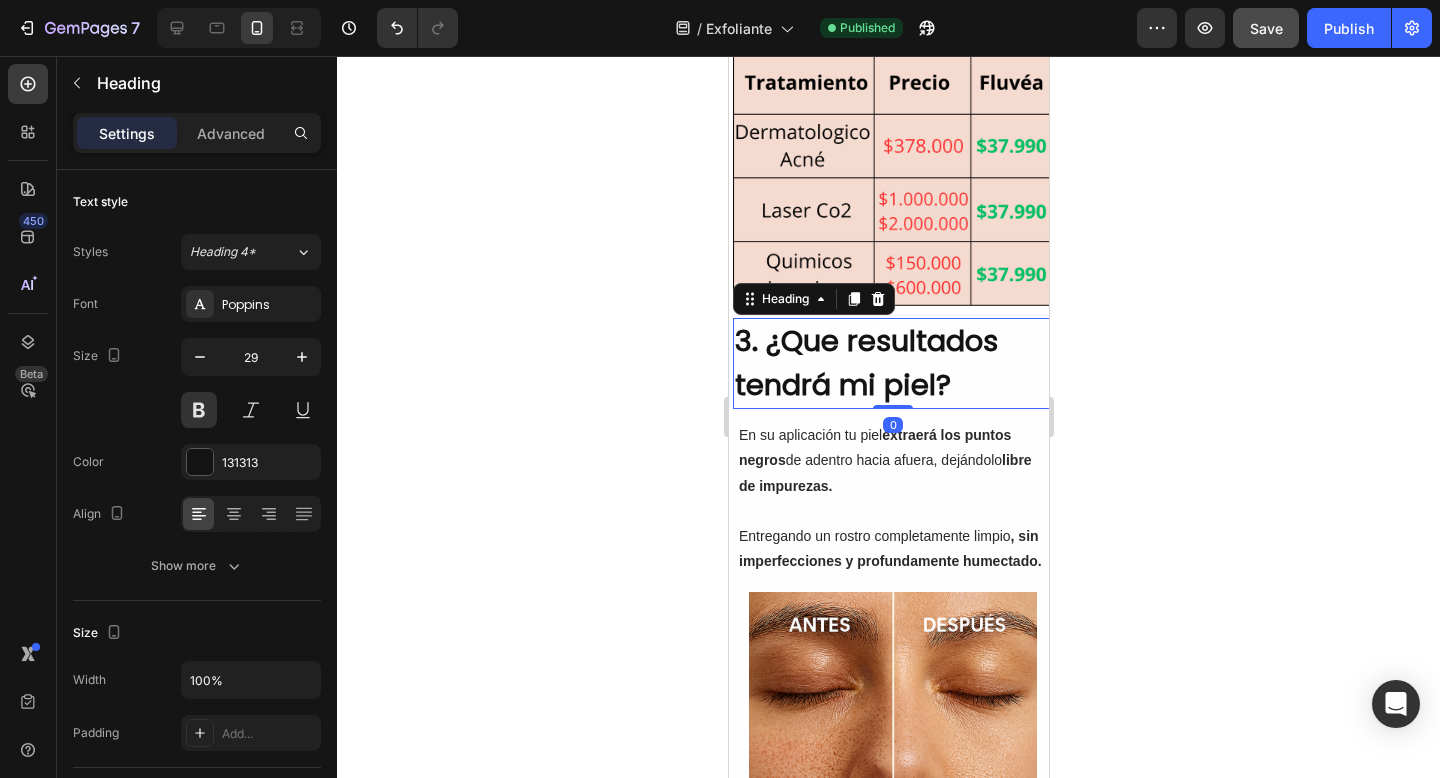 click on "3. ¿Que resultados tendrá mi piel?" at bounding box center [892, 363] 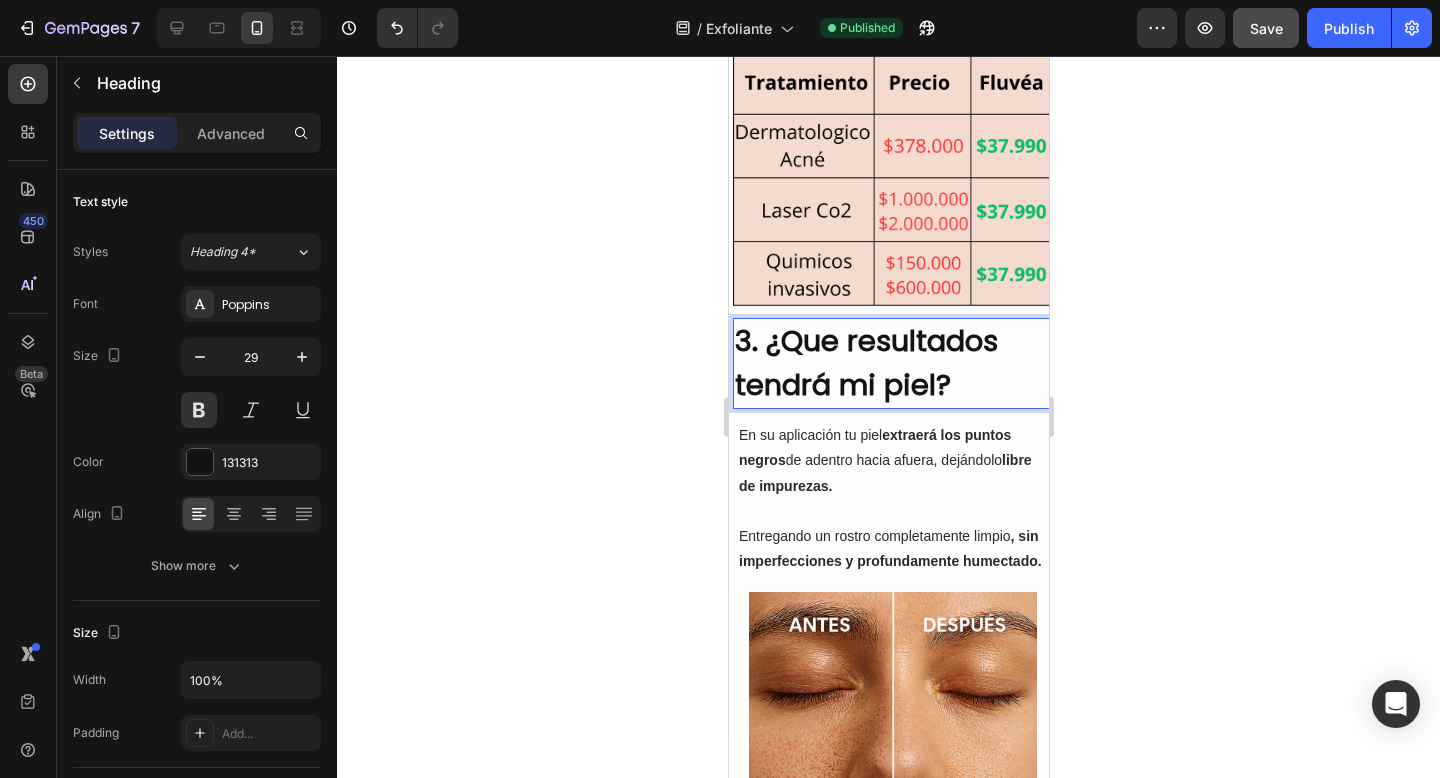 click 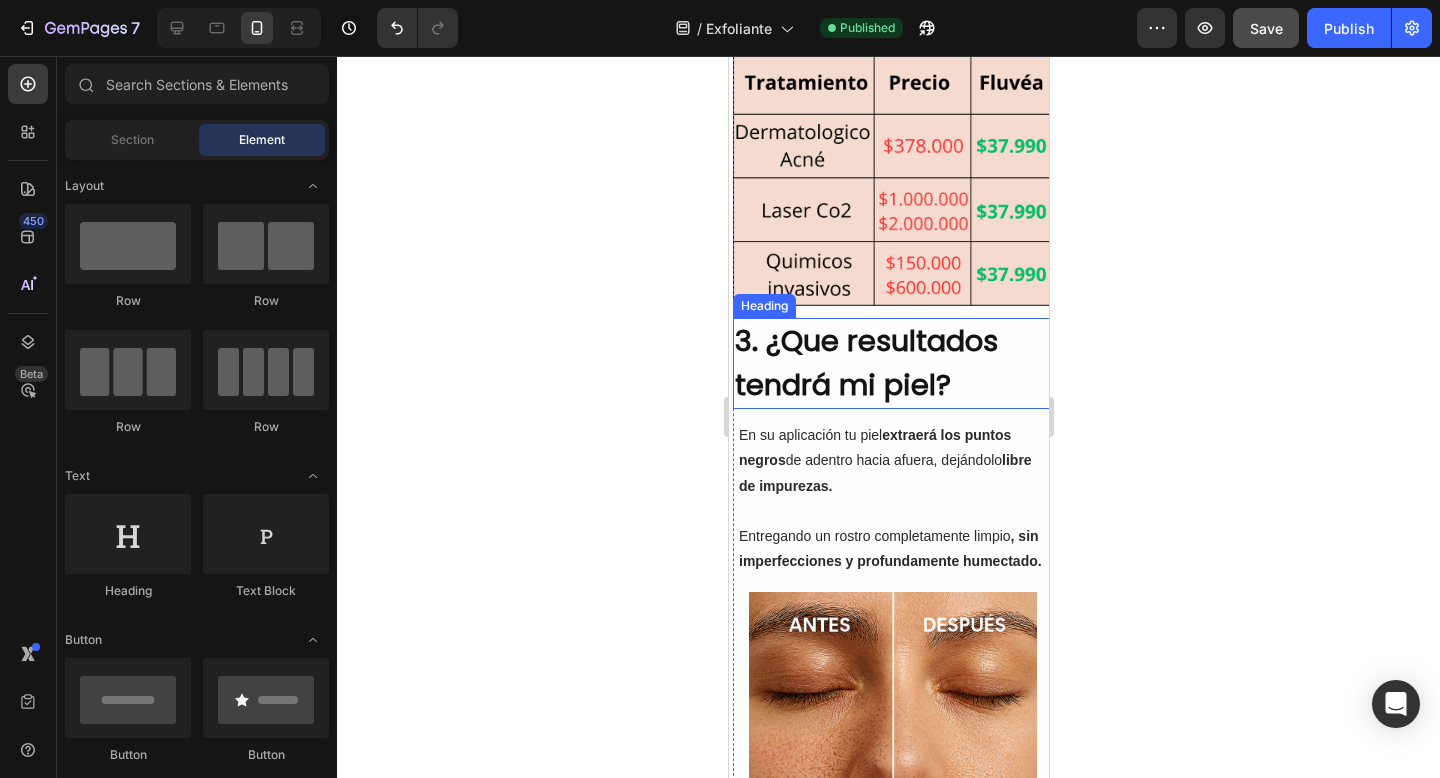 click on "3. ¿Que resultados tendrá mi piel?" at bounding box center [892, 363] 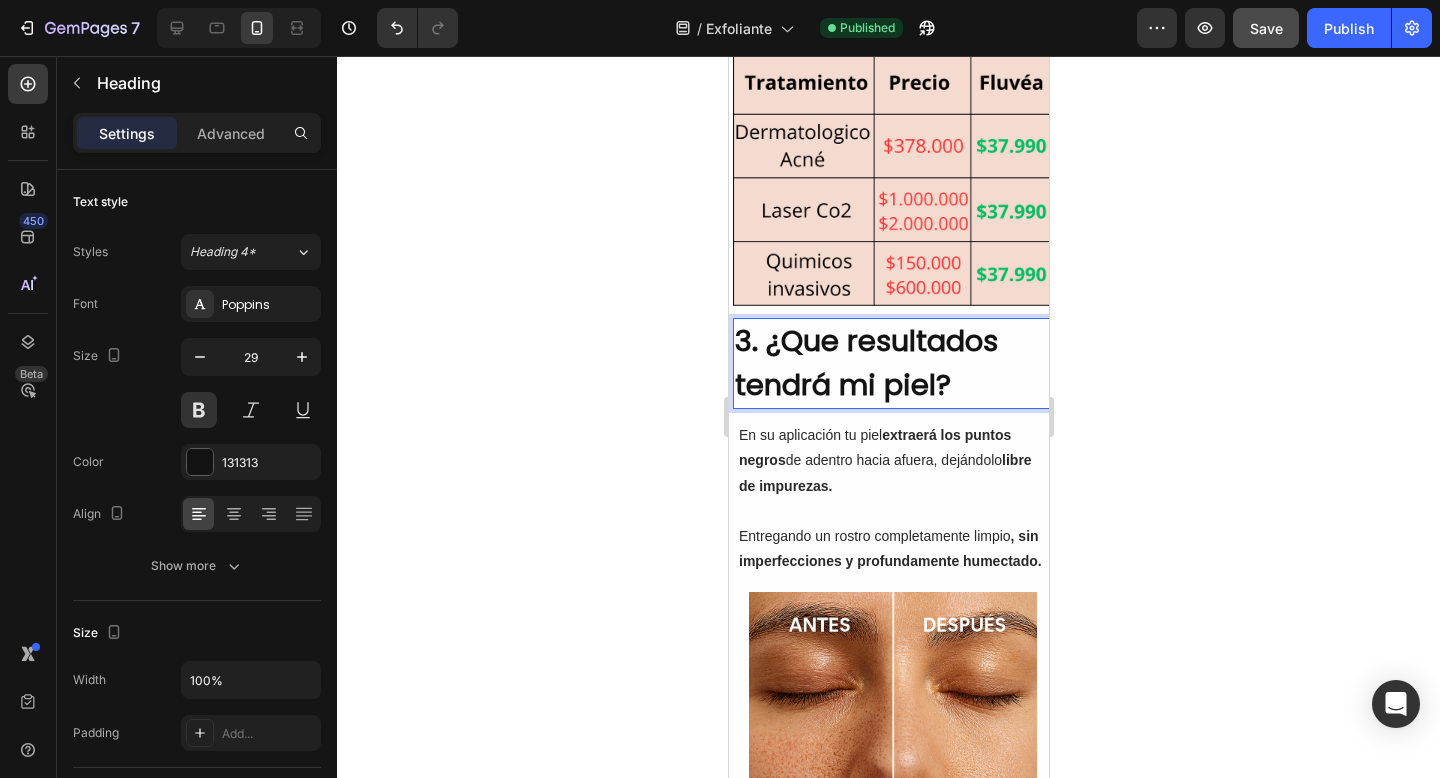 click on "3. ¿Que resultados tendrá mi piel?" at bounding box center [892, 363] 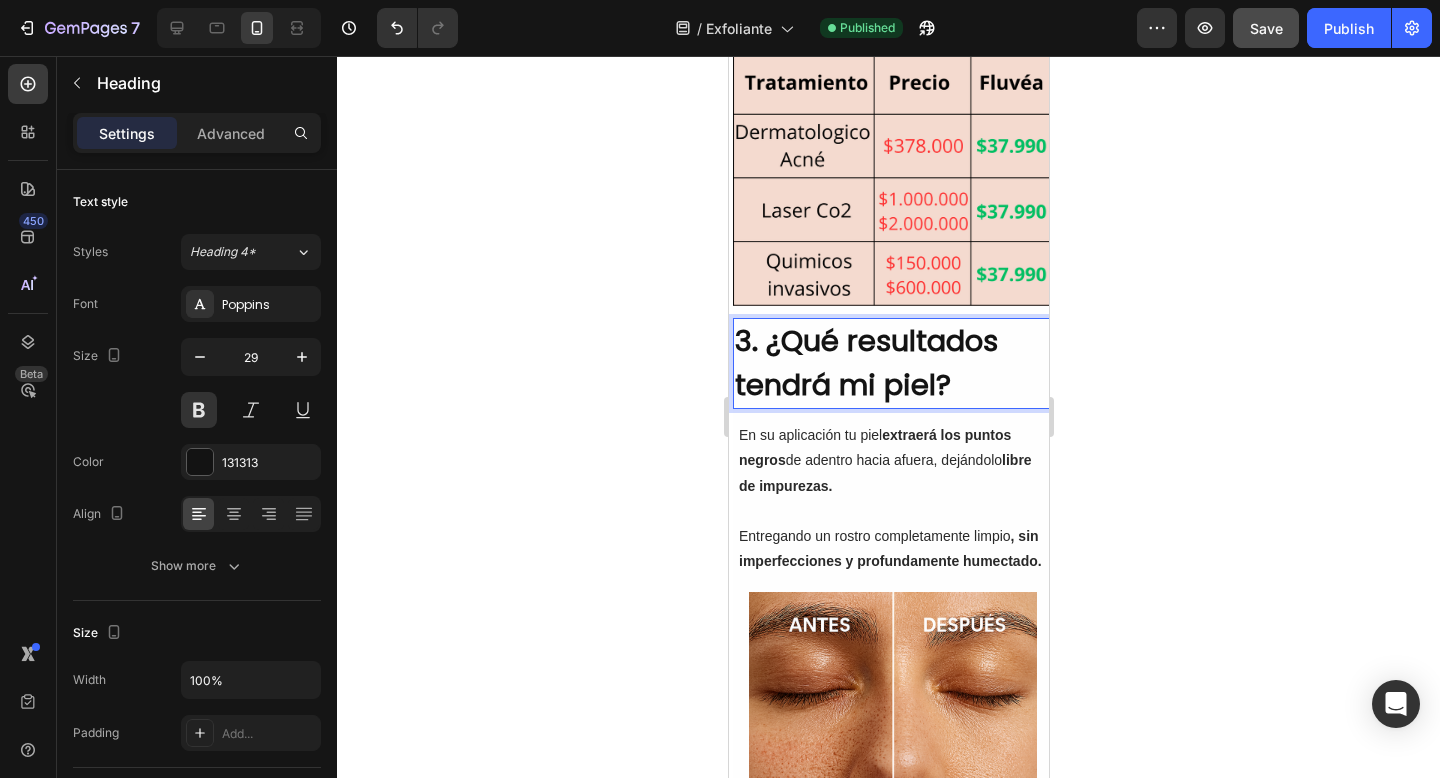 click 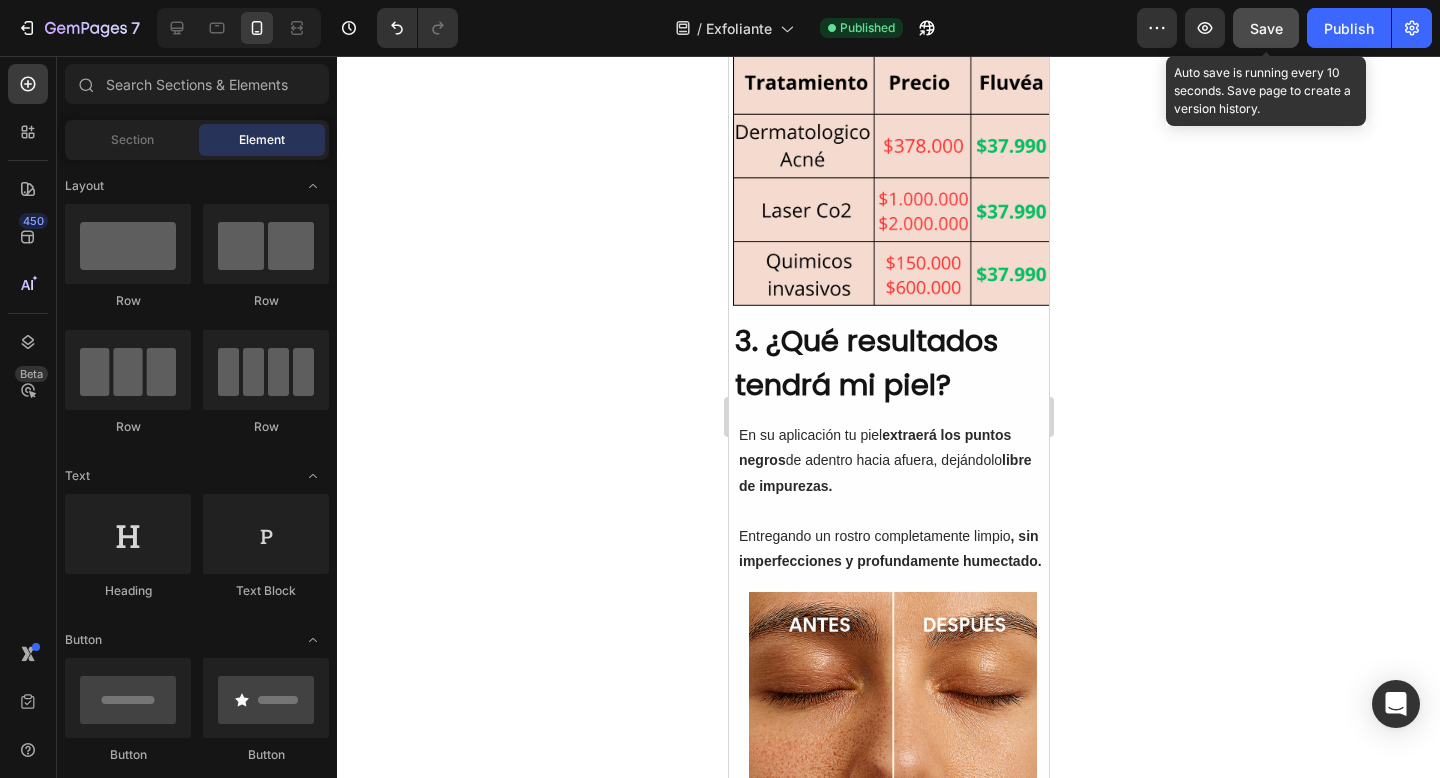 click on "Save" at bounding box center [1266, 28] 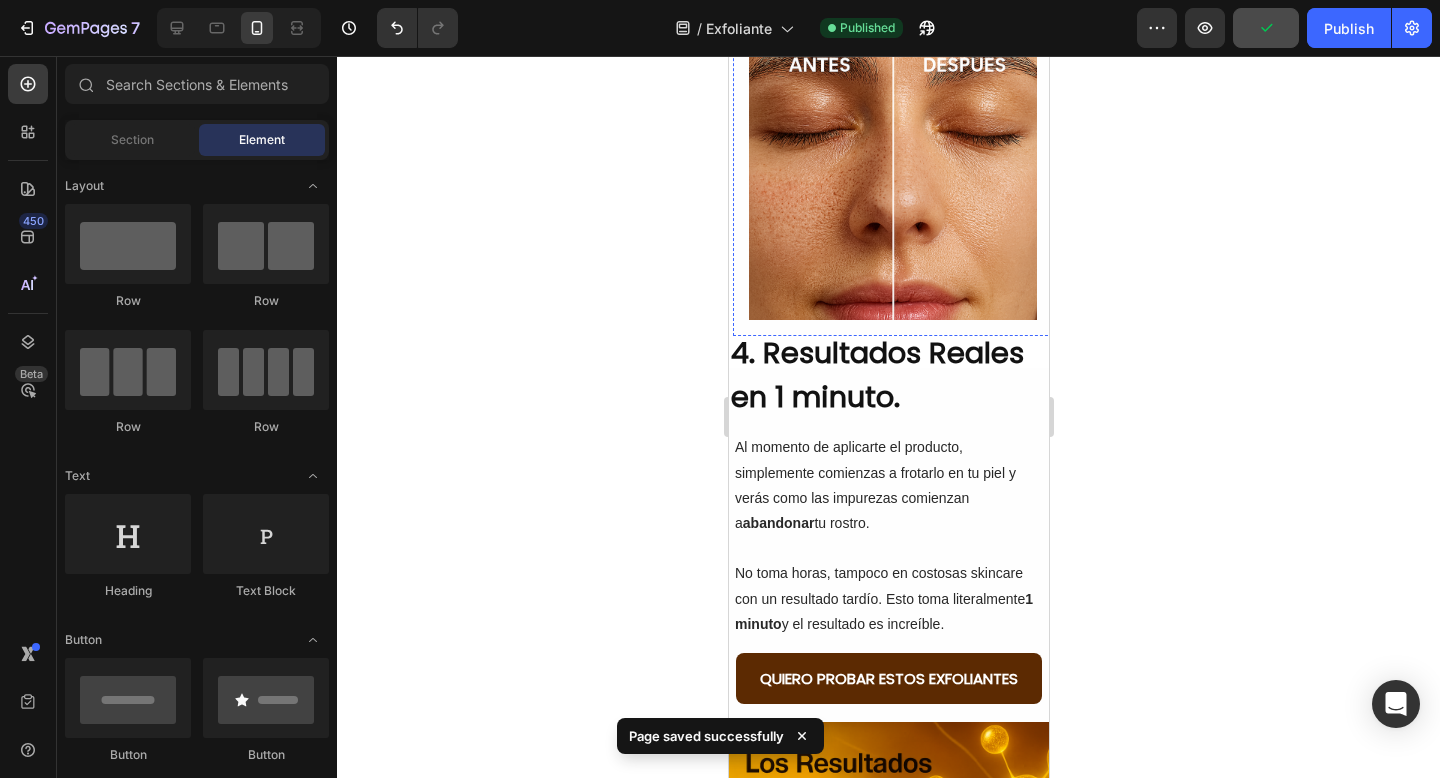 scroll, scrollTop: 2331, scrollLeft: 0, axis: vertical 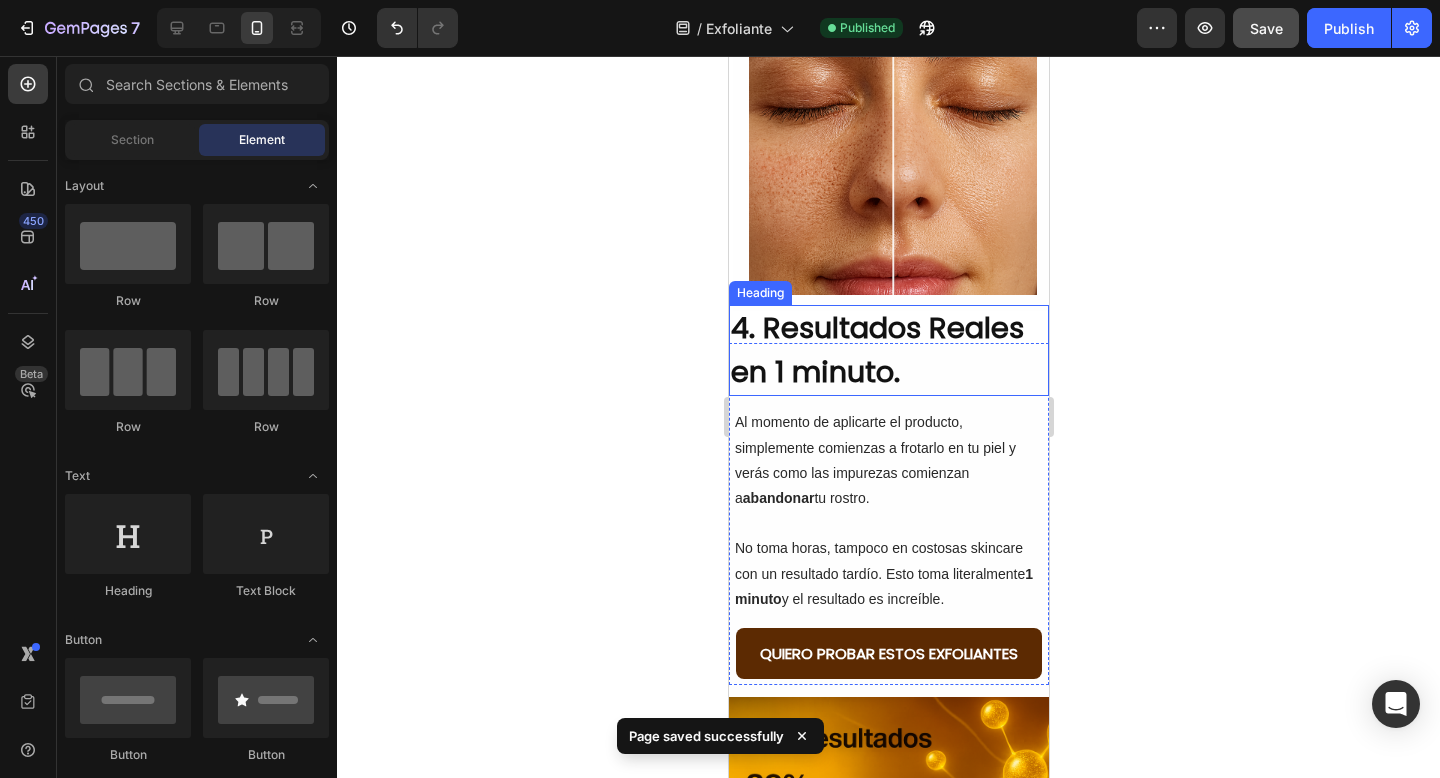 click on "4. Resultados Reales en 1 minuto." at bounding box center (888, 350) 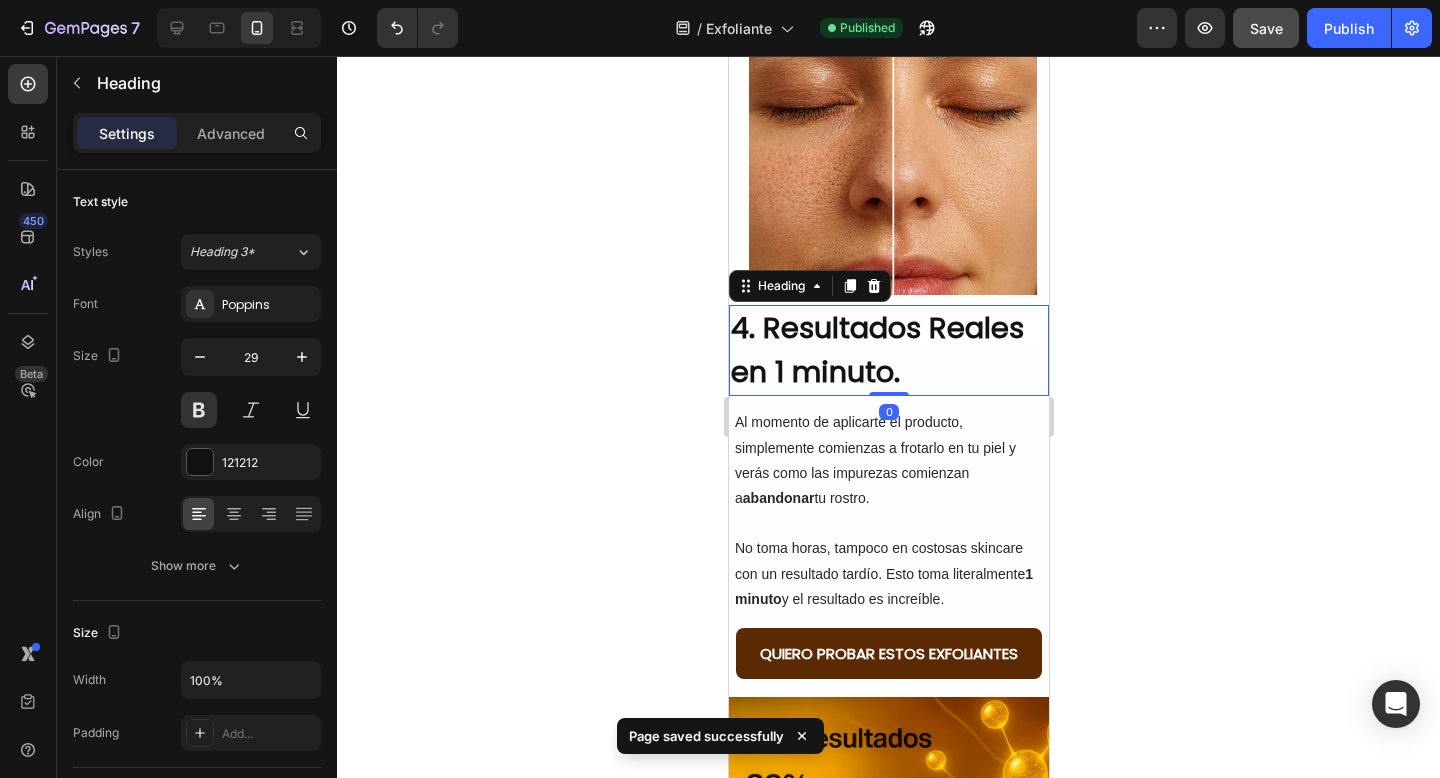 click on "4. Resultados Reales en 1 minuto." at bounding box center (888, 350) 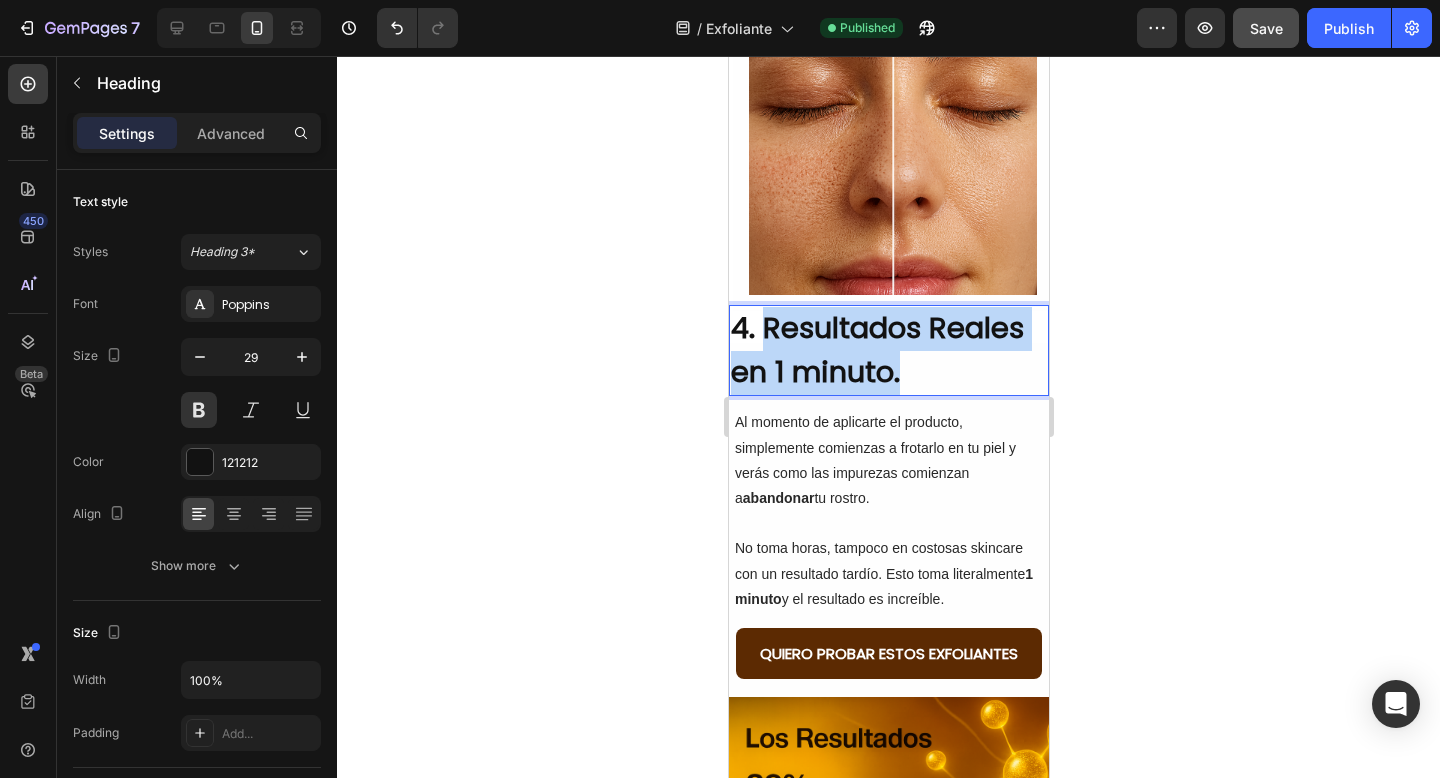drag, startPoint x: 915, startPoint y: 377, endPoint x: 767, endPoint y: 334, distance: 154.12009 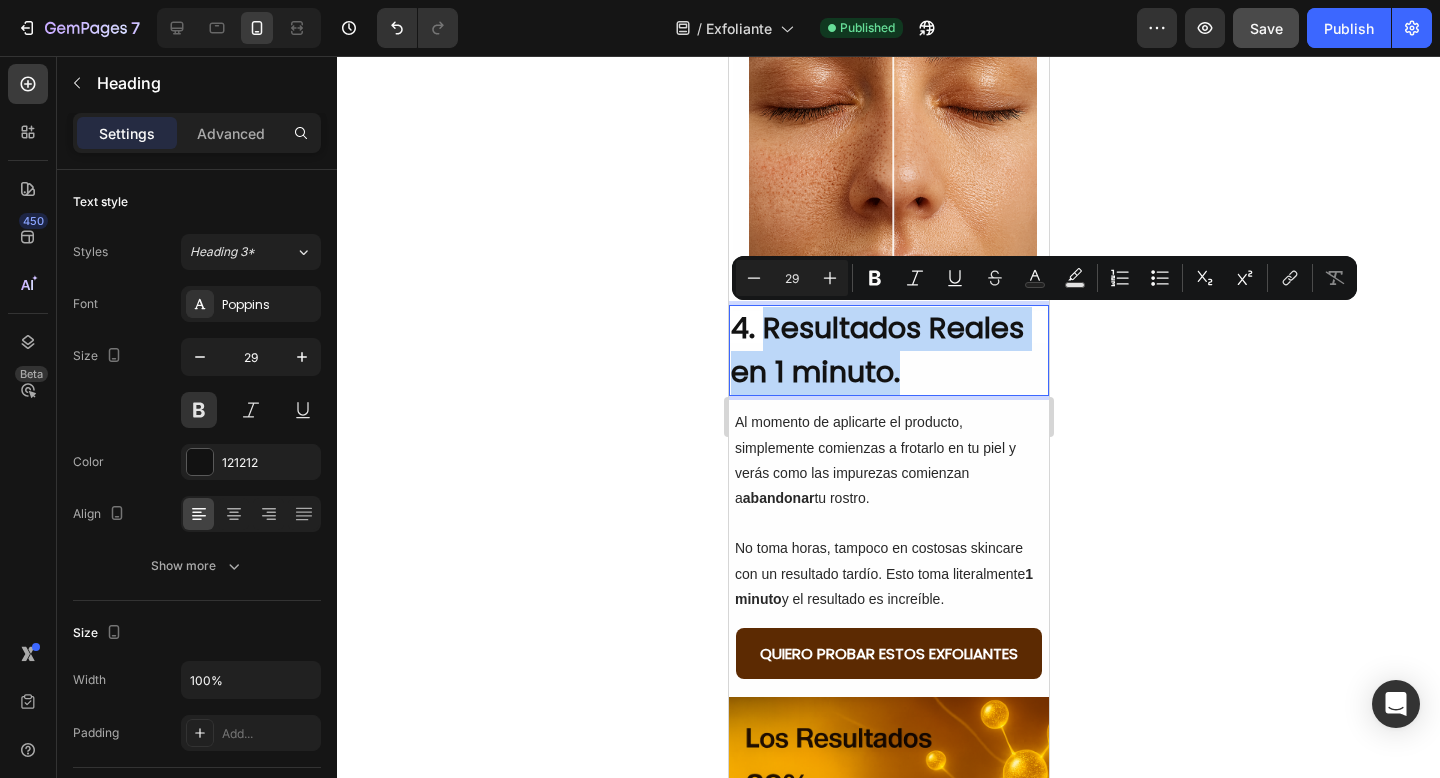 click on "4. Resultados Reales en 1 minuto." at bounding box center (888, 350) 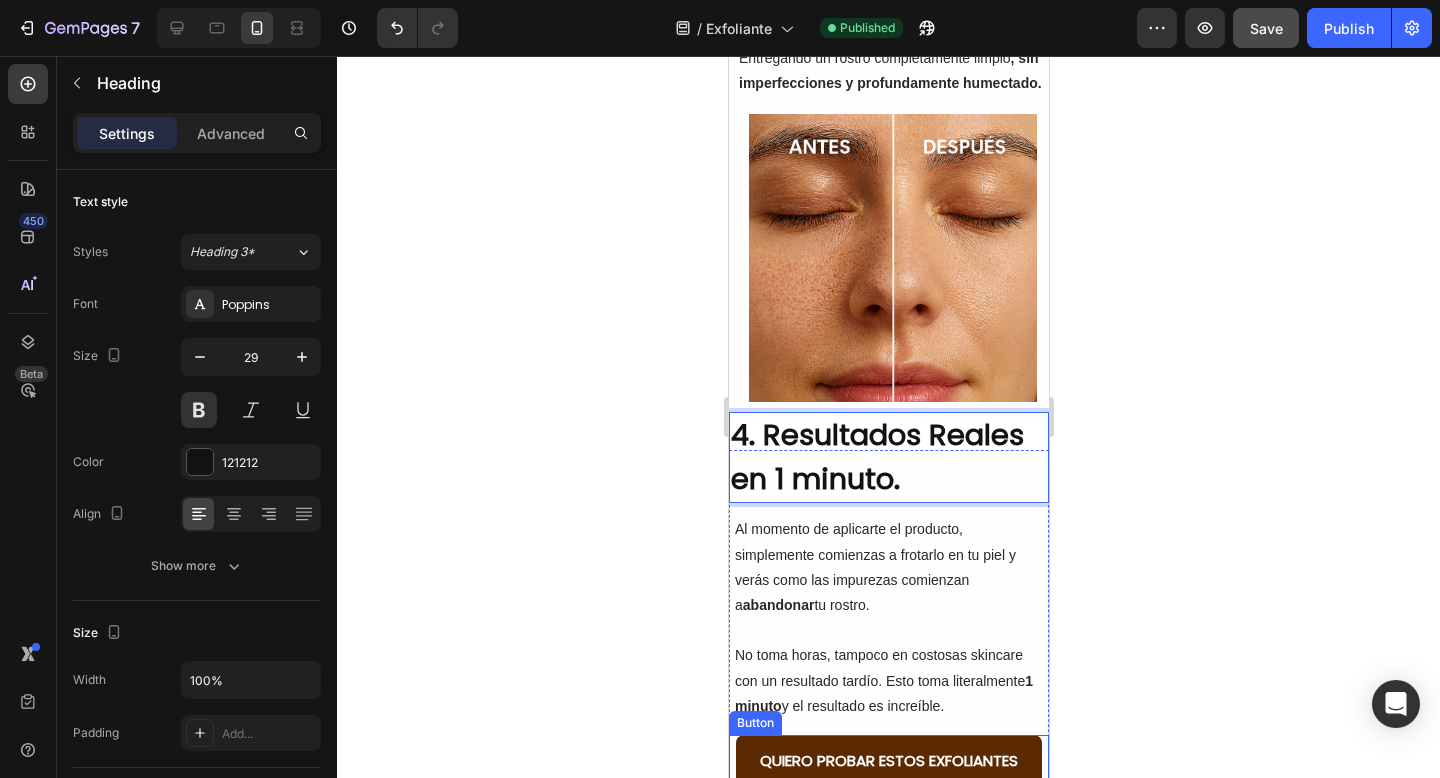 scroll, scrollTop: 2190, scrollLeft: 0, axis: vertical 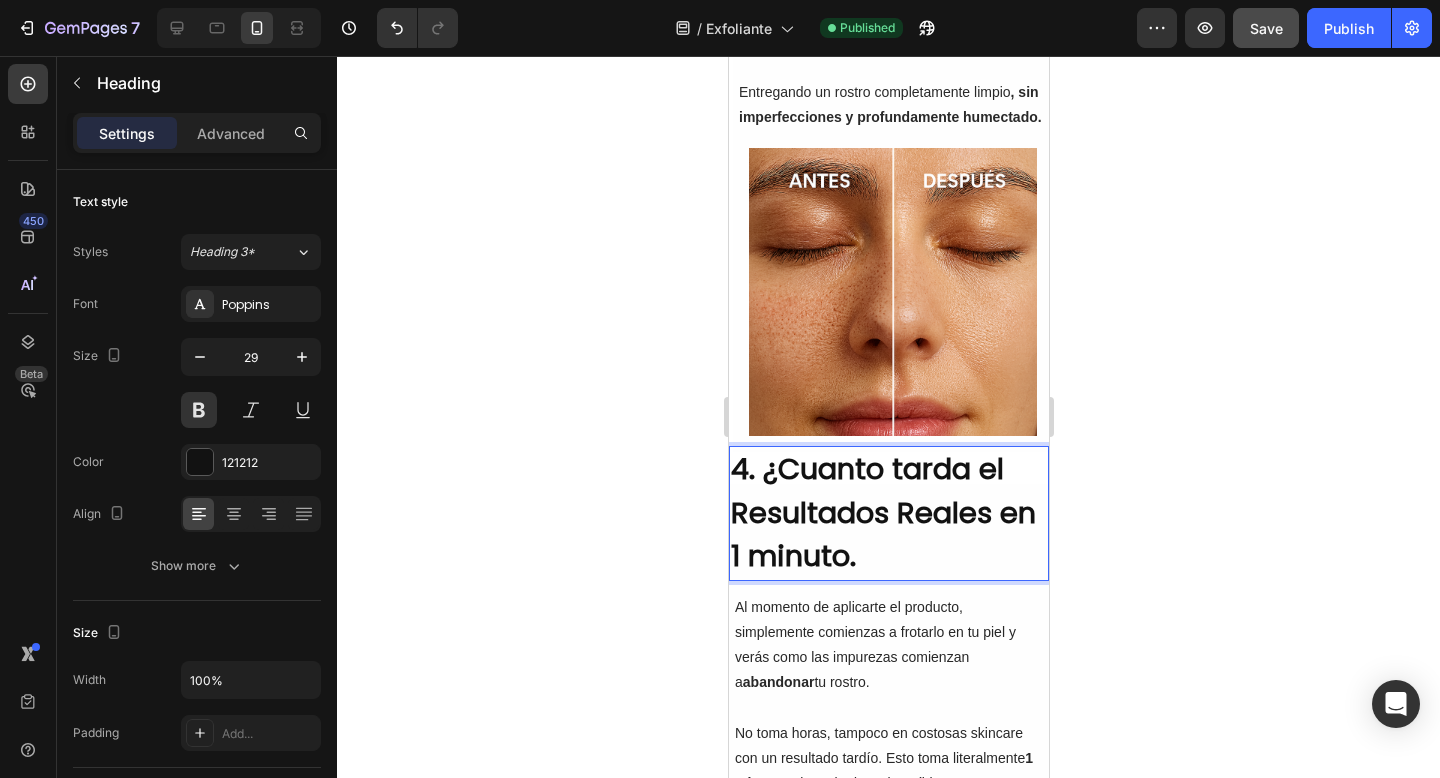click on "4. ¿Cuanto tarda el Resultados Reales en 1 minuto." at bounding box center (888, 513) 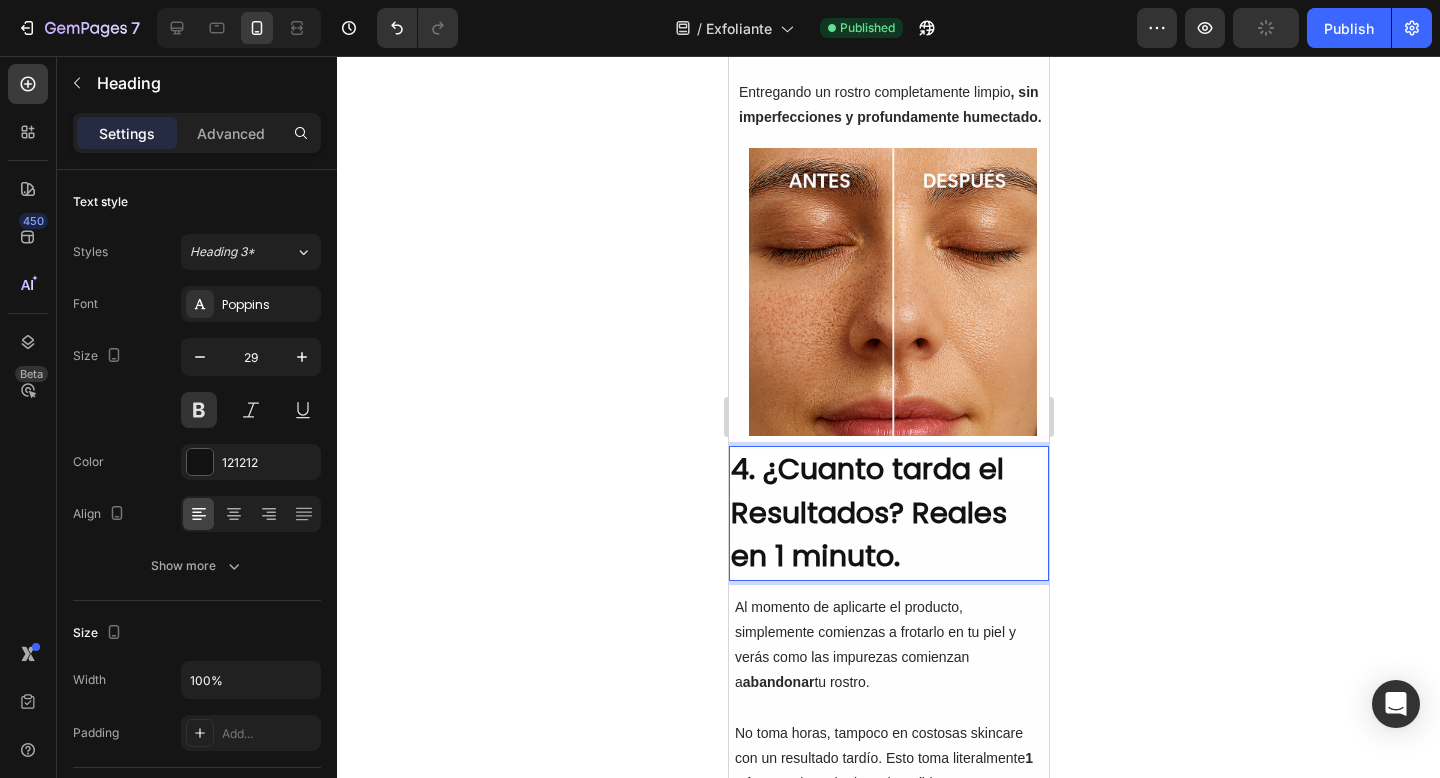 click on "4. ¿Cuanto tarda el Resultados? Reales en 1 minuto." at bounding box center (888, 513) 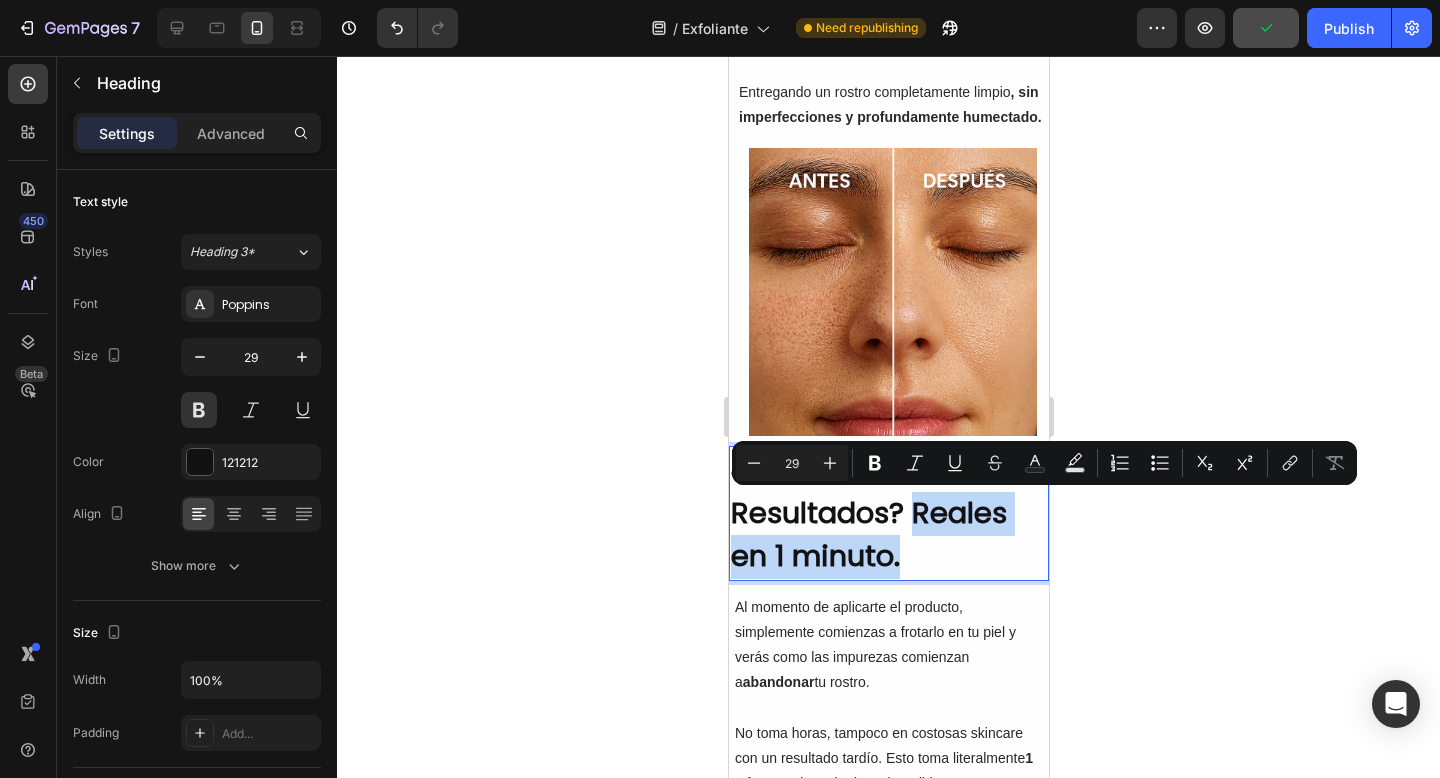 drag, startPoint x: 954, startPoint y: 553, endPoint x: 914, endPoint y: 511, distance: 58 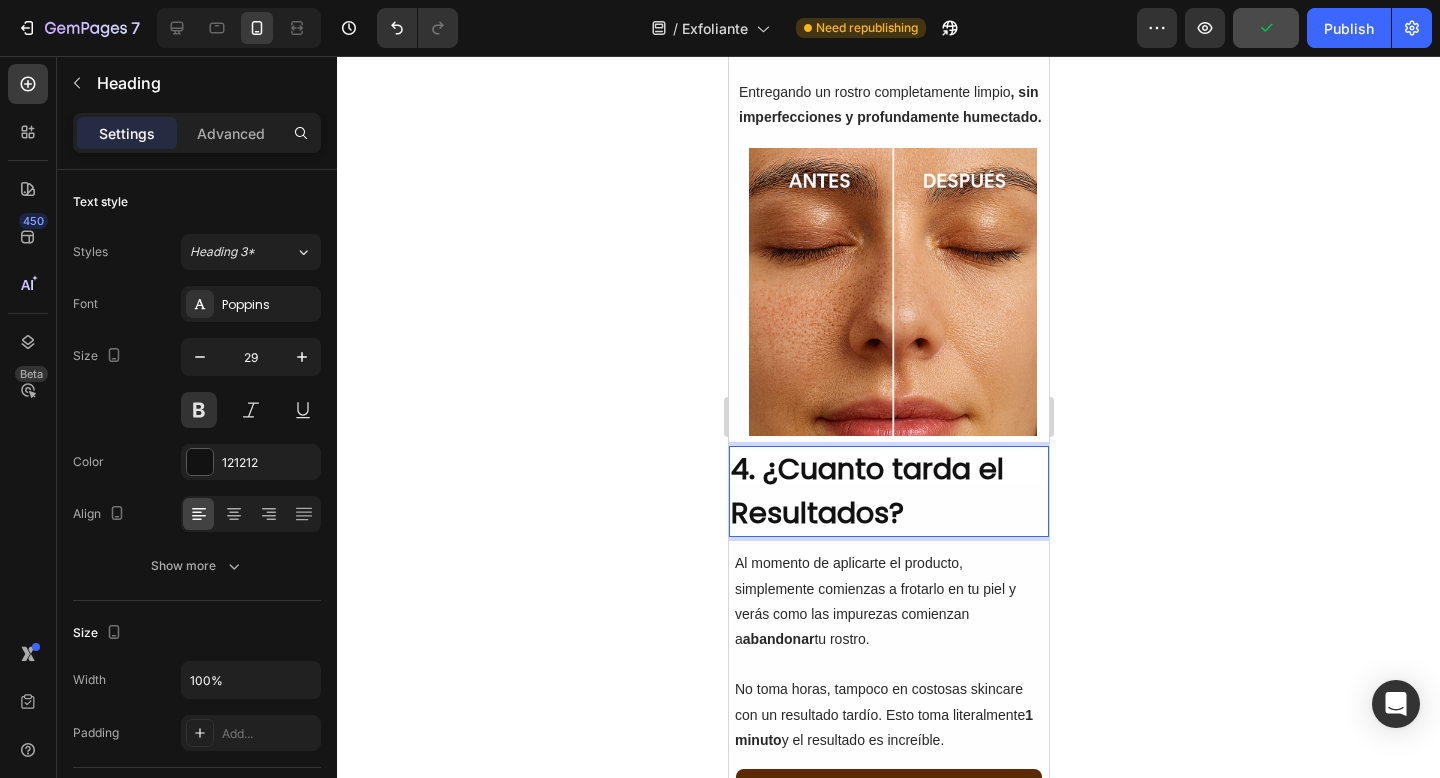 click on "4. ¿Cuanto tarda el Resultados?" at bounding box center (888, 491) 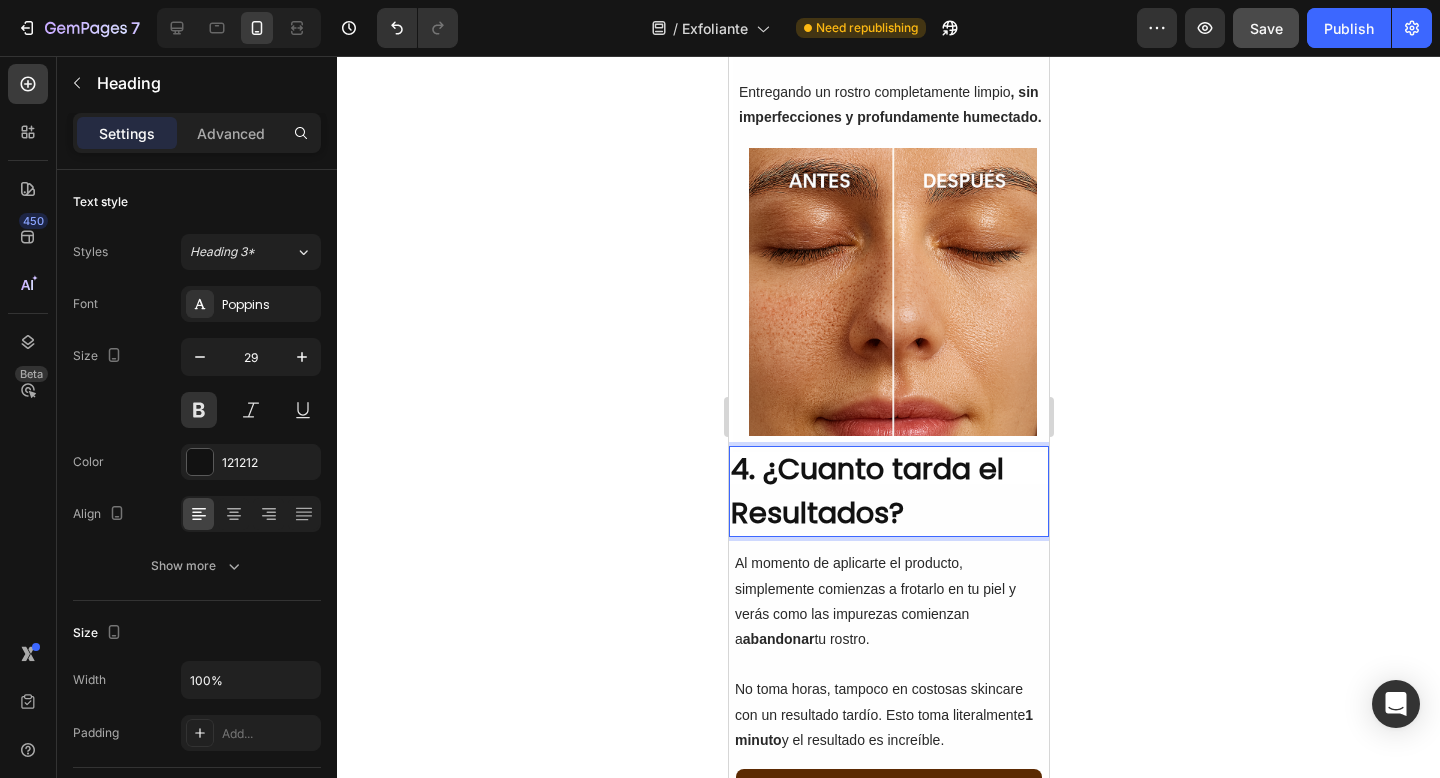 click on "Cu á nto" 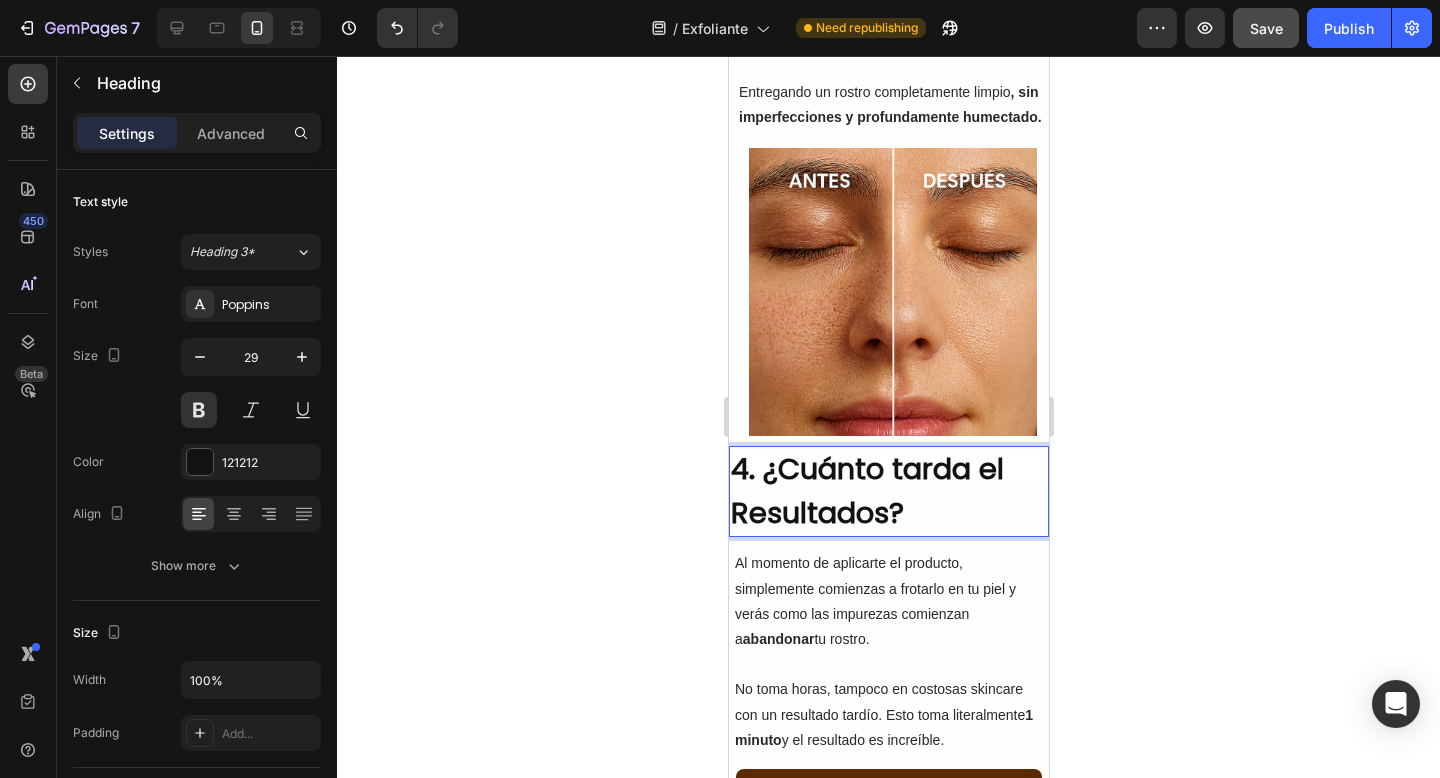 click on "4. ¿Cuánto tarda el Resultados?" at bounding box center (888, 491) 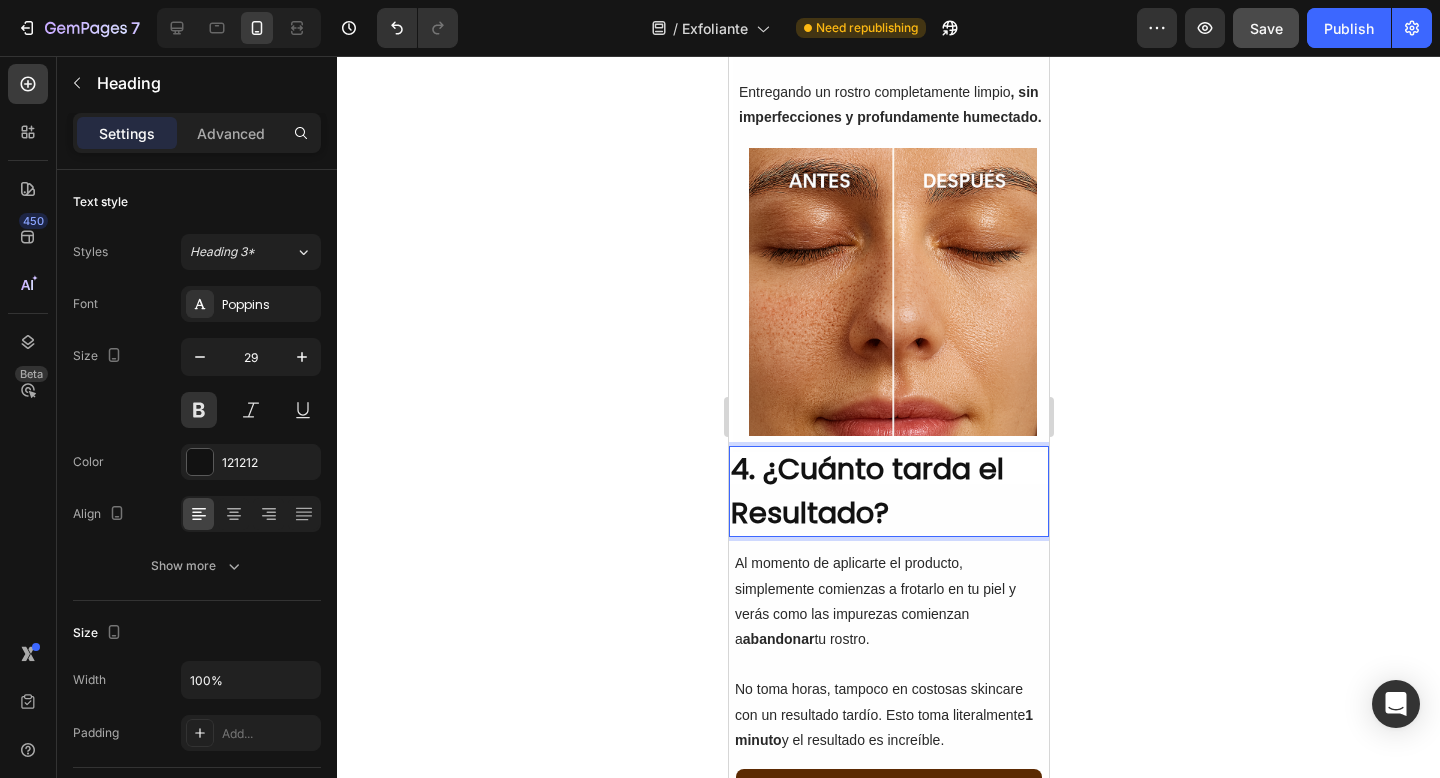 click 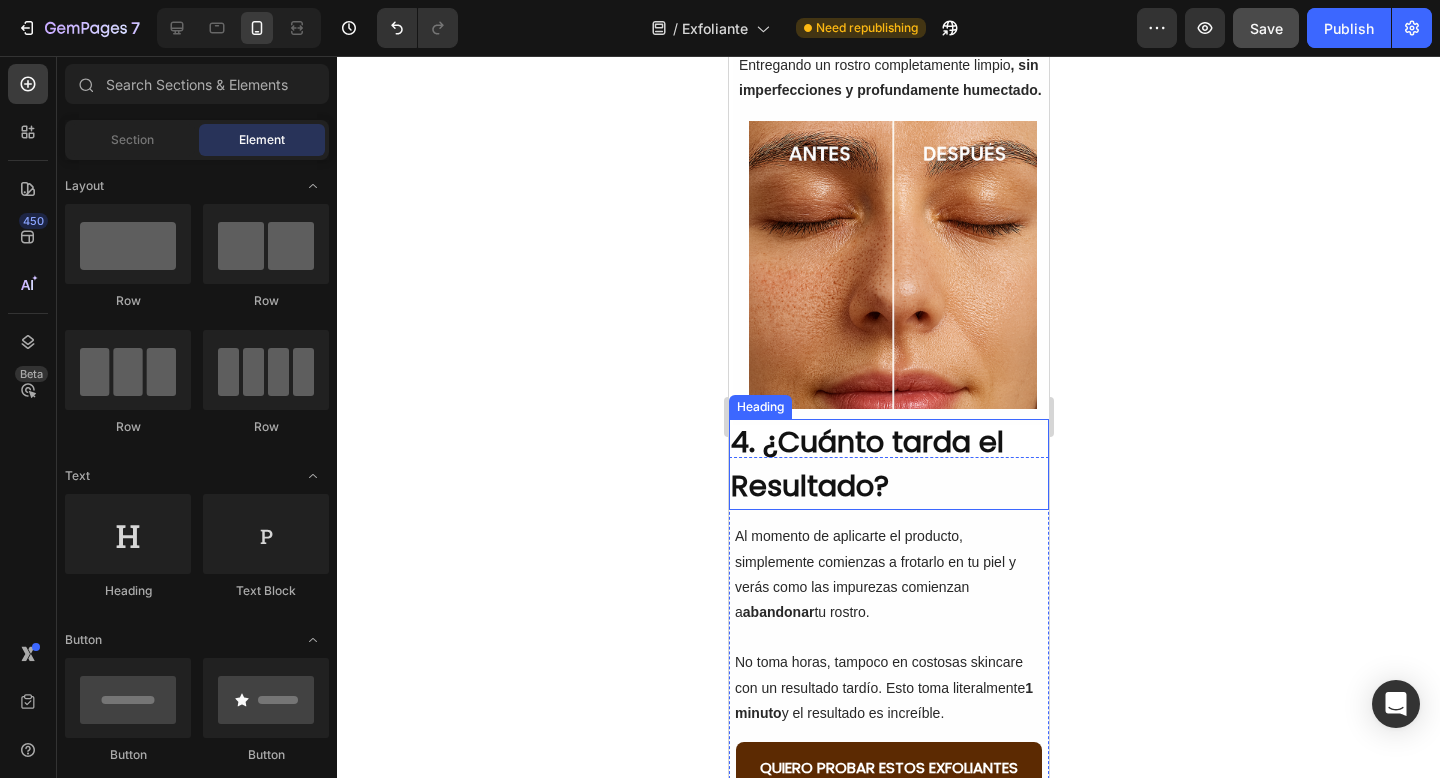 scroll, scrollTop: 2210, scrollLeft: 0, axis: vertical 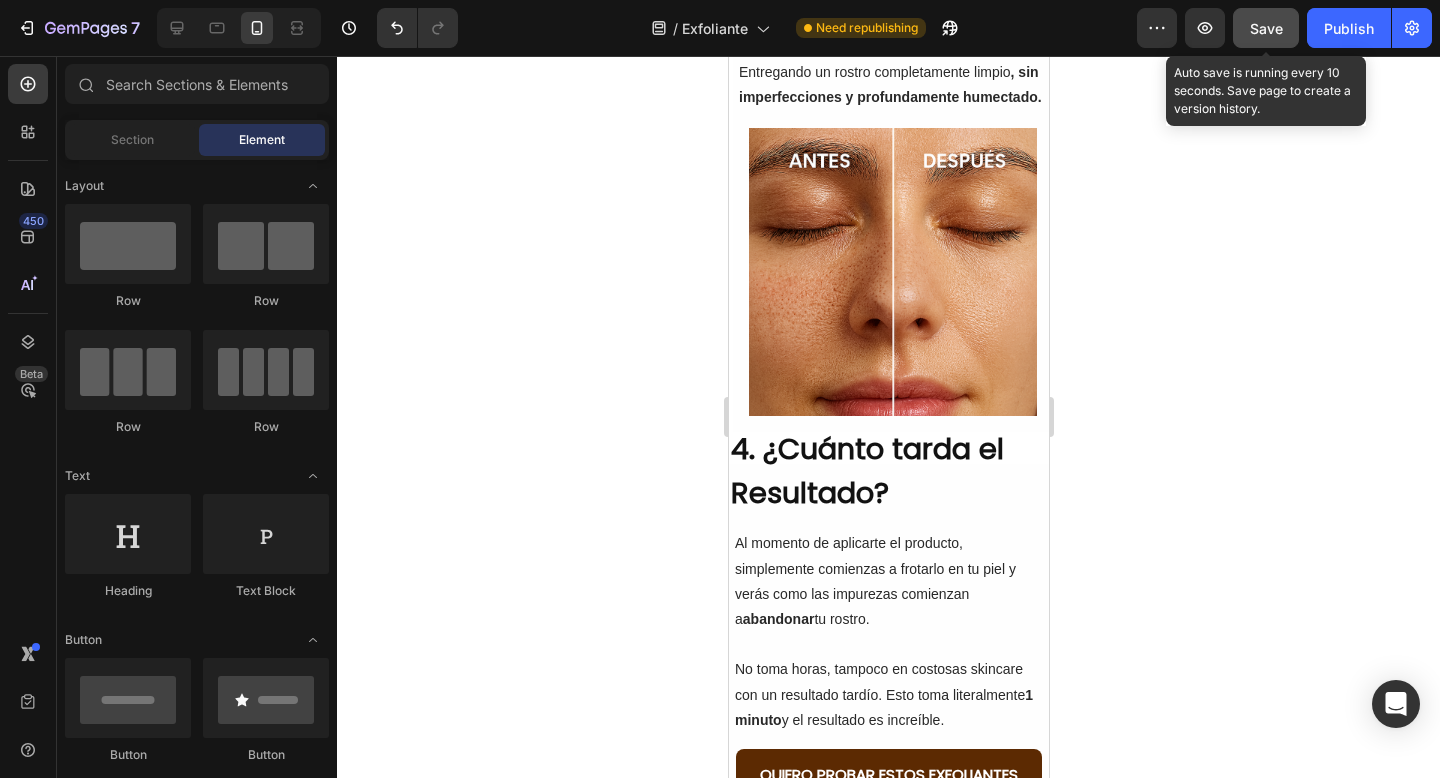 click on "Save" at bounding box center (1266, 28) 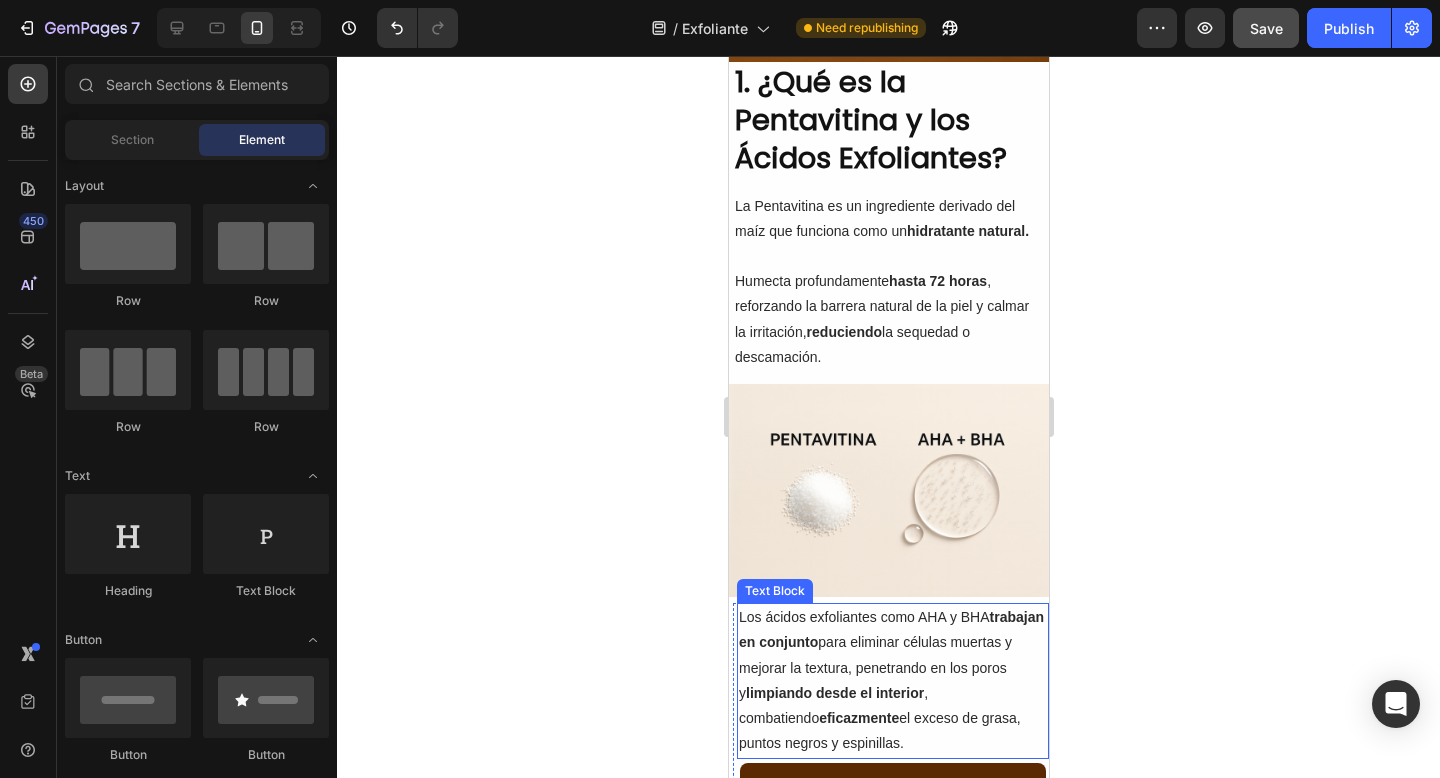 scroll, scrollTop: 667, scrollLeft: 0, axis: vertical 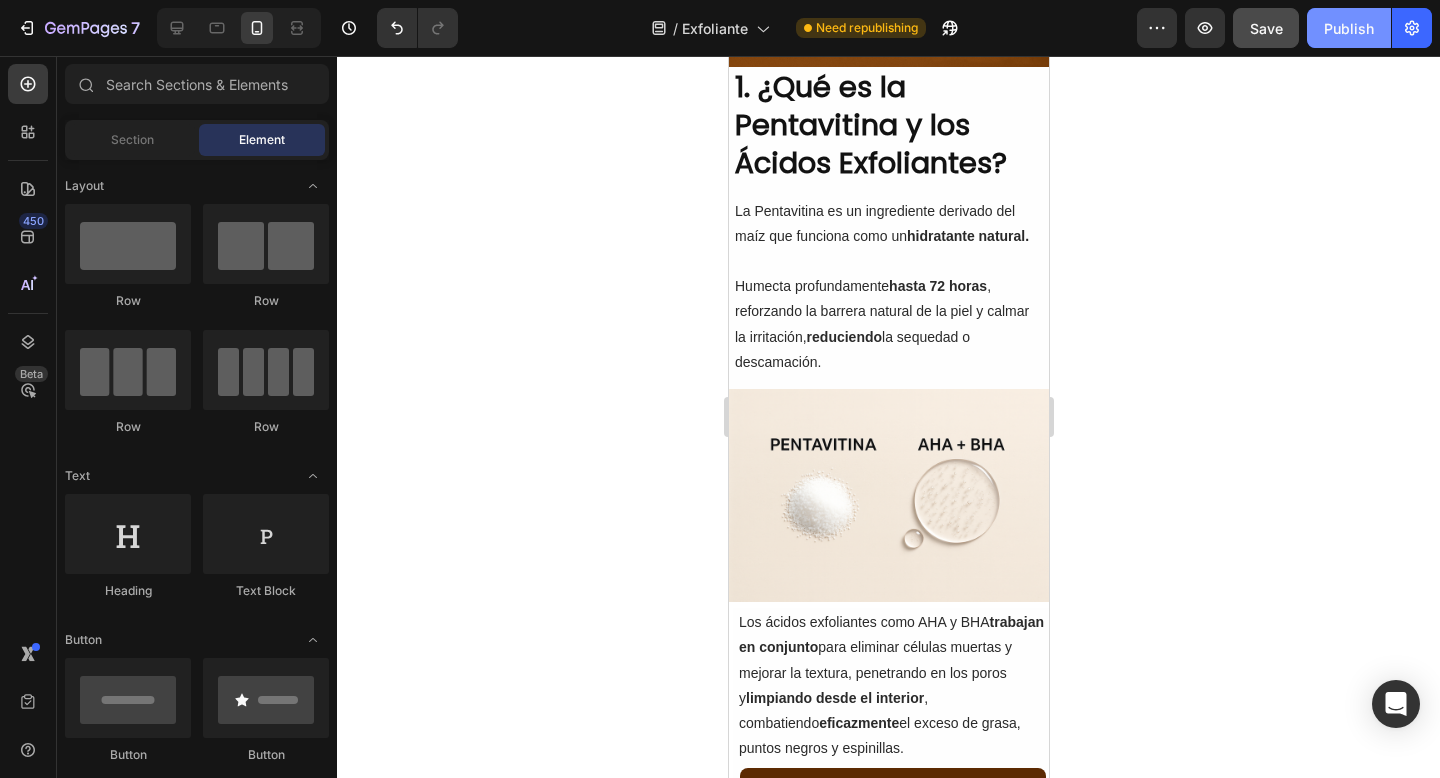 click on "Publish" at bounding box center (1349, 28) 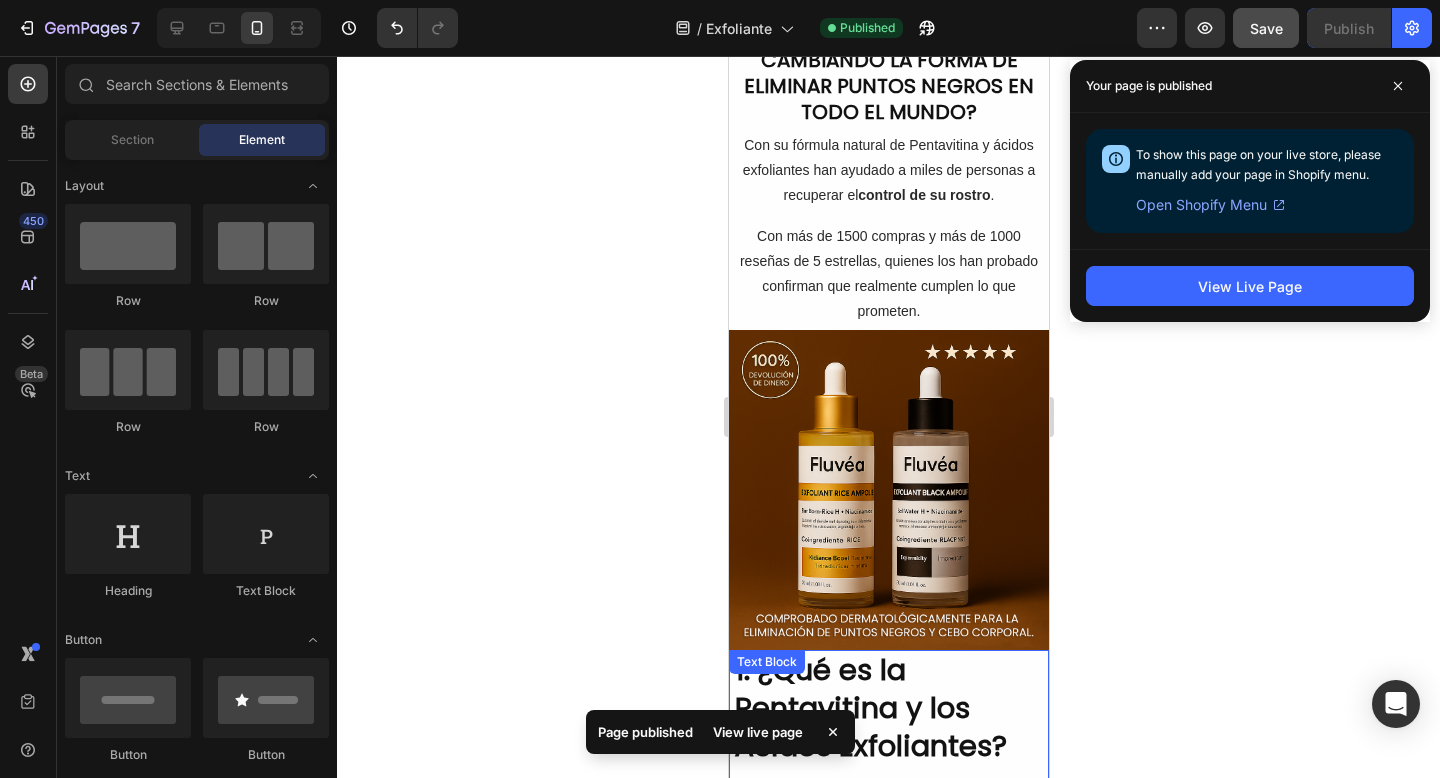 scroll, scrollTop: 60, scrollLeft: 0, axis: vertical 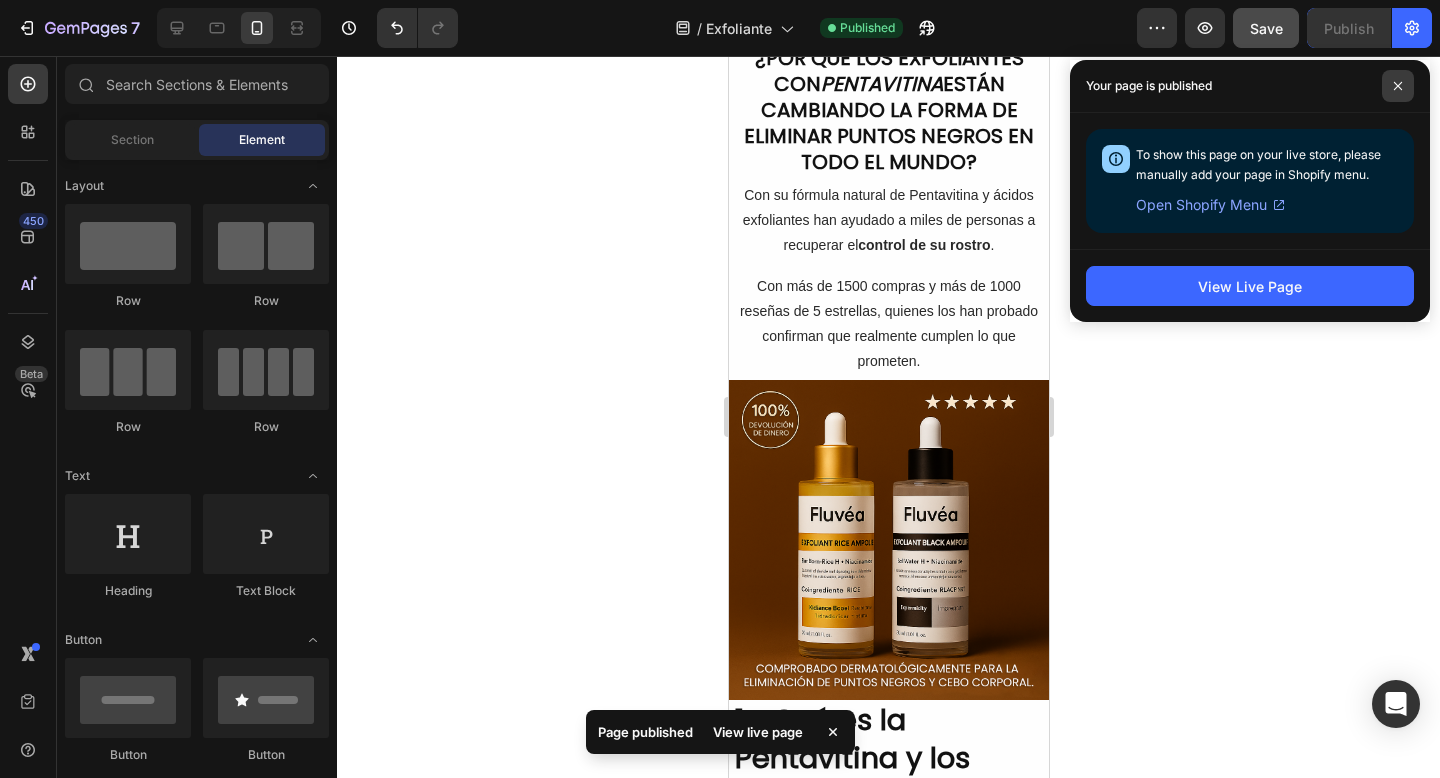 click at bounding box center (1398, 86) 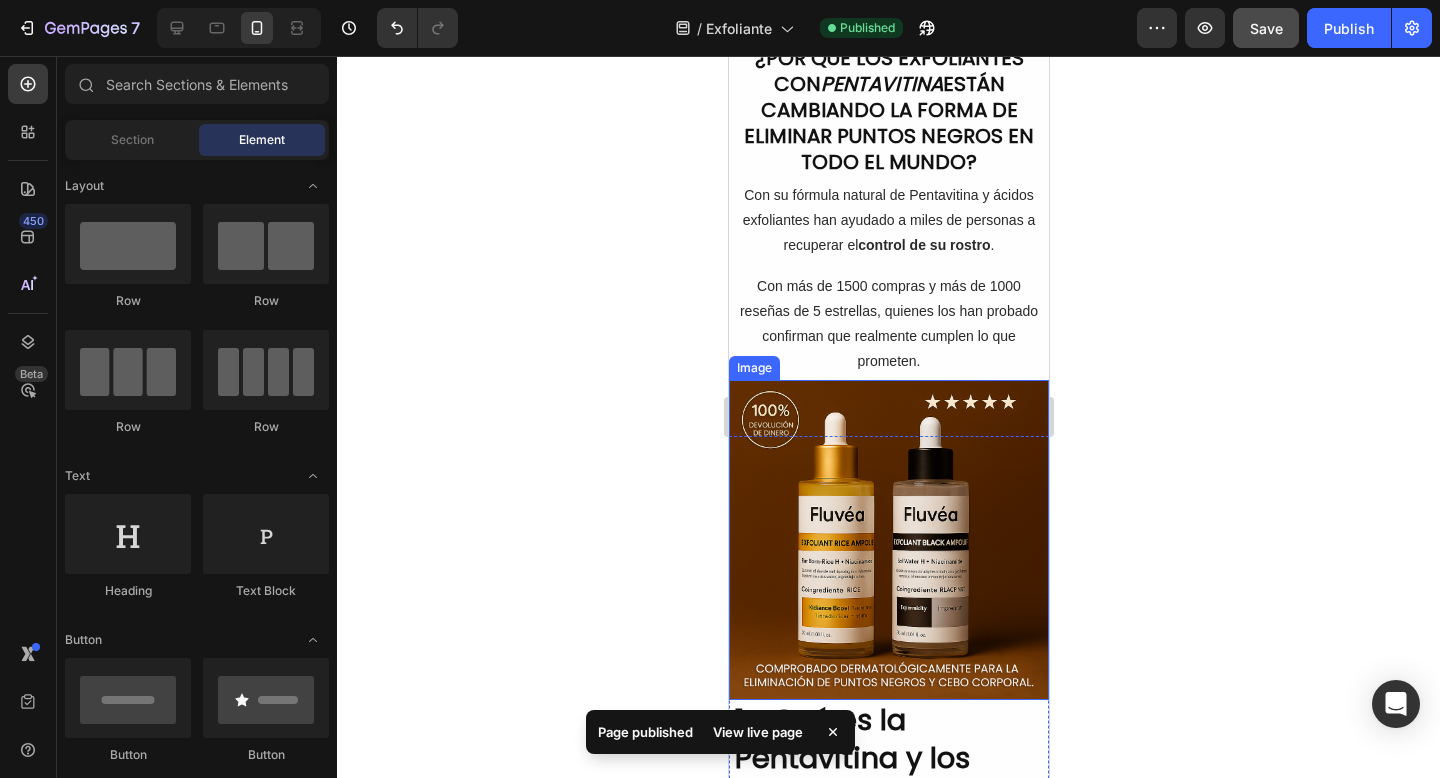 scroll, scrollTop: 0, scrollLeft: 0, axis: both 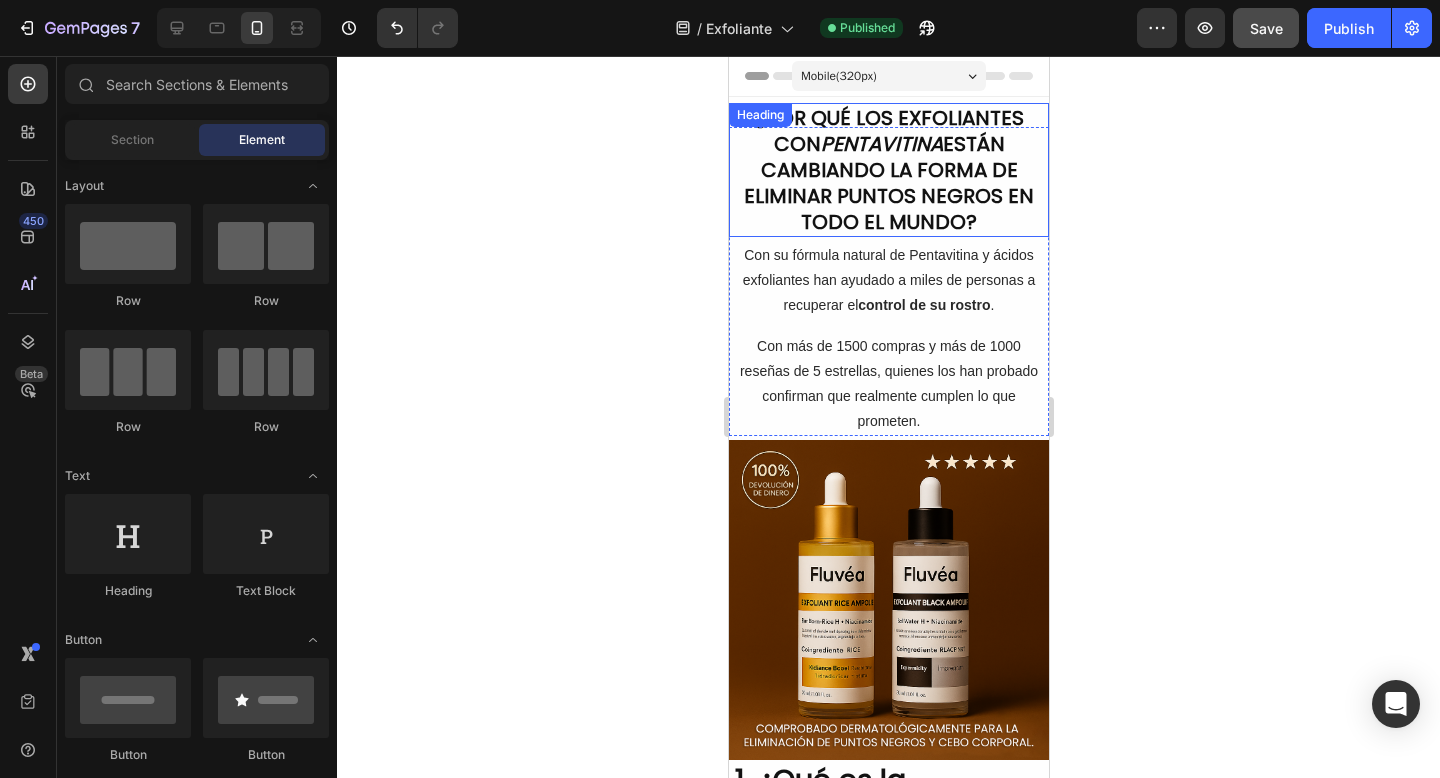 click on "¿POR QUÉ LOS EXFOLIANTES CON  PENTAVITINA  ESTÁN CAMBIANDO LA FORMA DE ELIMINAR PUNTOS NEGROS EN TODO EL MUNDO?" at bounding box center [888, 170] 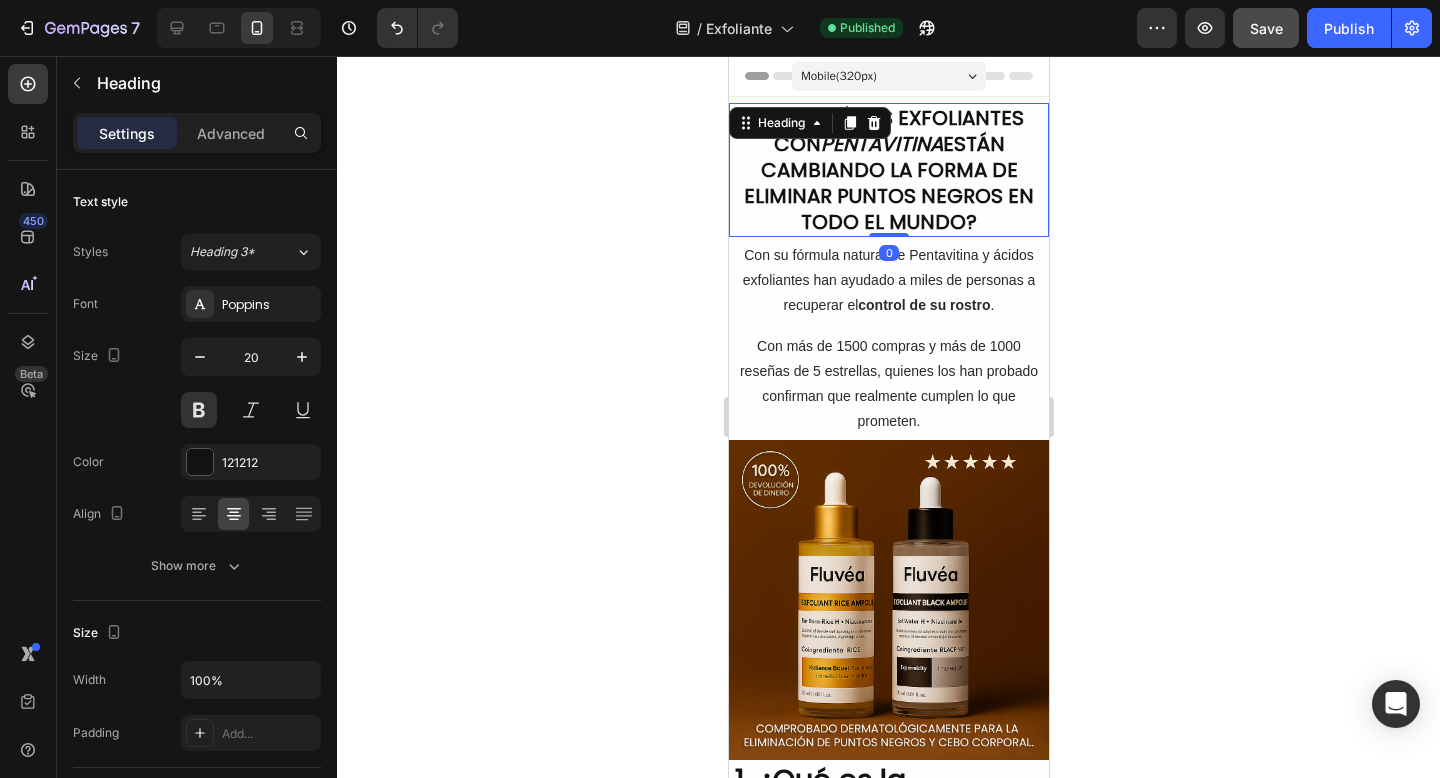 click 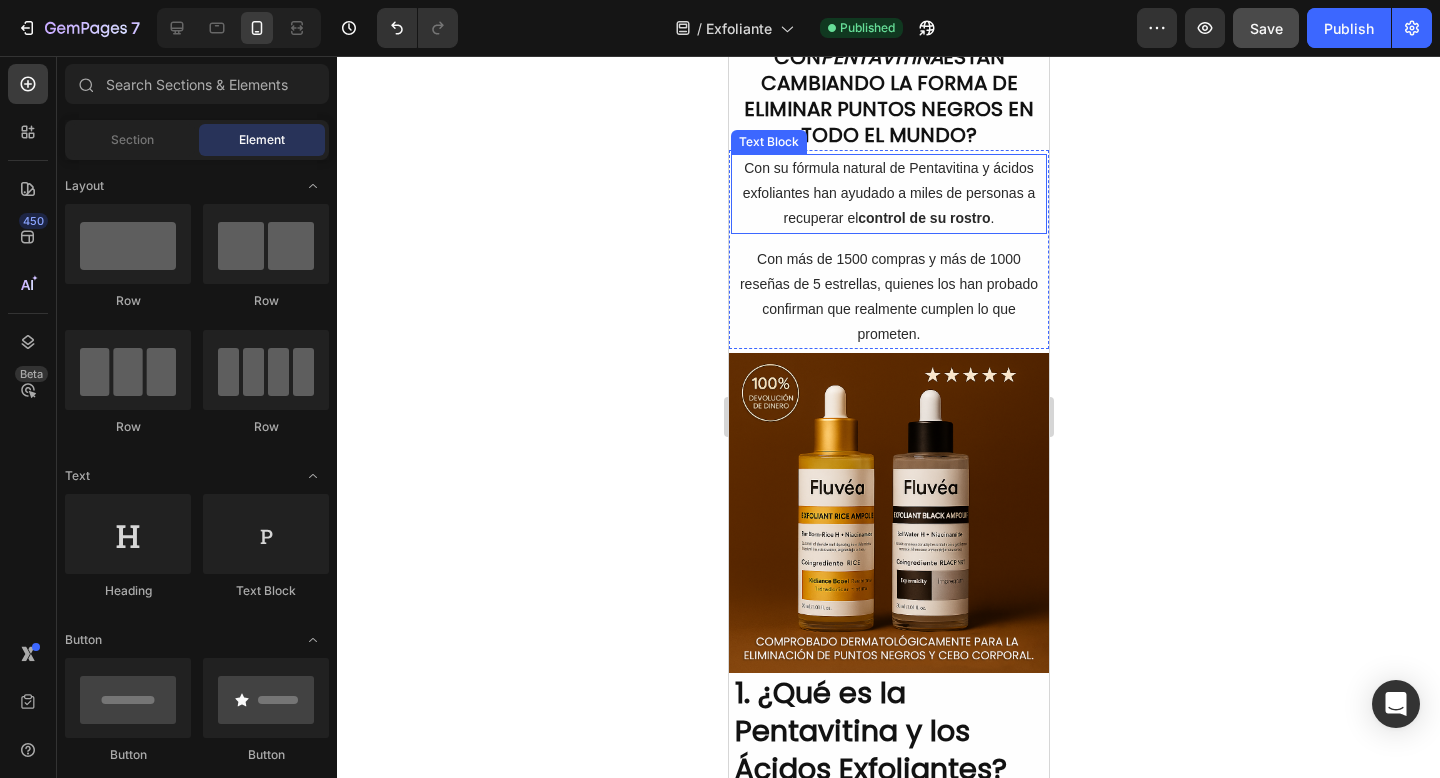 scroll, scrollTop: 205, scrollLeft: 0, axis: vertical 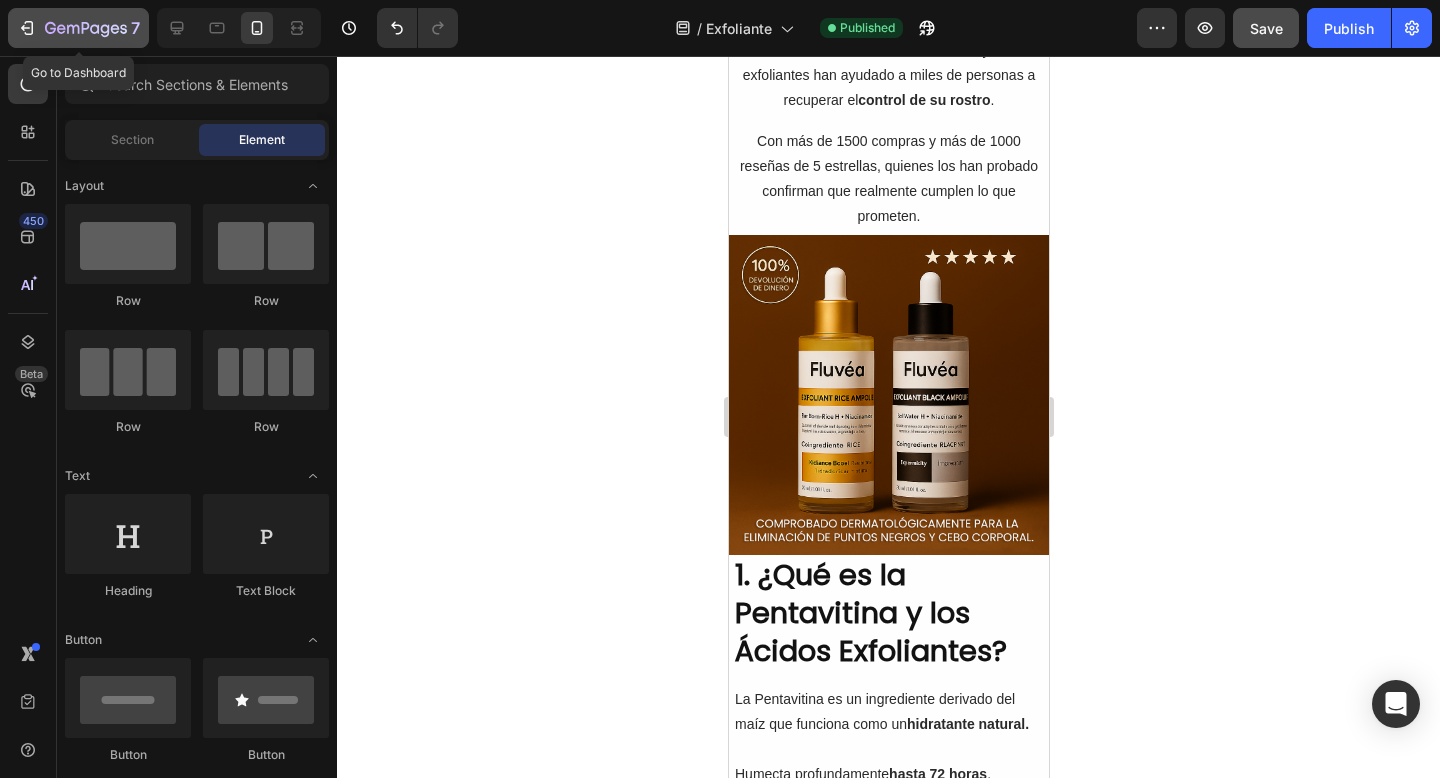 click 